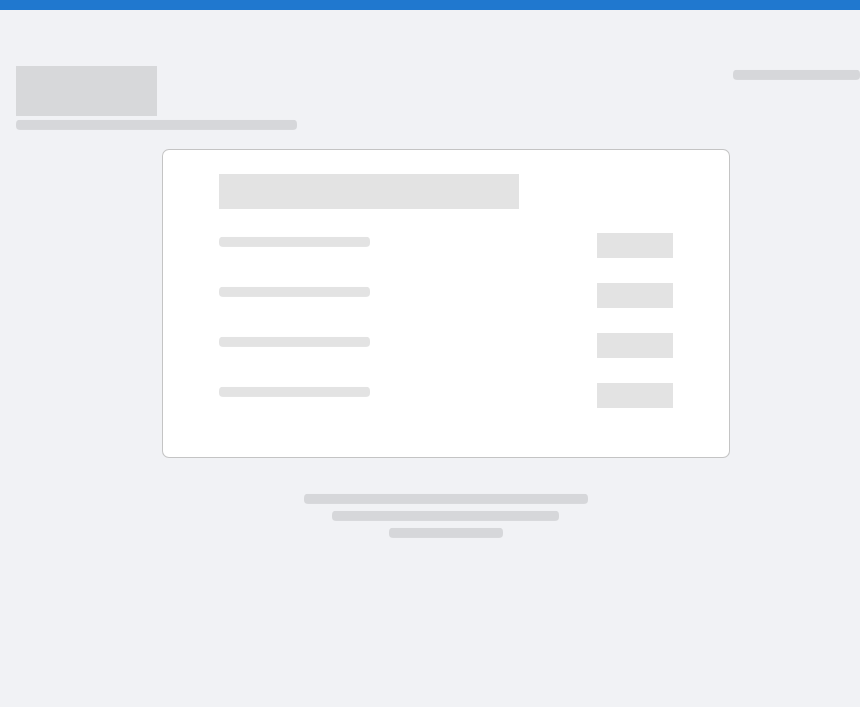 scroll, scrollTop: 0, scrollLeft: 0, axis: both 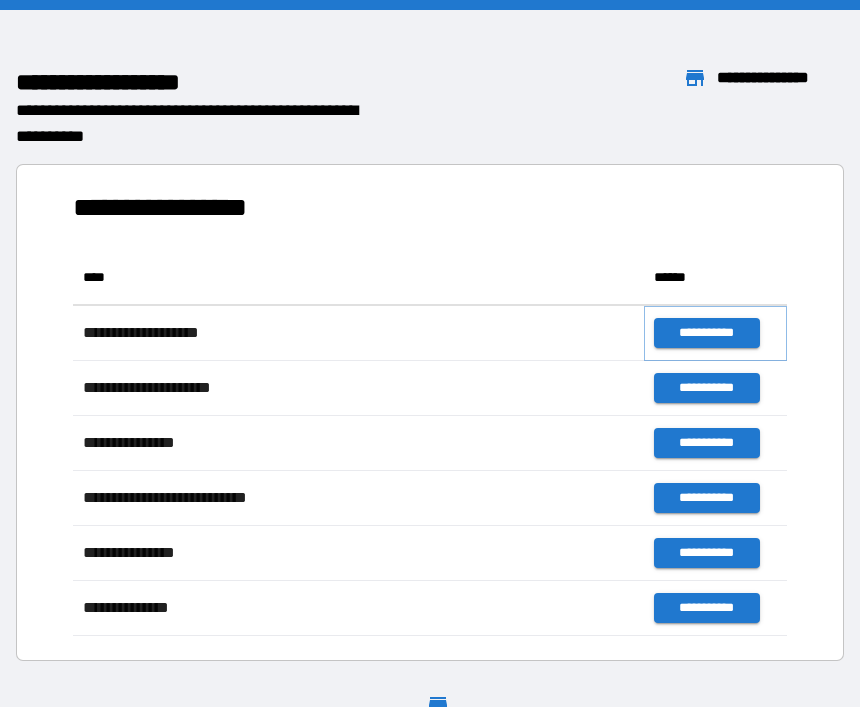 click on "**********" at bounding box center (706, 333) 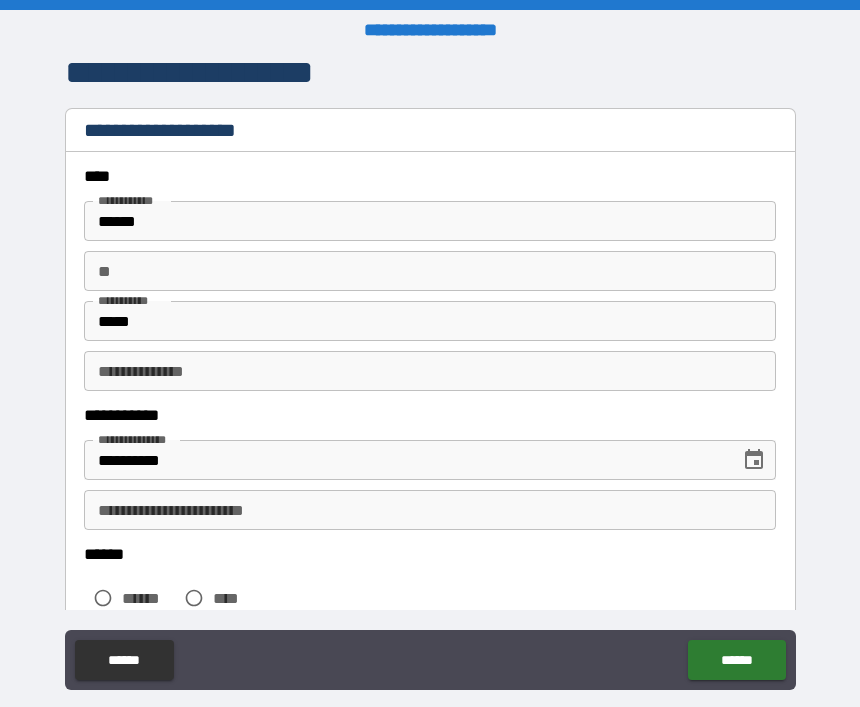 click on "**********" at bounding box center [405, 460] 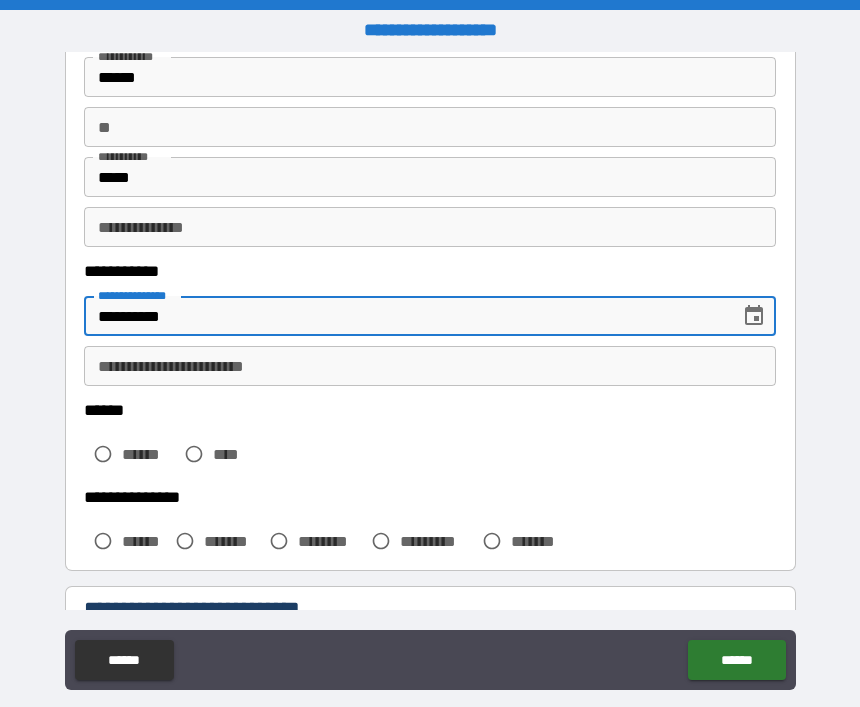 scroll, scrollTop: 143, scrollLeft: 0, axis: vertical 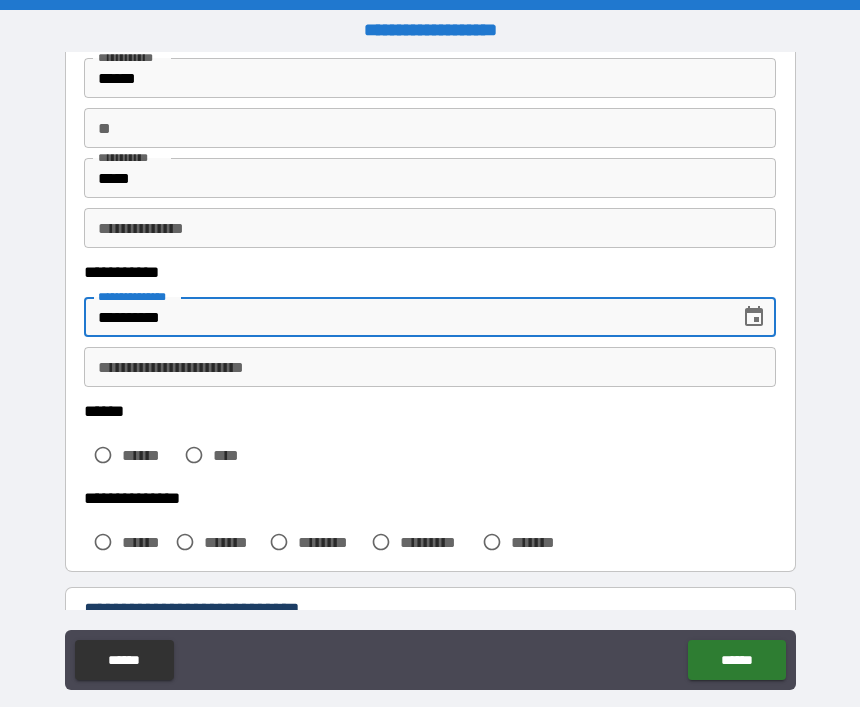 click on "**********" at bounding box center (405, 317) 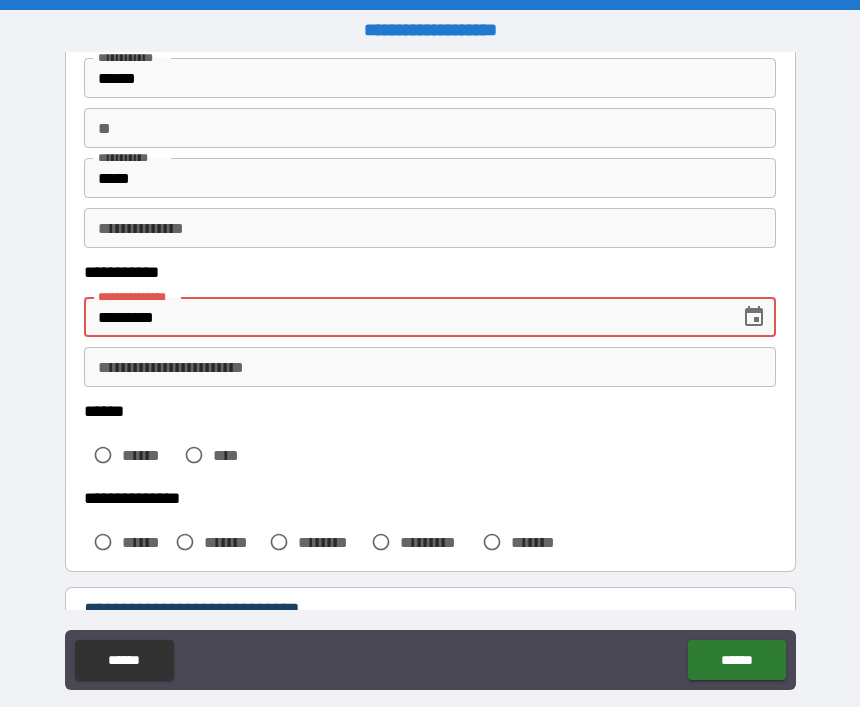 type on "**********" 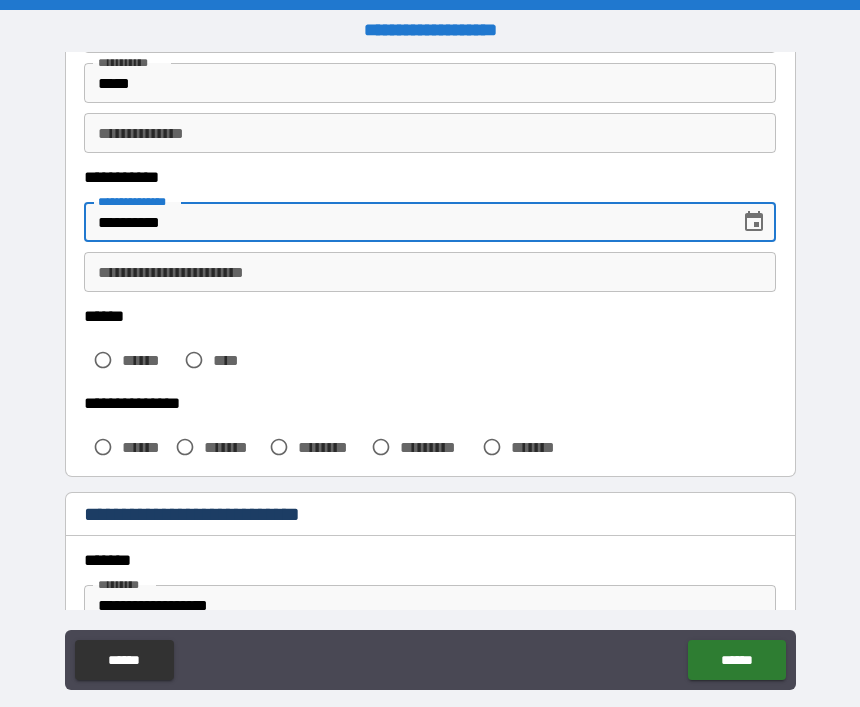 scroll, scrollTop: 246, scrollLeft: 0, axis: vertical 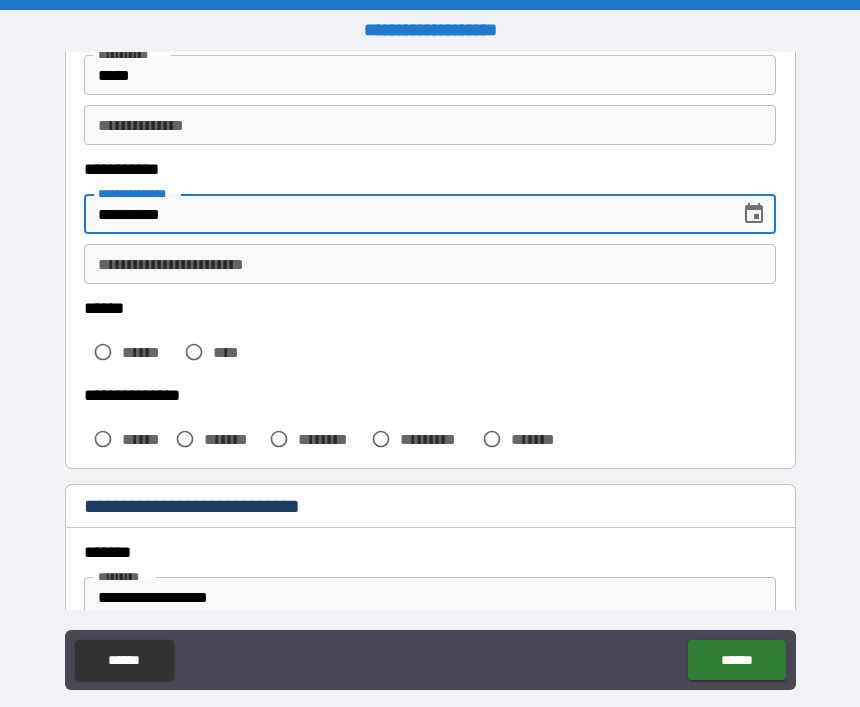 click on "**********" at bounding box center (430, 264) 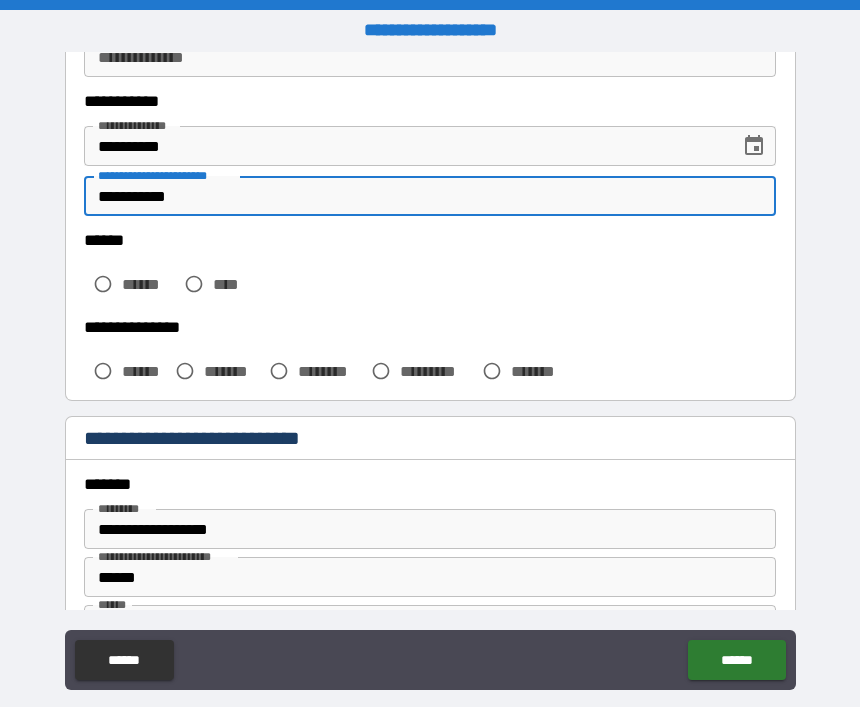scroll, scrollTop: 318, scrollLeft: 0, axis: vertical 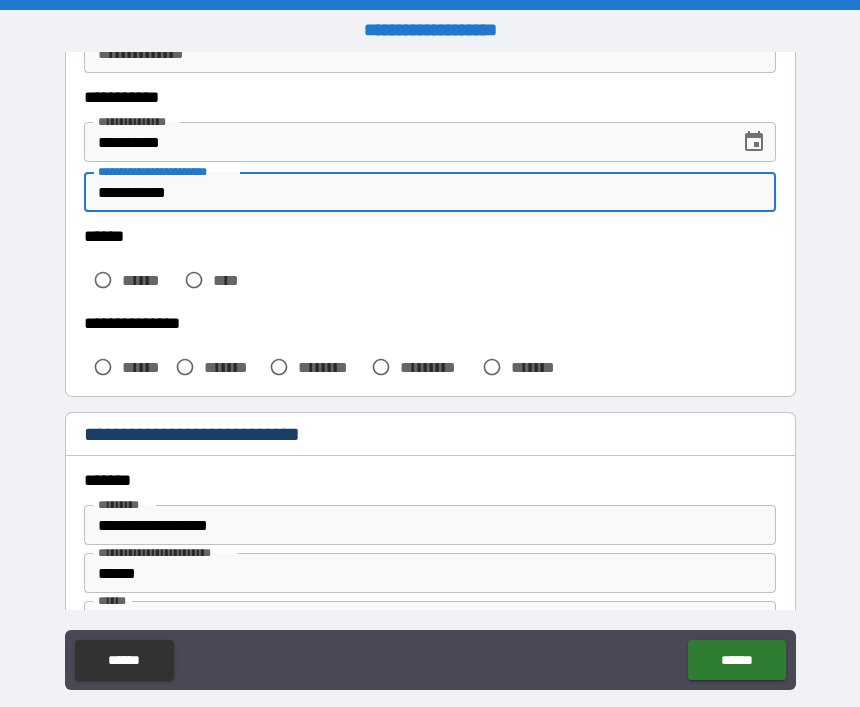 type on "**********" 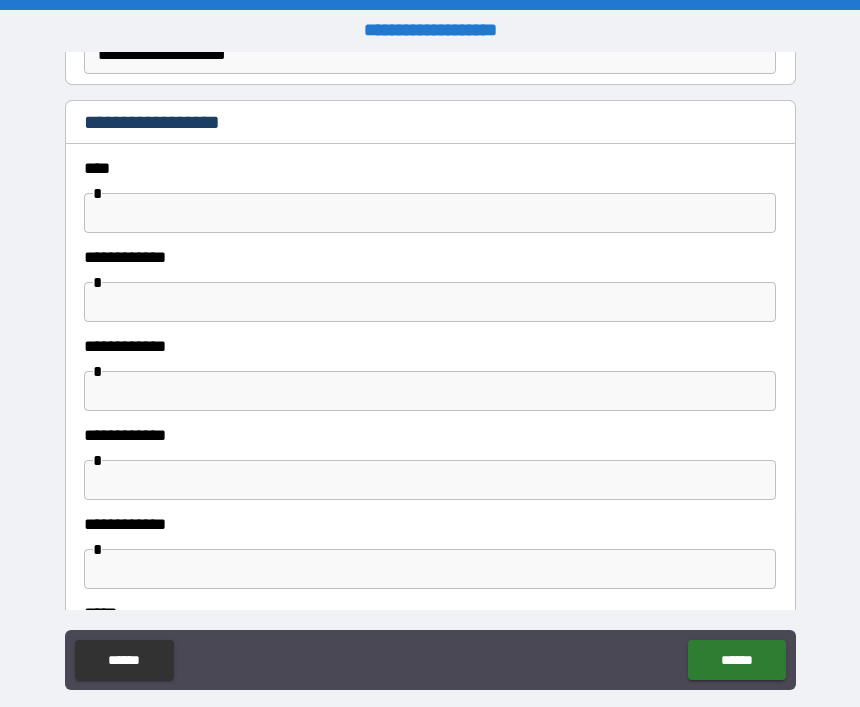 scroll, scrollTop: 1266, scrollLeft: 0, axis: vertical 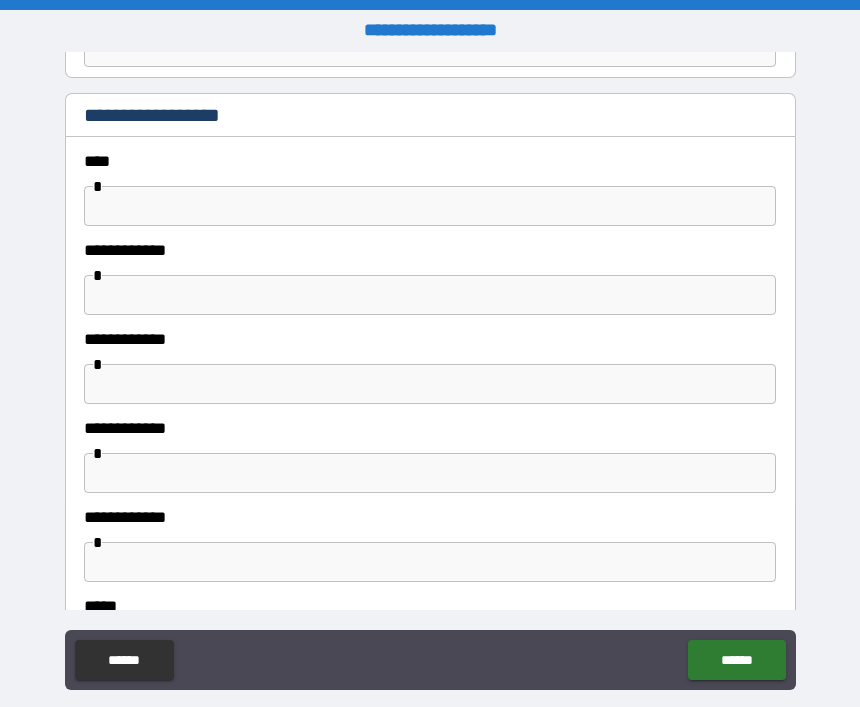 click at bounding box center (430, 206) 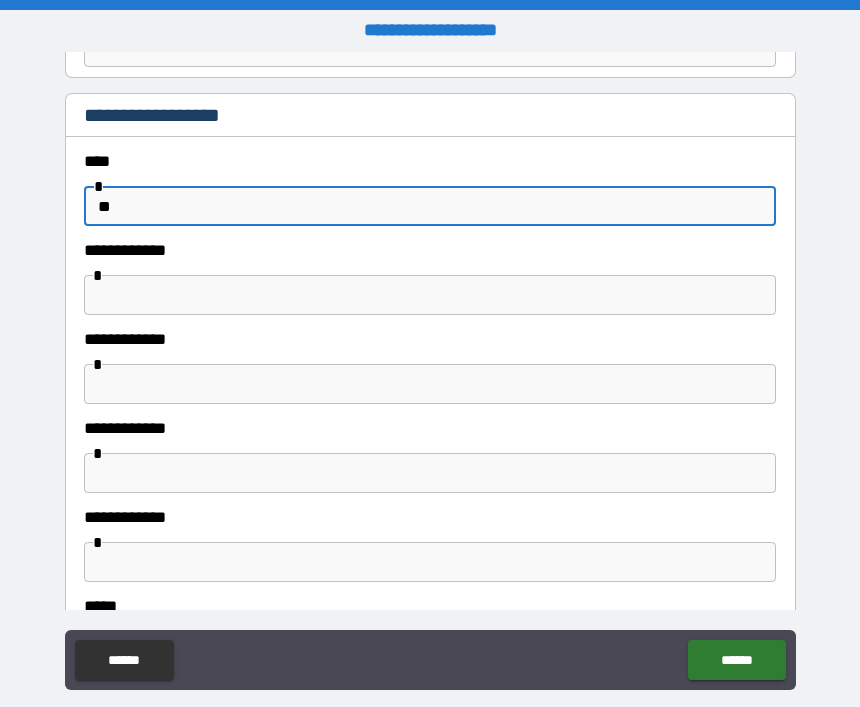 type on "*" 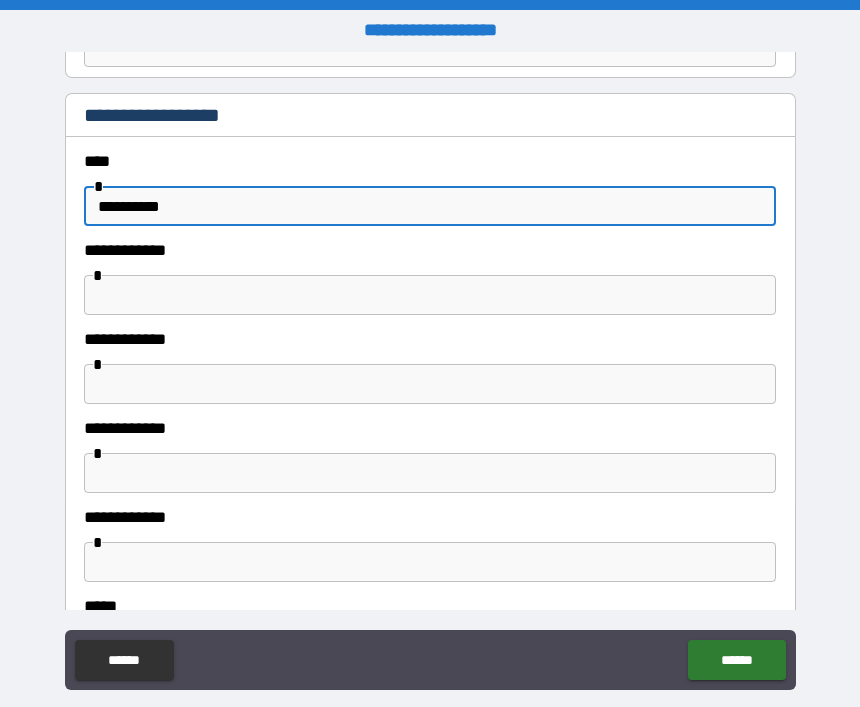 type on "**********" 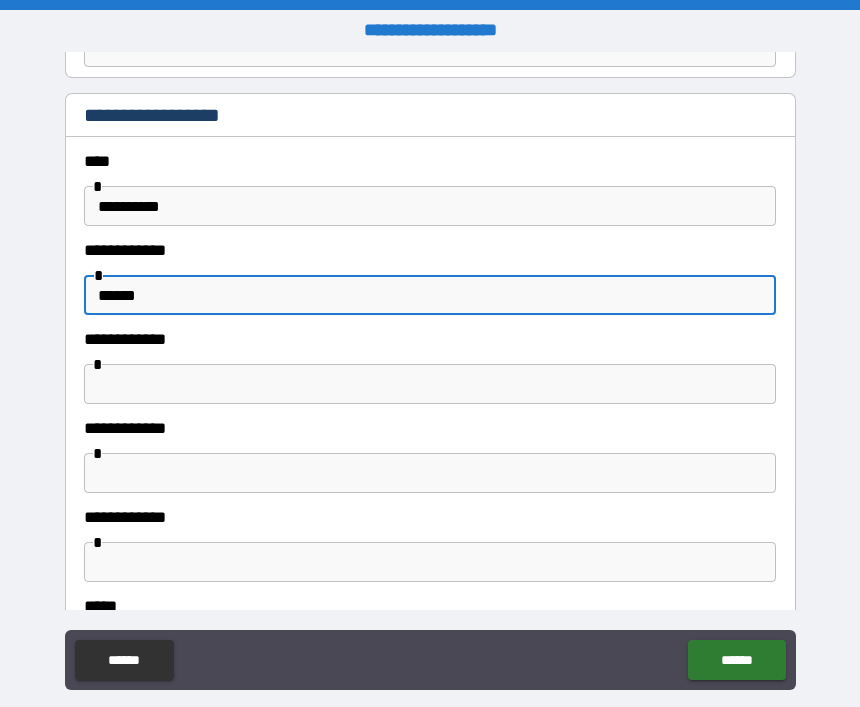 type on "******" 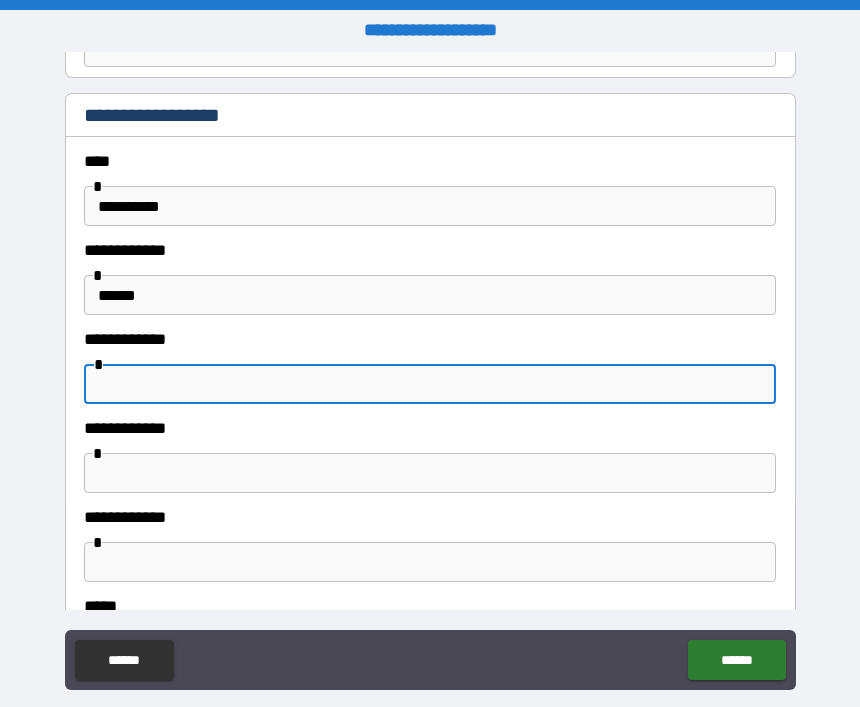click at bounding box center (430, 473) 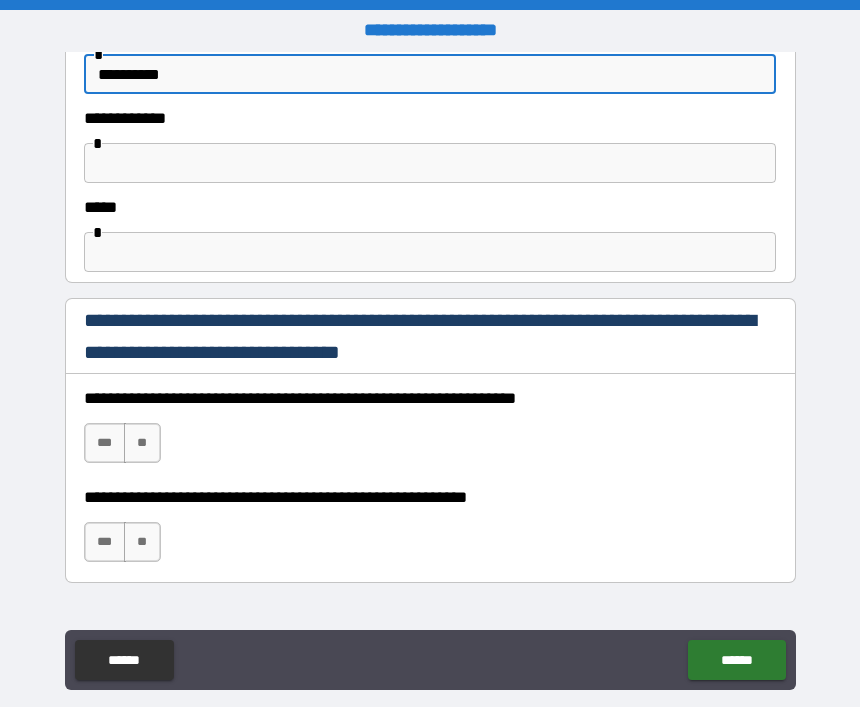 scroll, scrollTop: 1667, scrollLeft: 0, axis: vertical 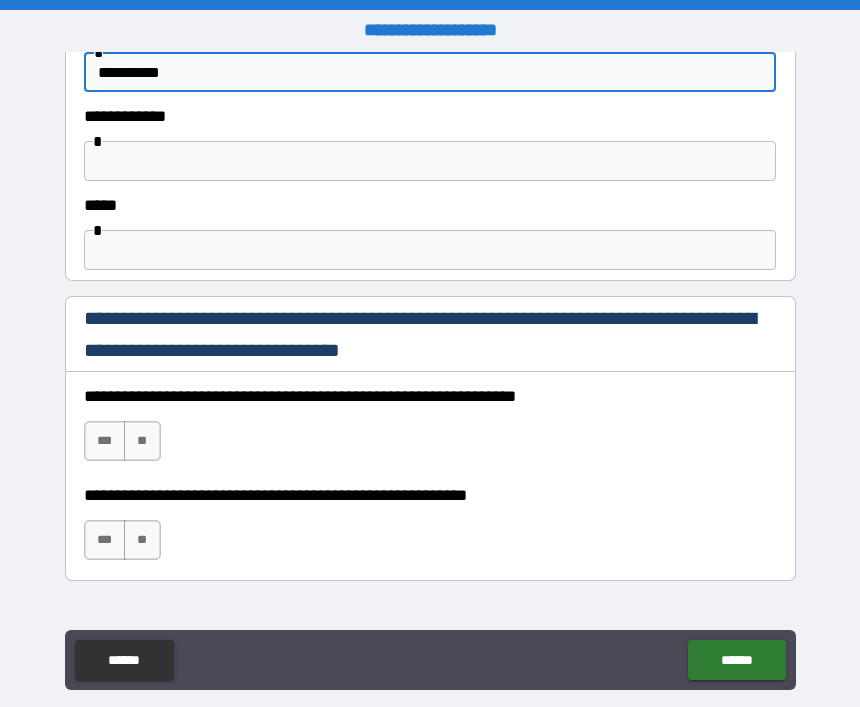 type on "**********" 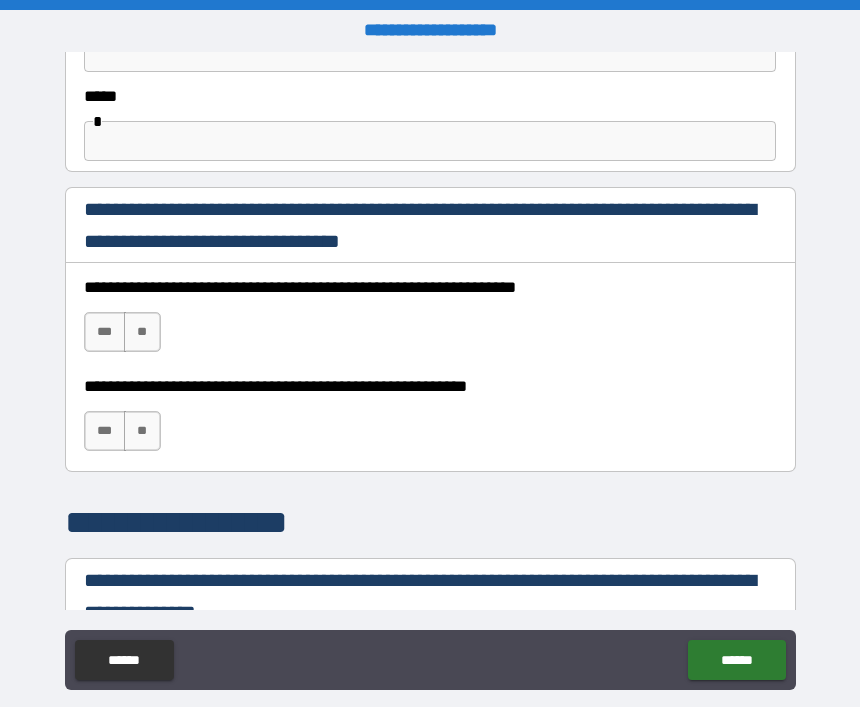 scroll, scrollTop: 1777, scrollLeft: 0, axis: vertical 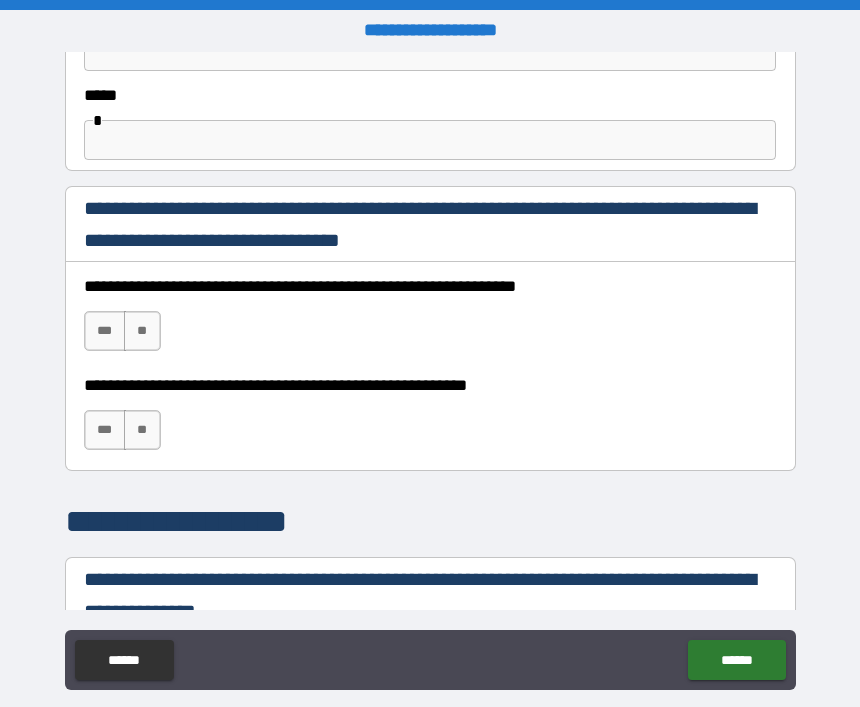 click on "***" at bounding box center [105, 331] 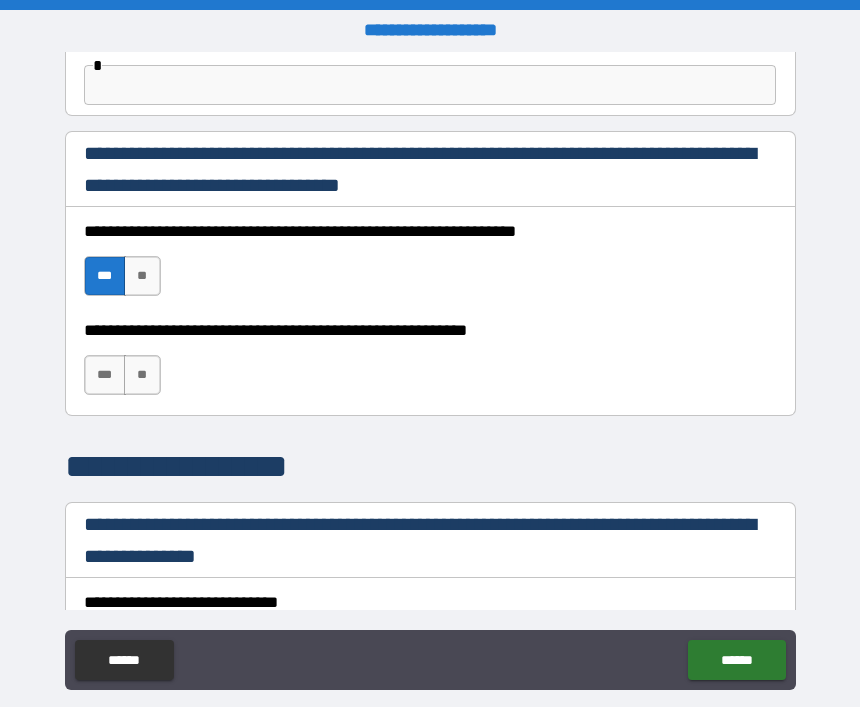 scroll, scrollTop: 1845, scrollLeft: 0, axis: vertical 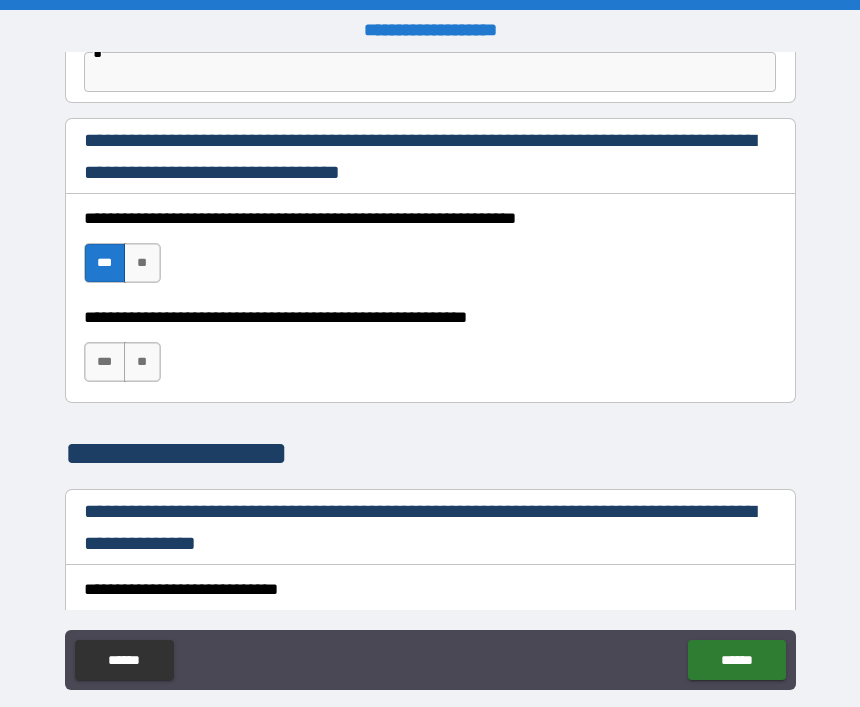 click on "***" at bounding box center (105, 362) 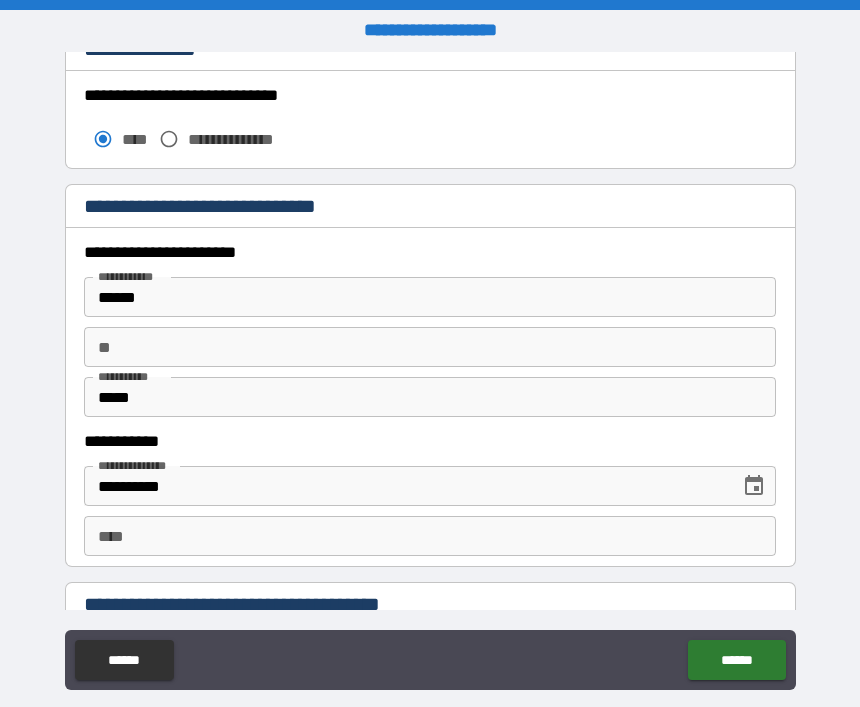 scroll, scrollTop: 2347, scrollLeft: 0, axis: vertical 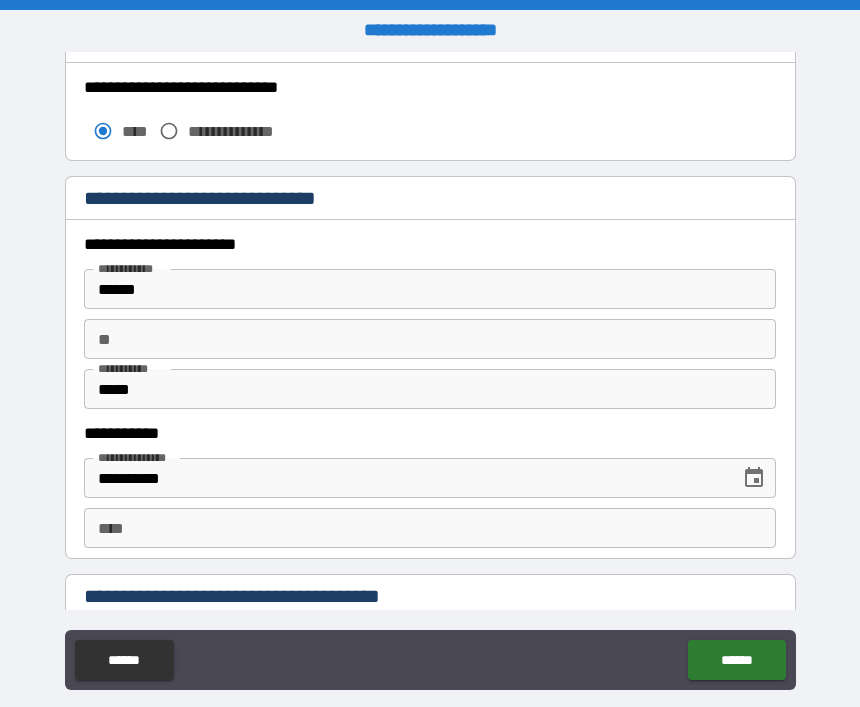 click on "**********" at bounding box center [405, 478] 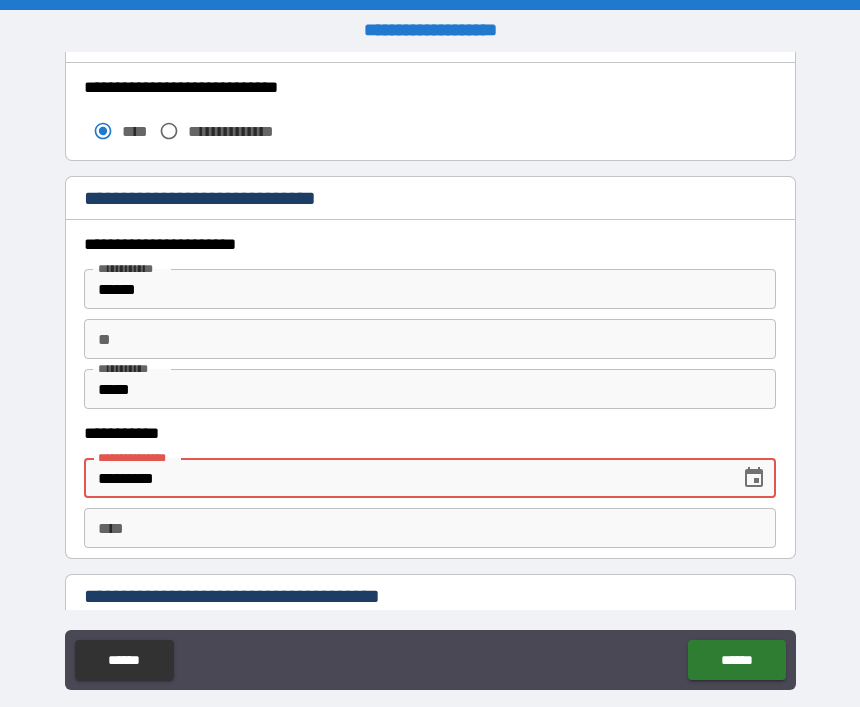 type on "**********" 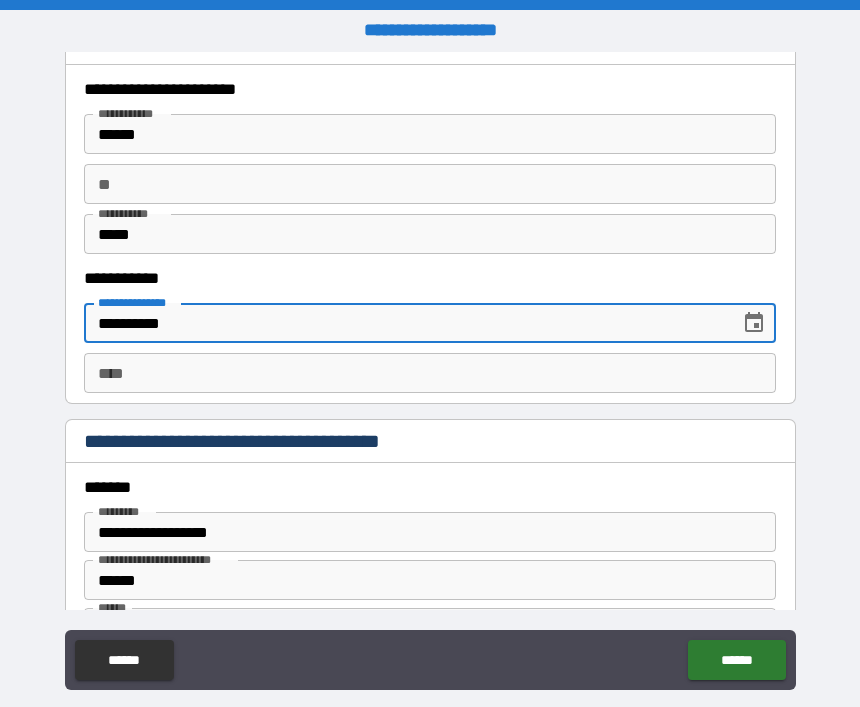 scroll, scrollTop: 2518, scrollLeft: 0, axis: vertical 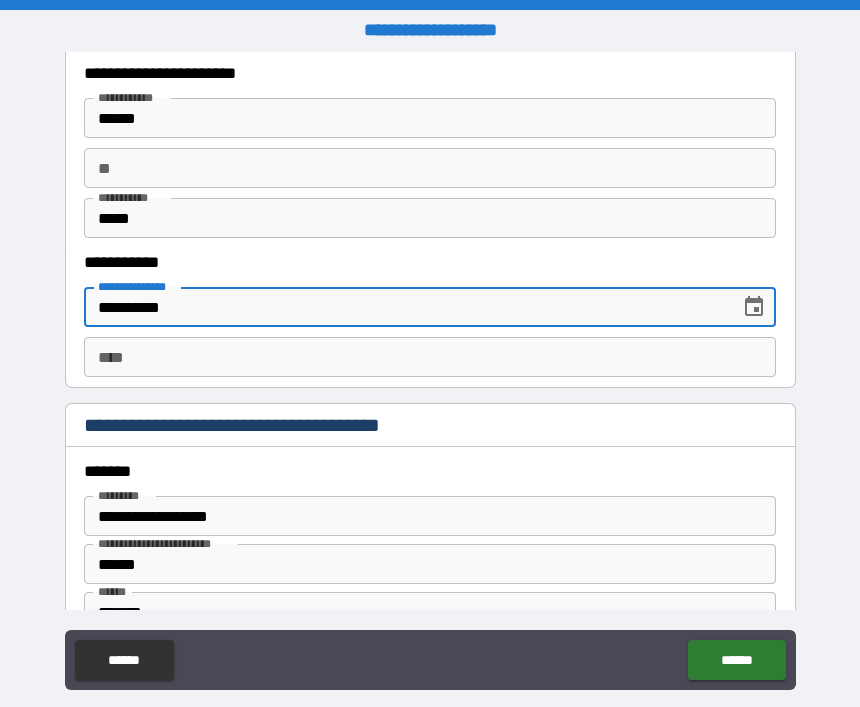 click on "*******" at bounding box center (430, 471) 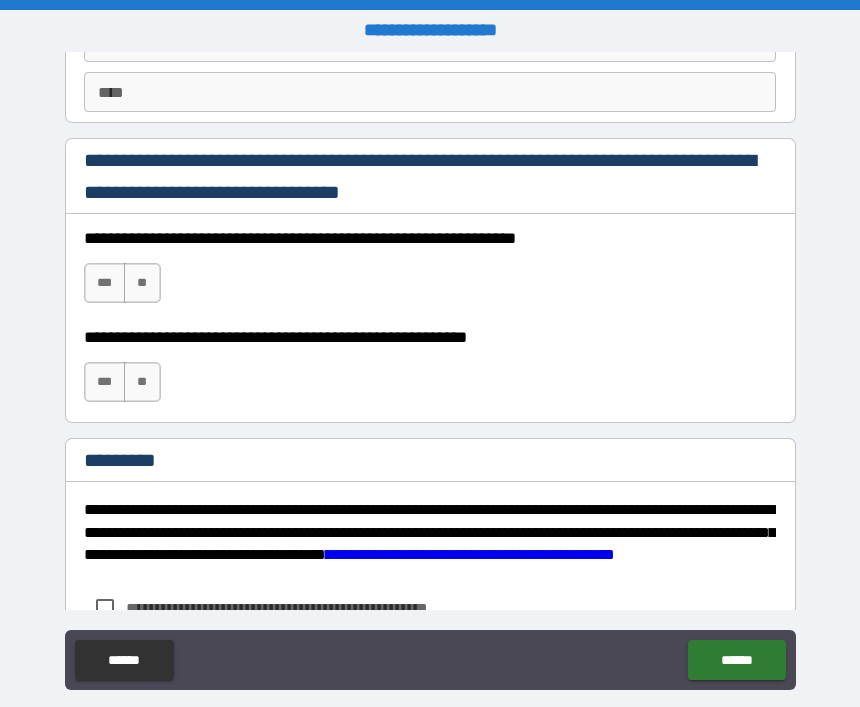 scroll, scrollTop: 3412, scrollLeft: 0, axis: vertical 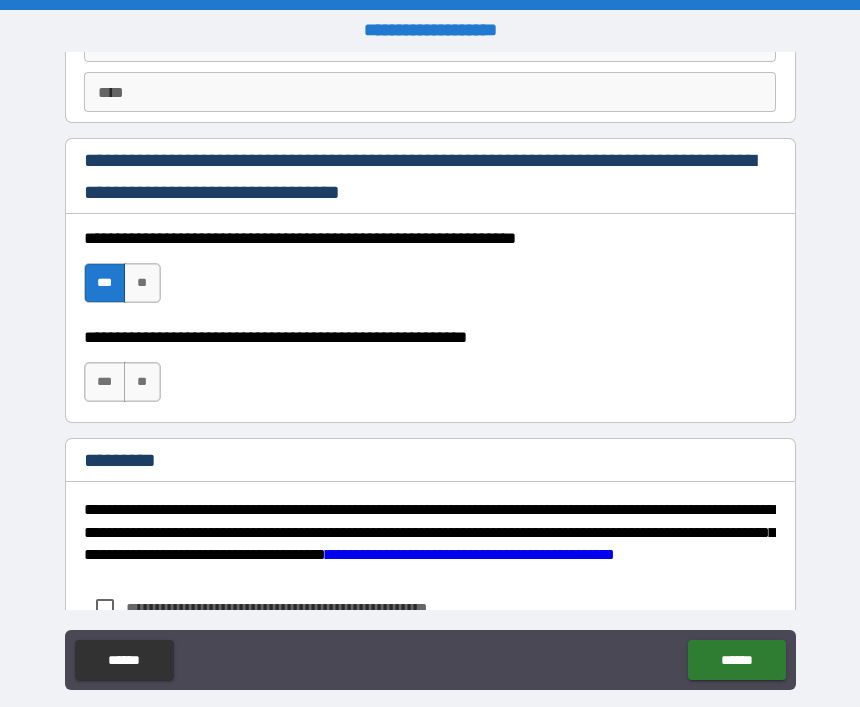 click on "***" at bounding box center (105, 382) 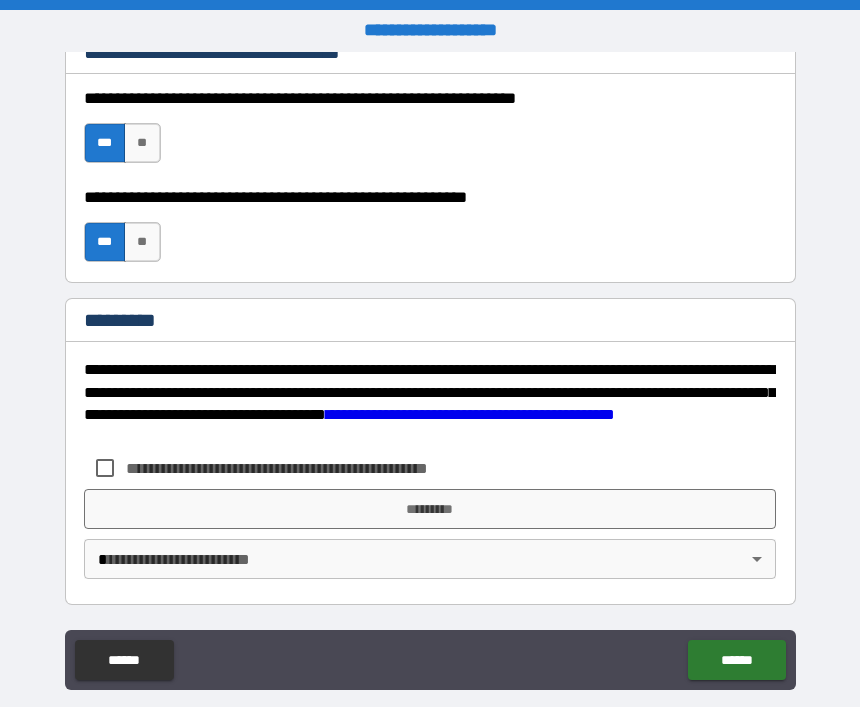 scroll, scrollTop: 3552, scrollLeft: 0, axis: vertical 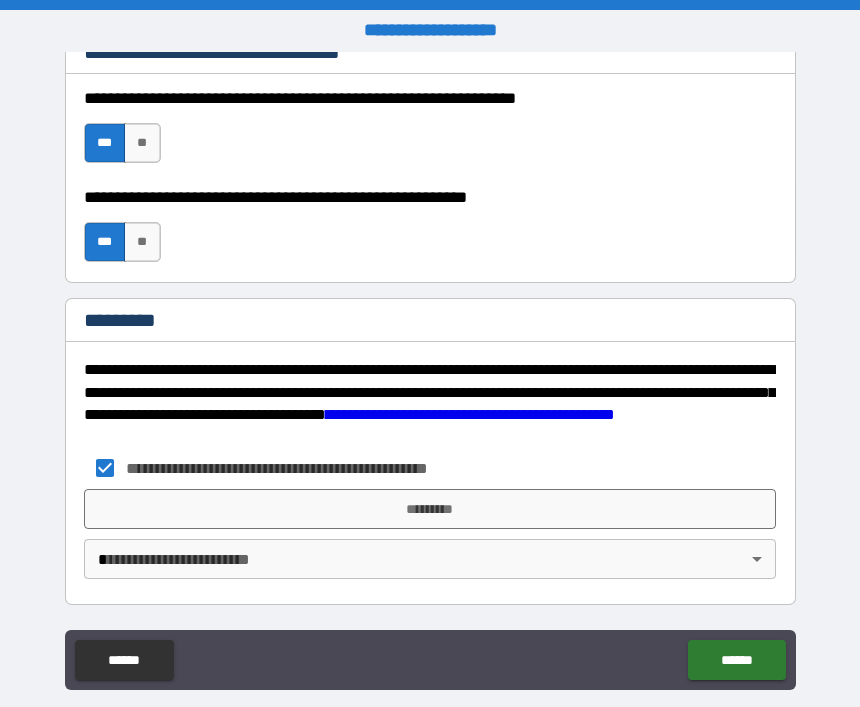 click on "*********" at bounding box center (430, 509) 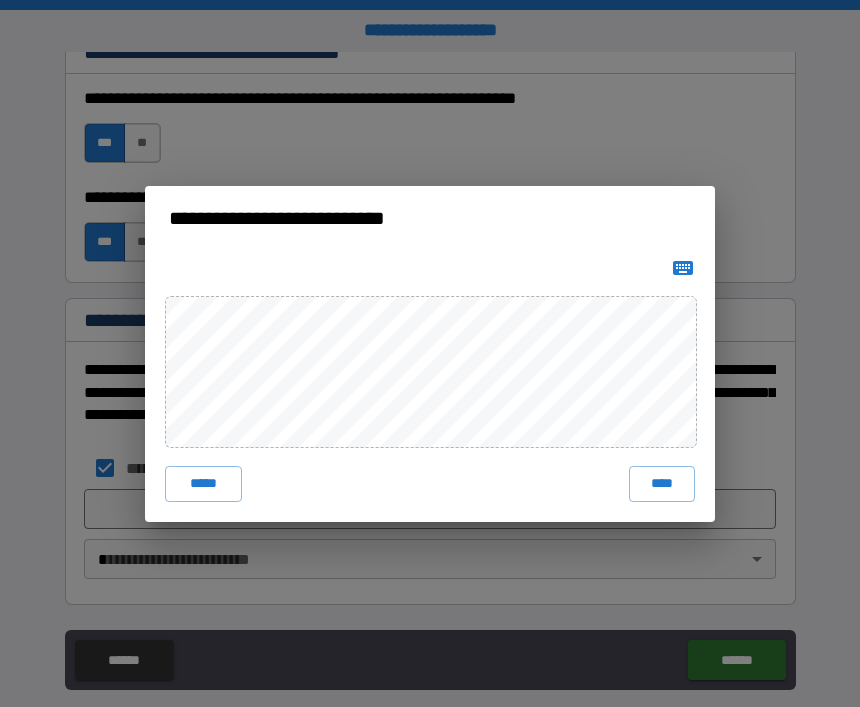 click on "****" at bounding box center [662, 484] 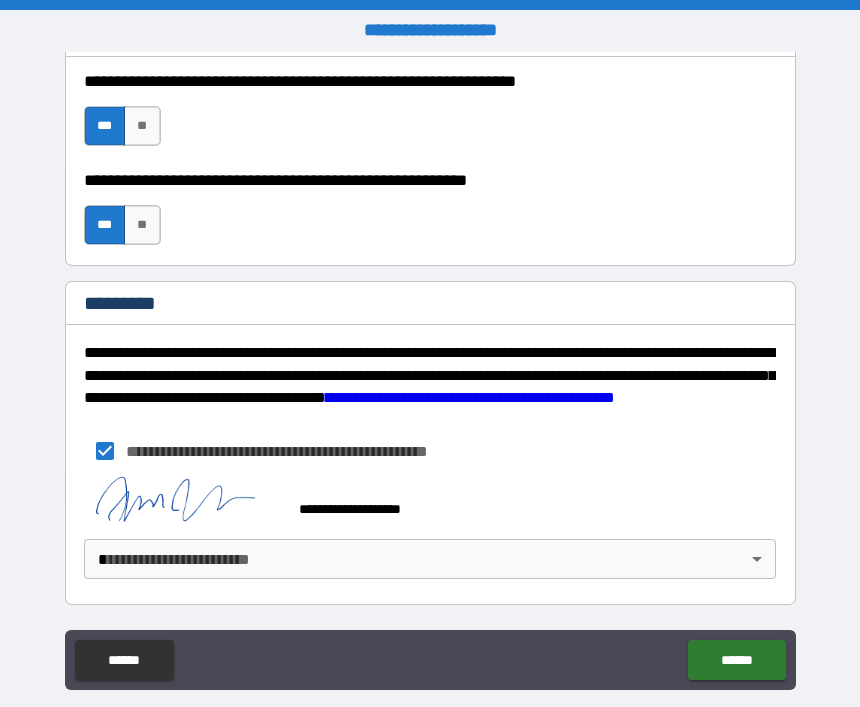 scroll, scrollTop: 3569, scrollLeft: 0, axis: vertical 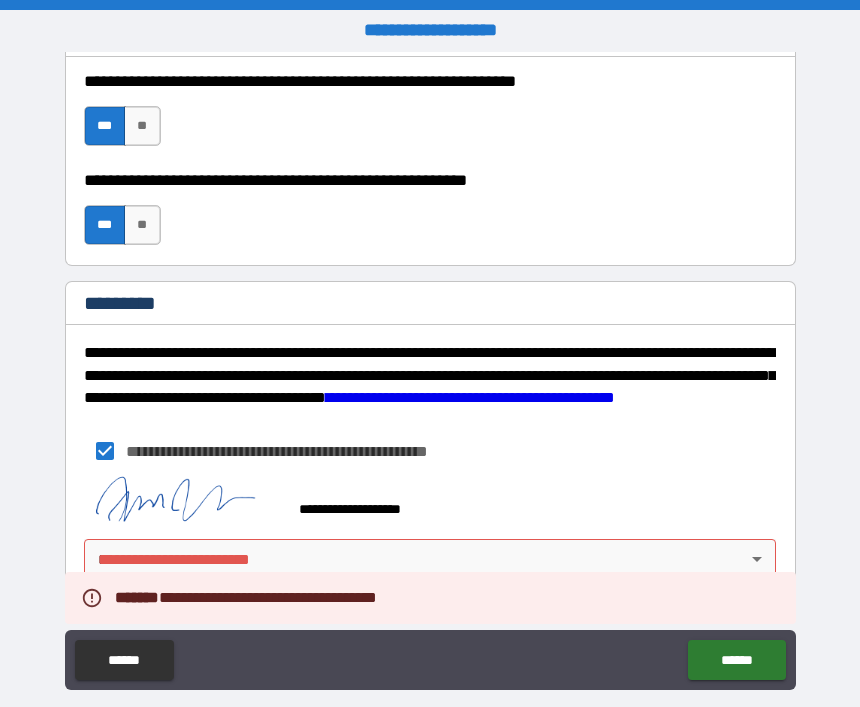 click on "[FIRST] [LAST] [STREET] [CITY], [STATE] [ZIP] [COUNTRY] [PHONE] [EMAIL] [SSN] [CREDIT_CARD] [DOB] [AGE]" at bounding box center (430, 387) 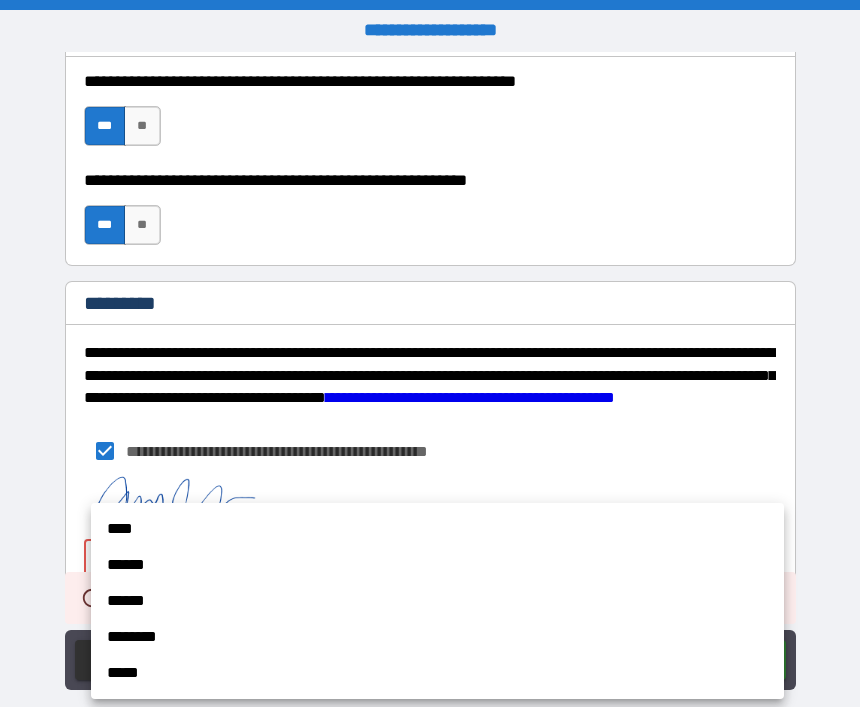click on "****" at bounding box center [437, 529] 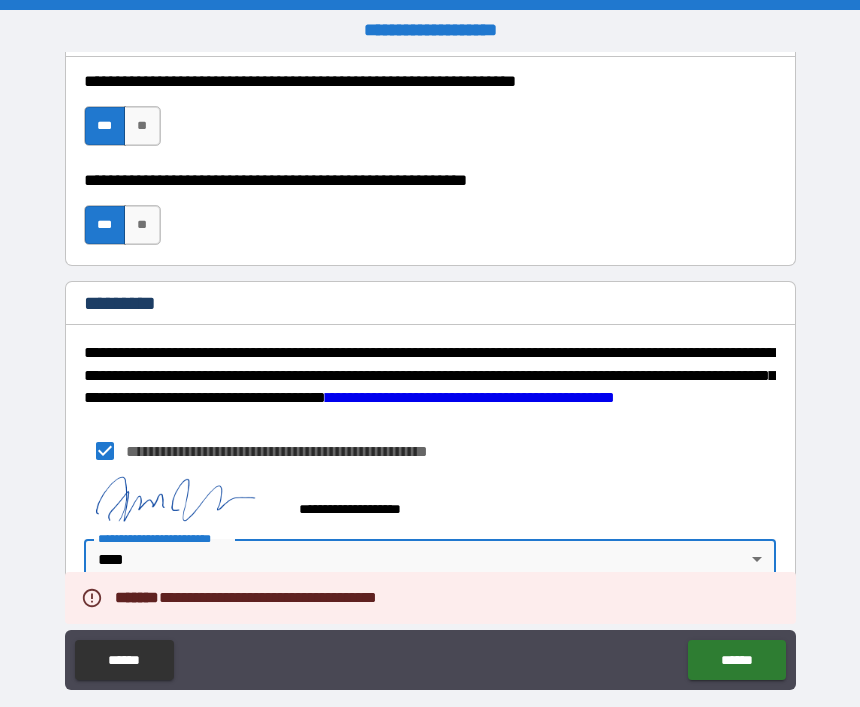 click on "******" at bounding box center (736, 660) 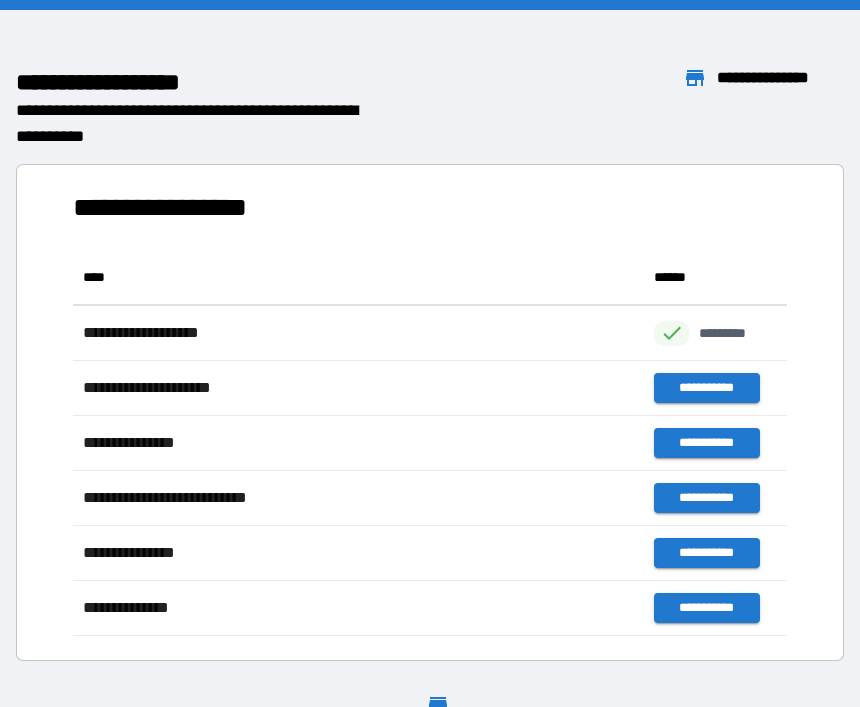 scroll, scrollTop: 1, scrollLeft: 1, axis: both 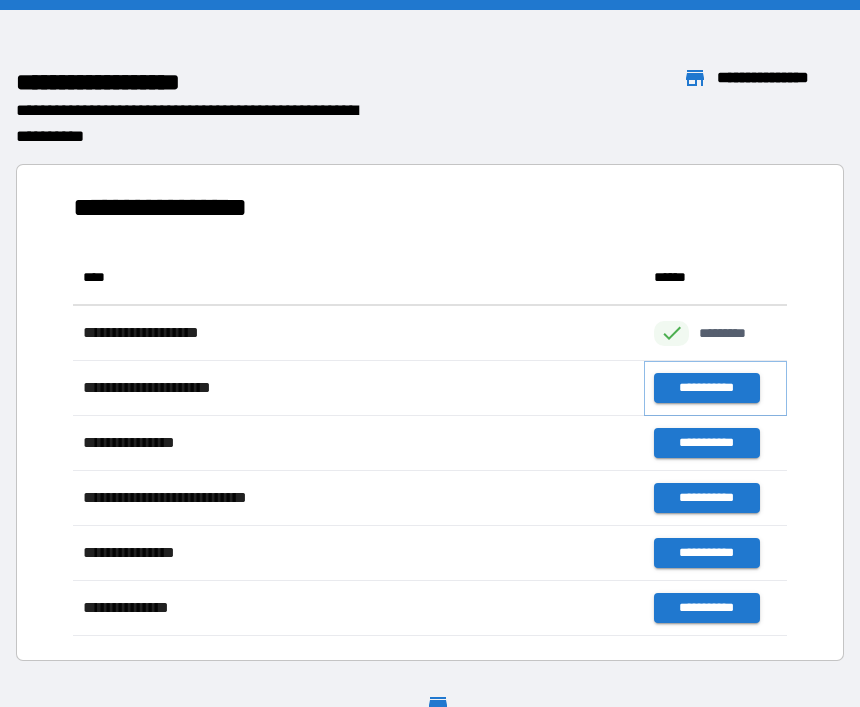click on "**********" at bounding box center (706, 388) 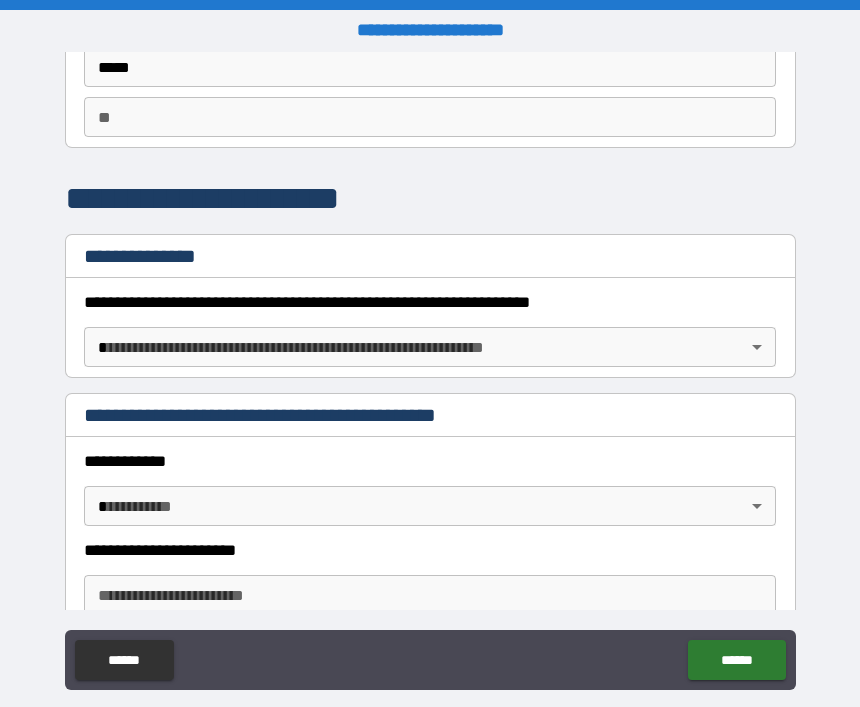 scroll, scrollTop: 161, scrollLeft: 0, axis: vertical 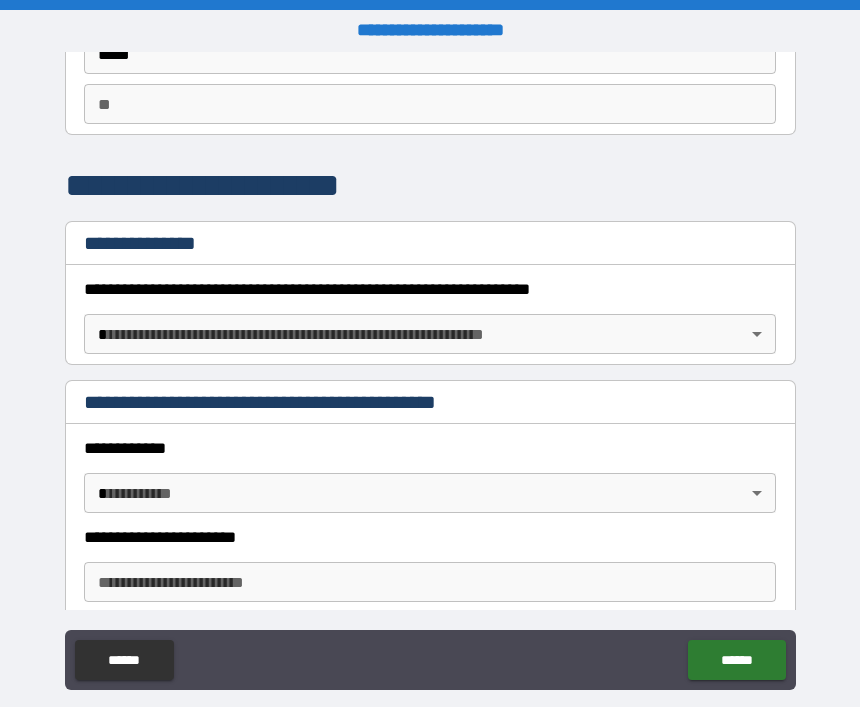 click on "[FIRST] [LAST] [STREET] [CITY], [STATE] [ZIP] [COUNTRY] [PHONE] [EMAIL] [SSN] [CREDIT_CARD] [DOB] [AGE]" at bounding box center (430, 387) 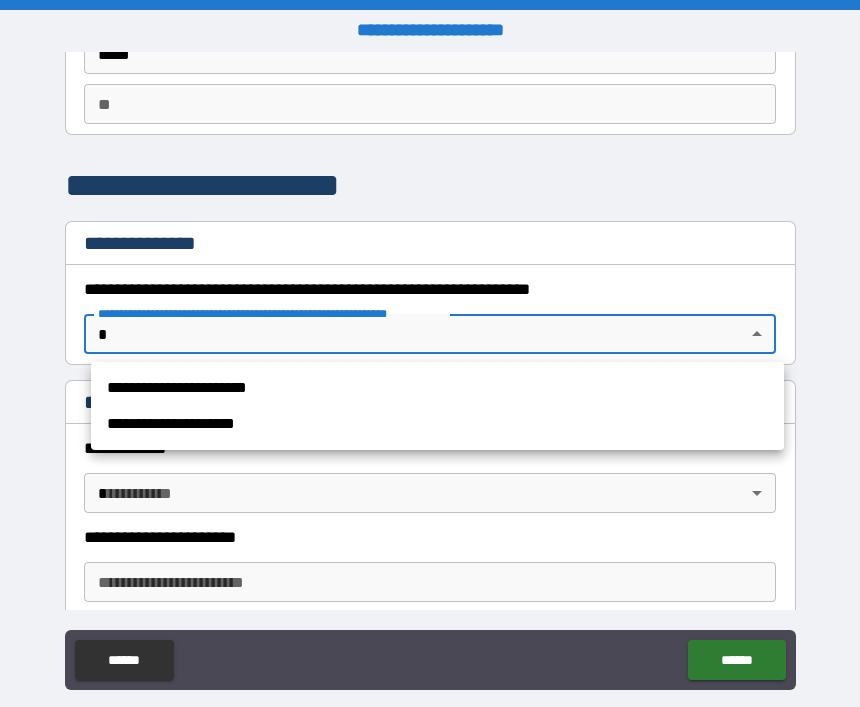 click on "**********" at bounding box center [437, 424] 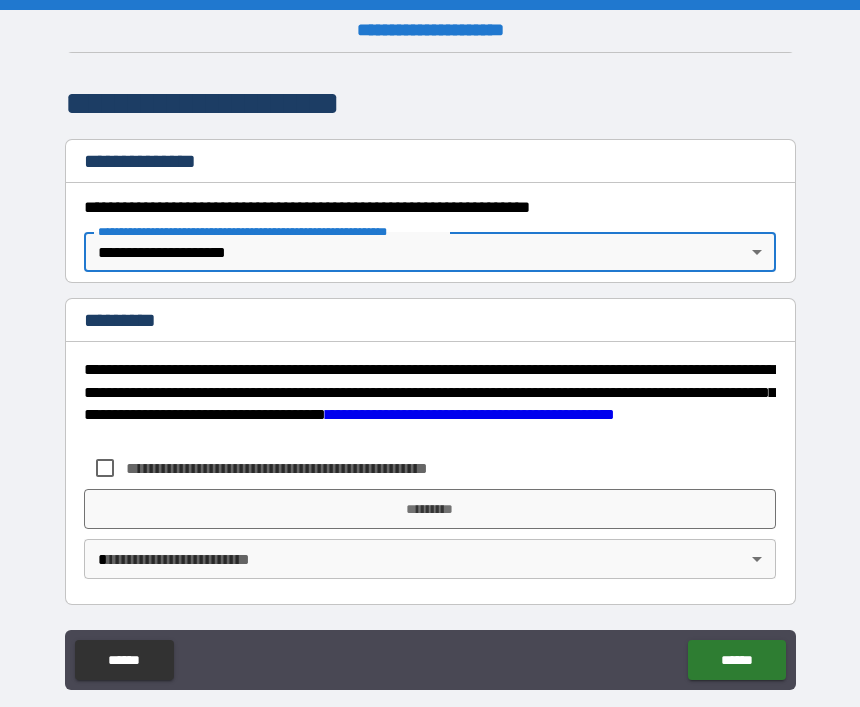 scroll, scrollTop: 243, scrollLeft: 0, axis: vertical 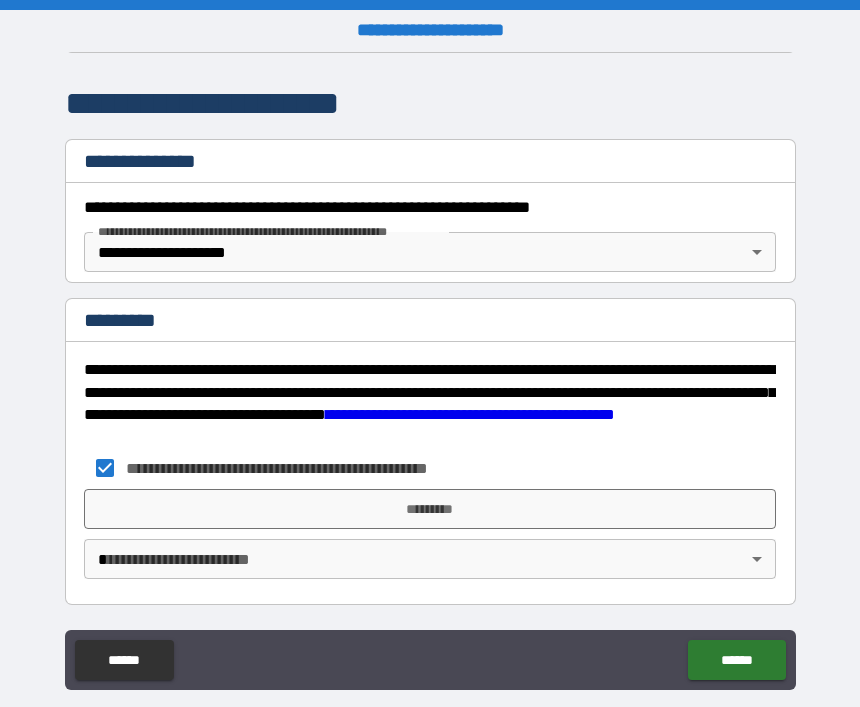 click on "*********" at bounding box center [430, 509] 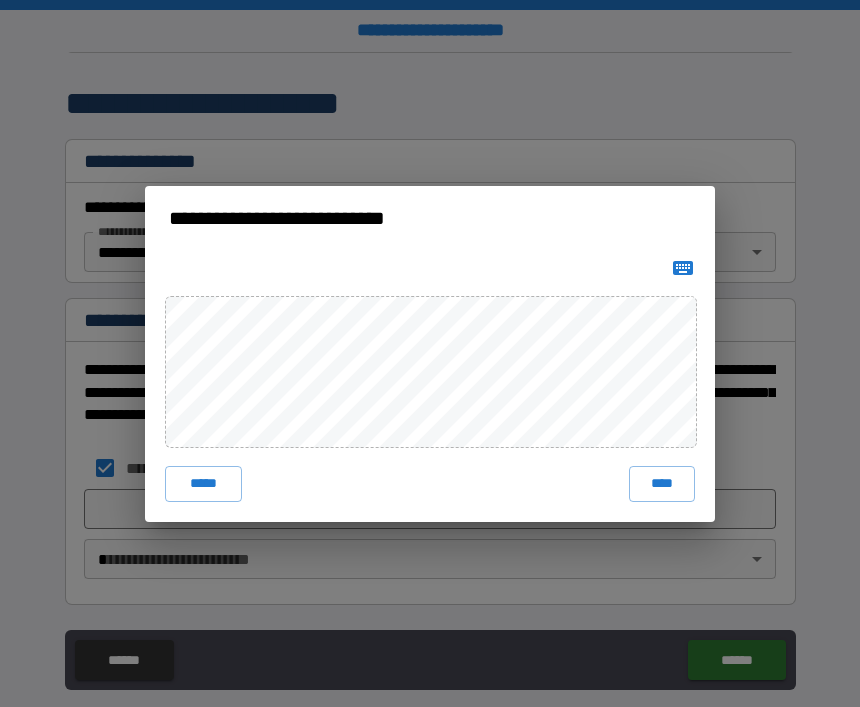 click on "****" at bounding box center [662, 484] 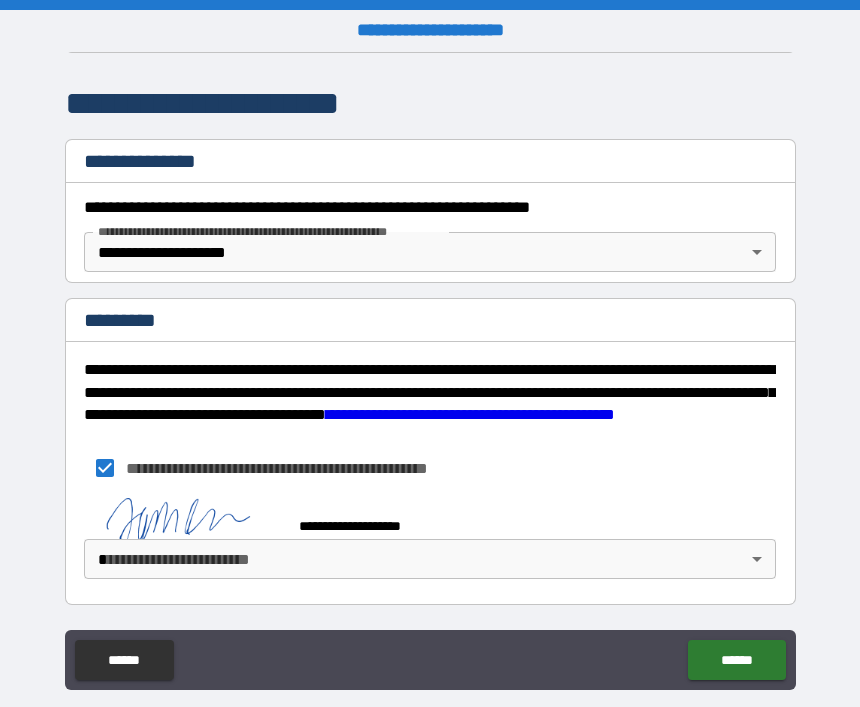 scroll, scrollTop: 233, scrollLeft: 0, axis: vertical 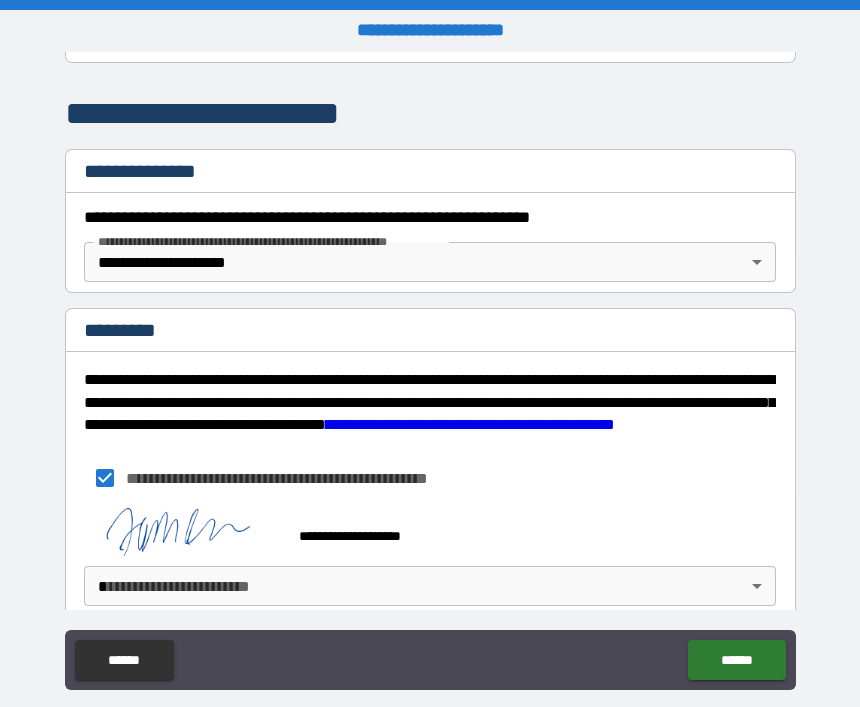 click on "[FIRST] [LAST] [STREET] [CITY], [STATE] [ZIP] [COUNTRY] [PHONE] [EMAIL] [SSN] [CREDIT_CARD] [DOB] [AGE]" at bounding box center (430, 387) 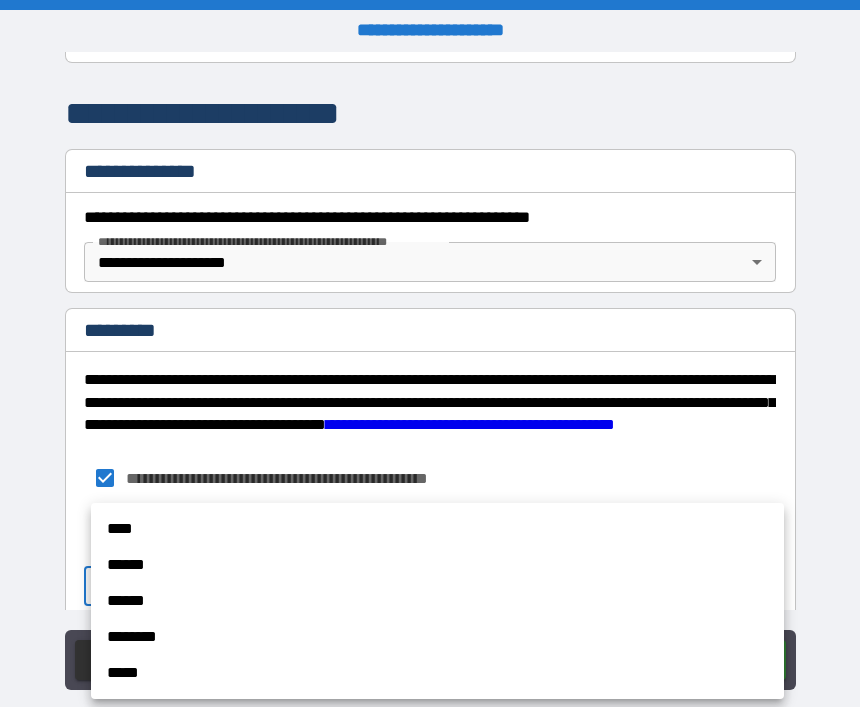 click on "****" at bounding box center (437, 529) 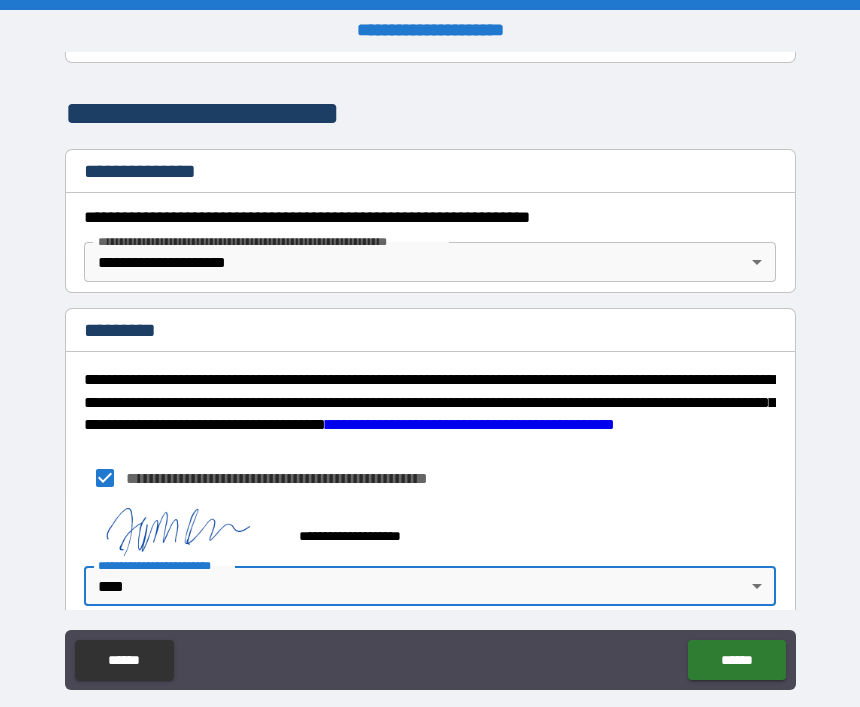 type on "*" 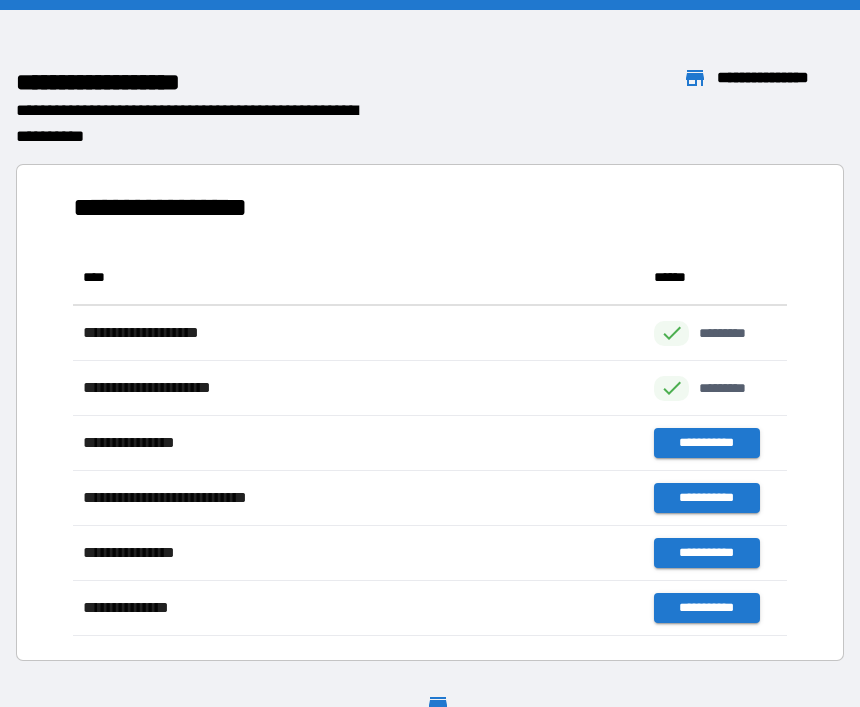 scroll, scrollTop: 1, scrollLeft: 1, axis: both 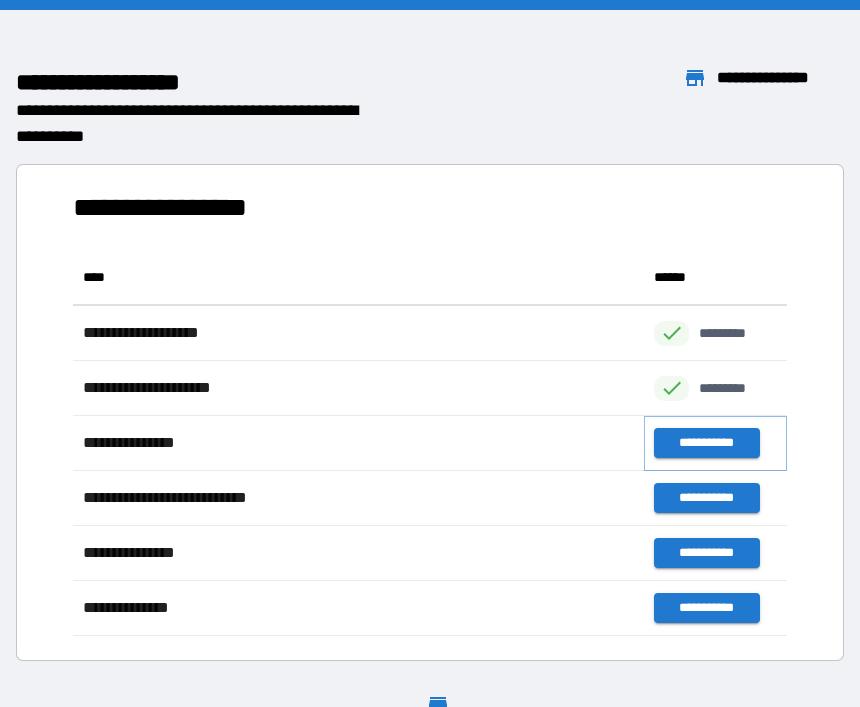 click on "**********" at bounding box center (706, 443) 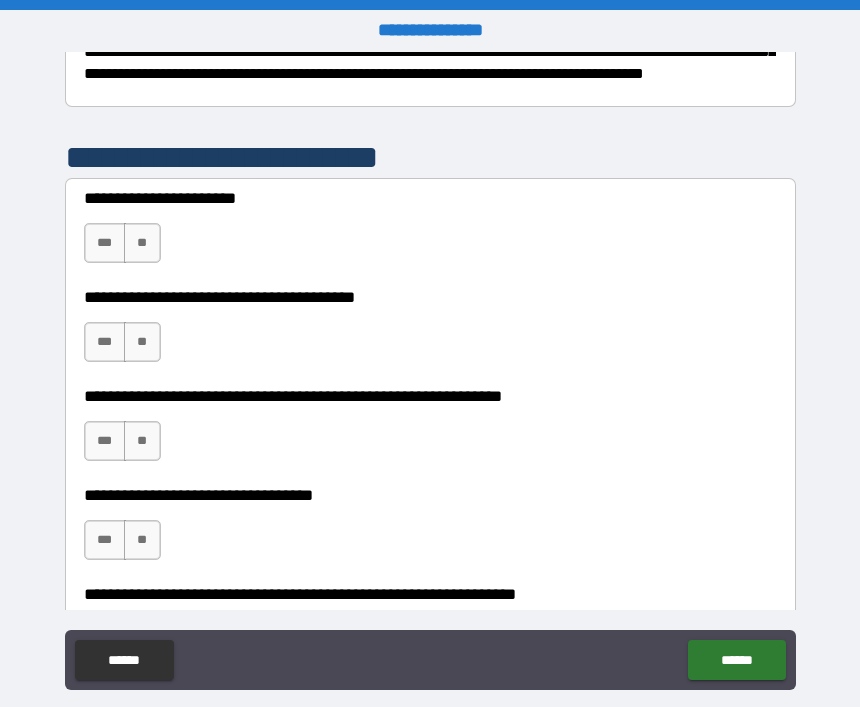 scroll, scrollTop: 366, scrollLeft: 0, axis: vertical 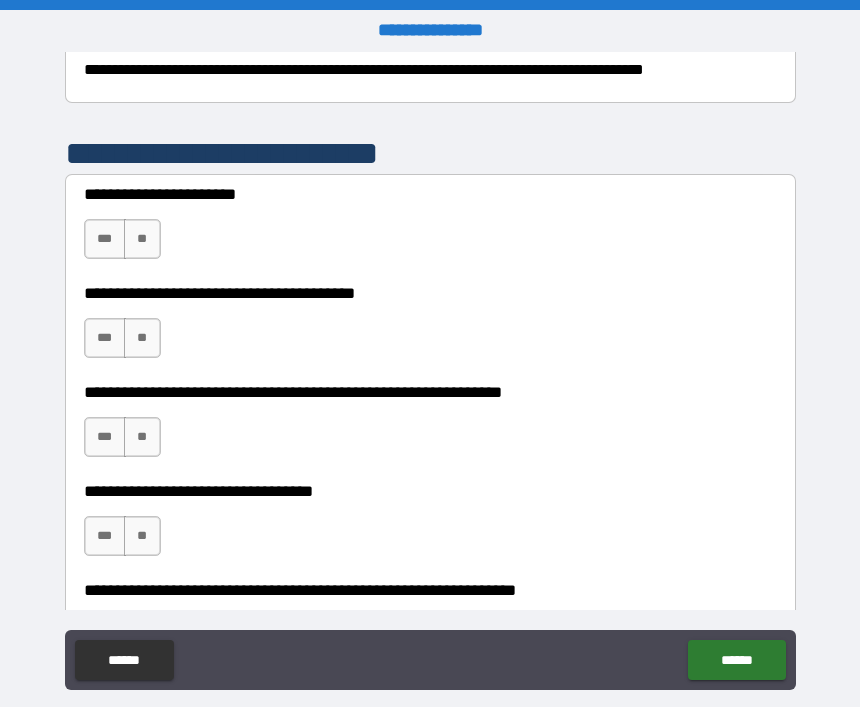 click on "***" at bounding box center (105, 338) 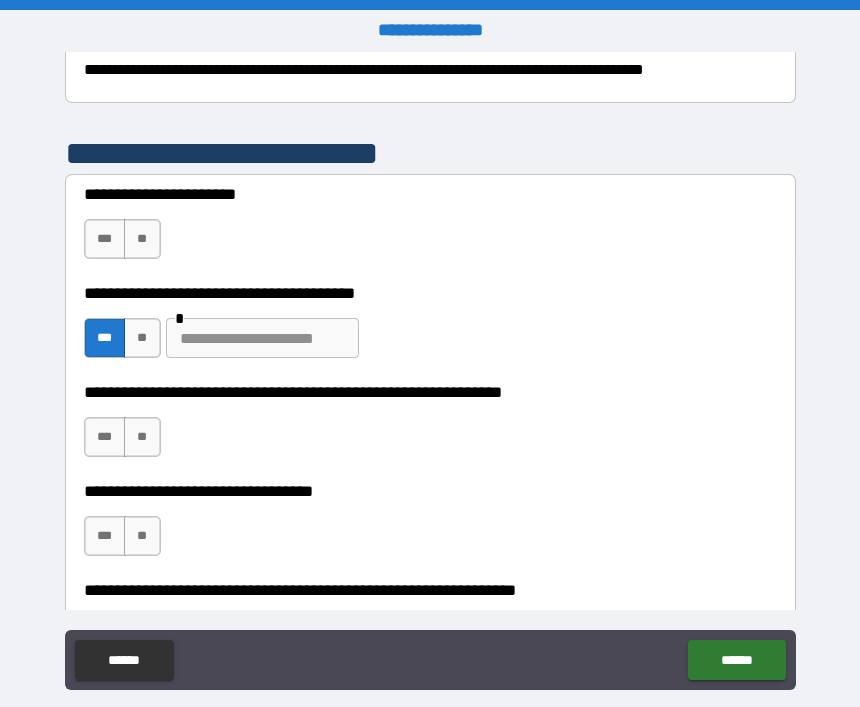 click on "**" at bounding box center (142, 437) 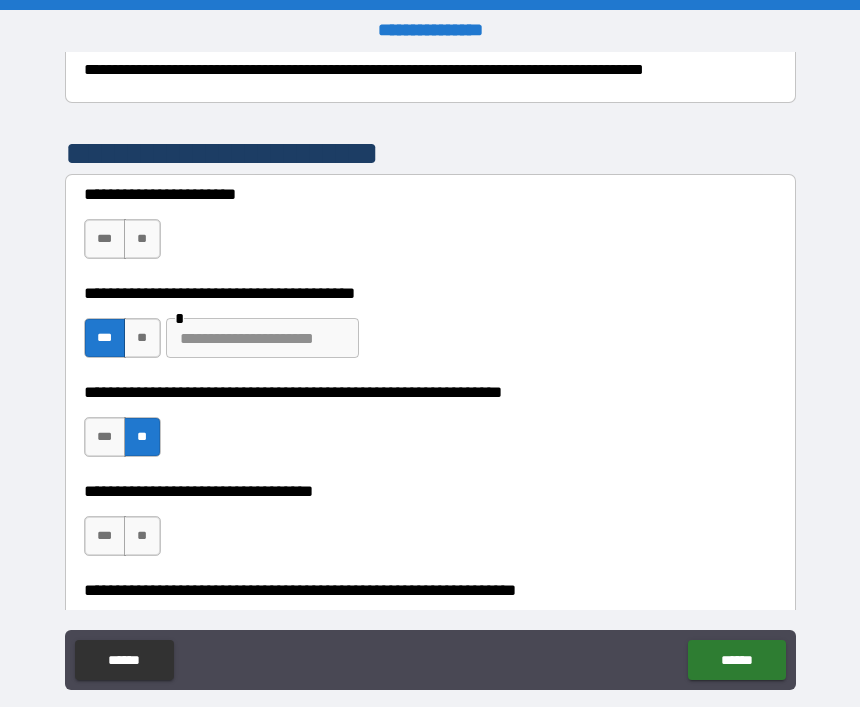 click on "**" at bounding box center (142, 536) 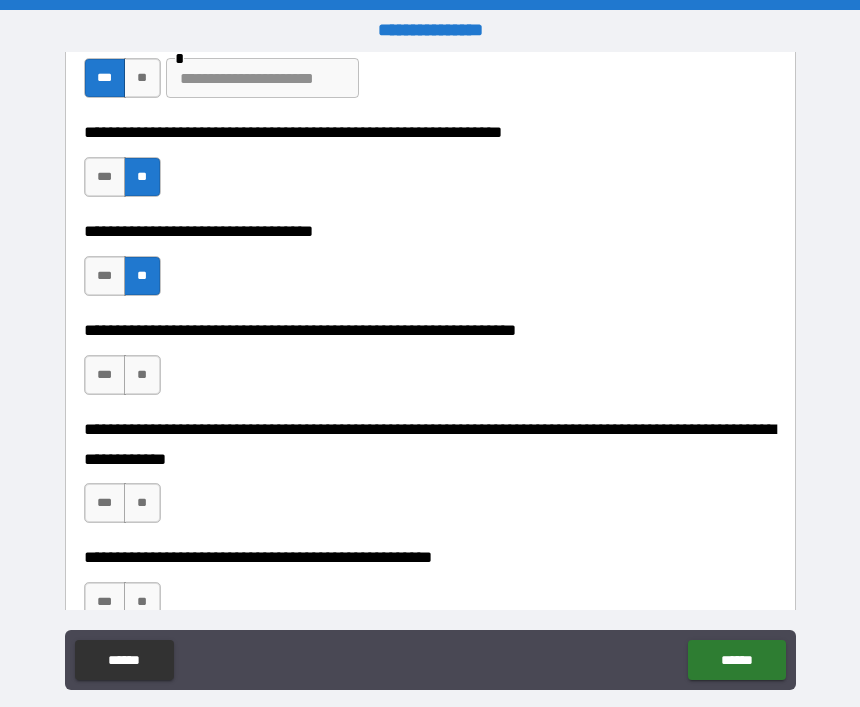 scroll, scrollTop: 639, scrollLeft: 0, axis: vertical 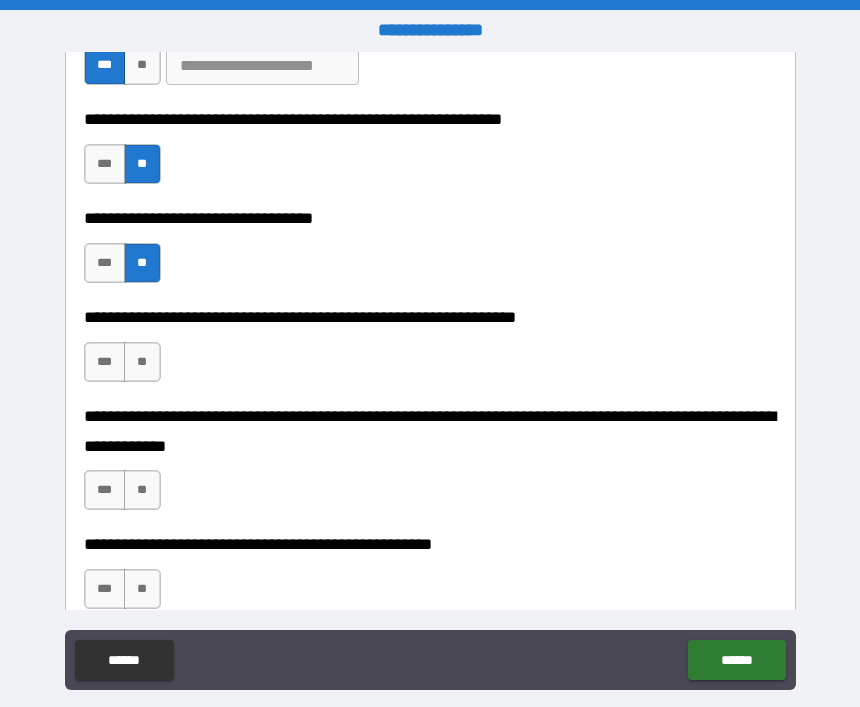 click on "**" at bounding box center (142, 362) 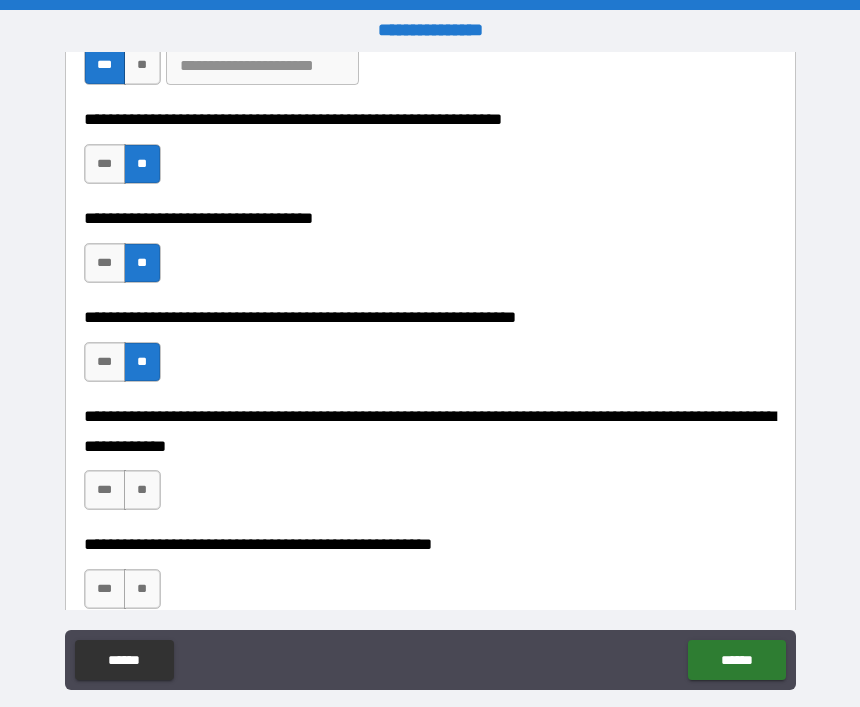 click on "**" at bounding box center (142, 490) 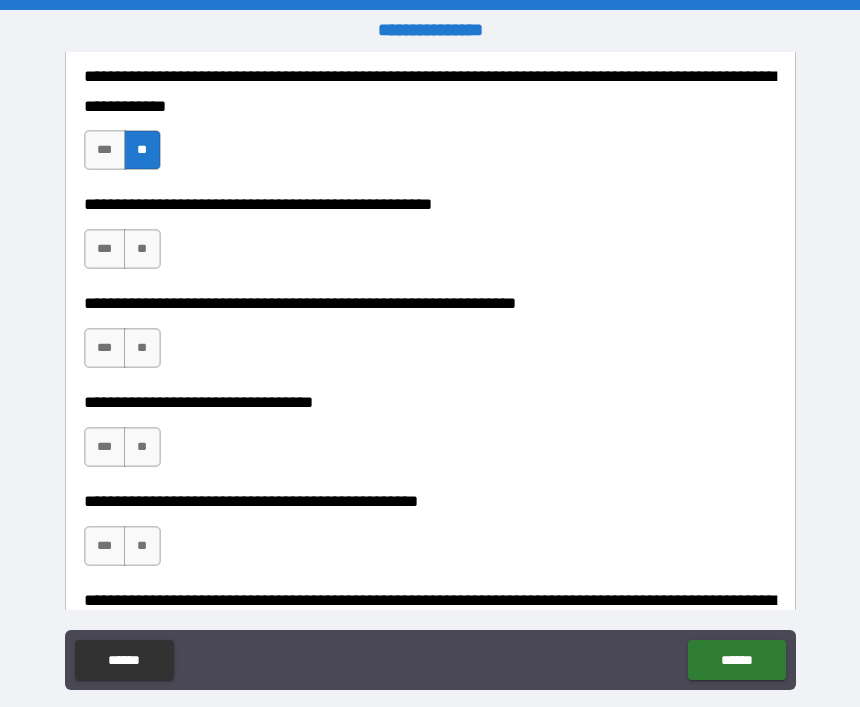 scroll, scrollTop: 971, scrollLeft: 0, axis: vertical 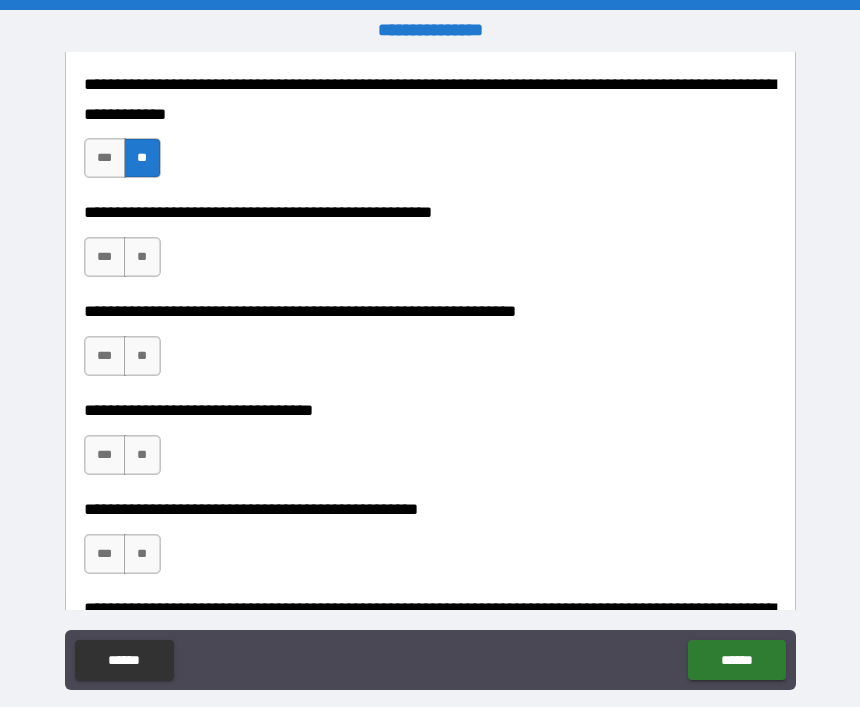 click on "**" at bounding box center [142, 257] 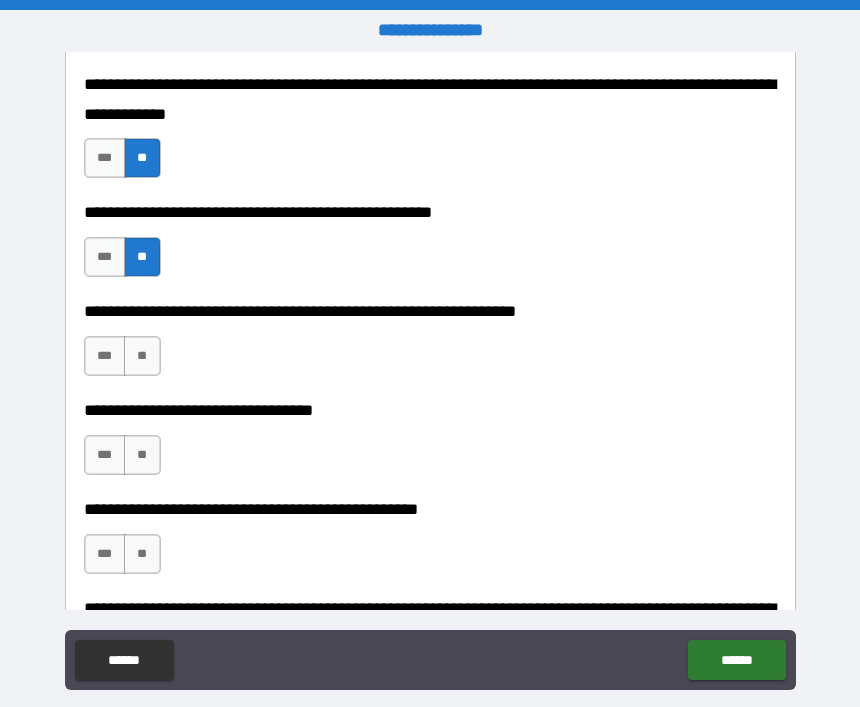 click on "***" at bounding box center [105, 356] 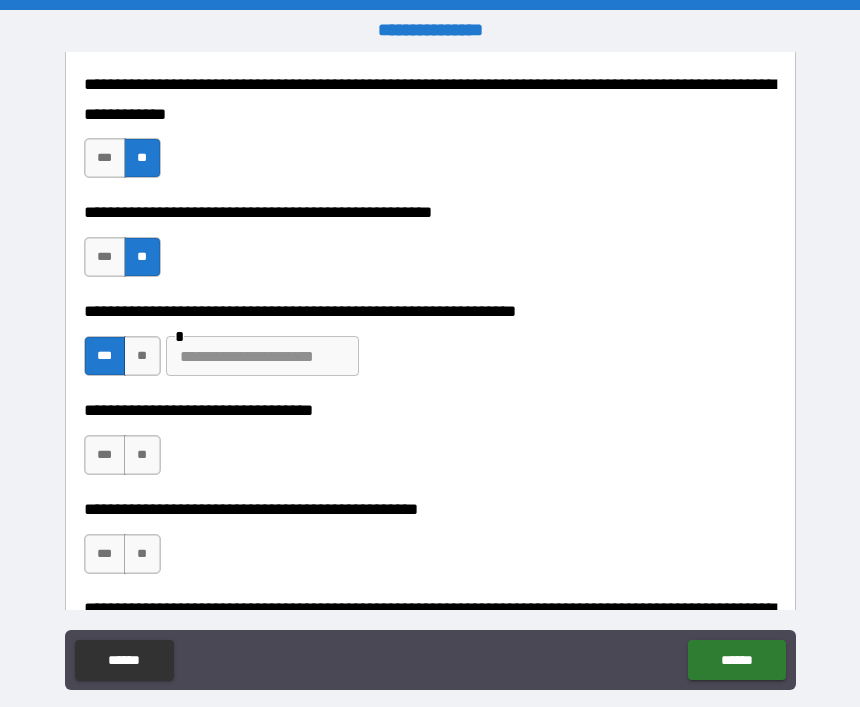 click at bounding box center (262, 356) 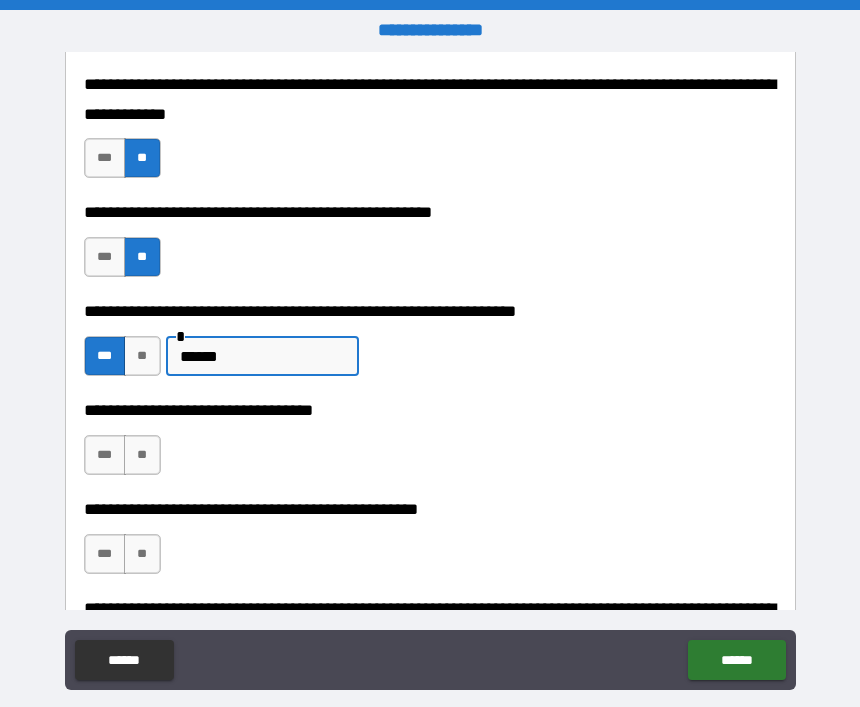 type on "******" 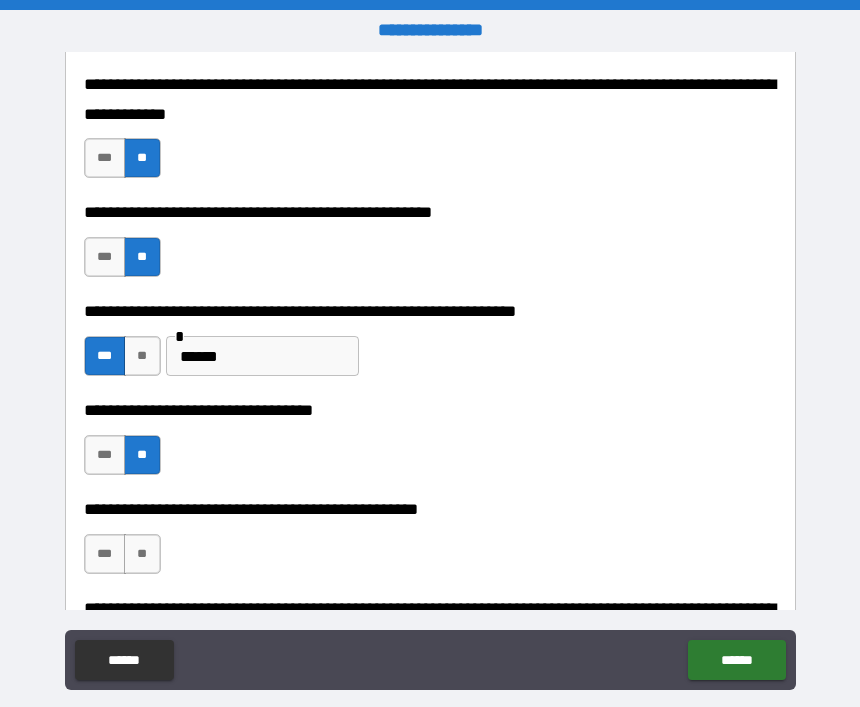 click on "**" at bounding box center (142, 554) 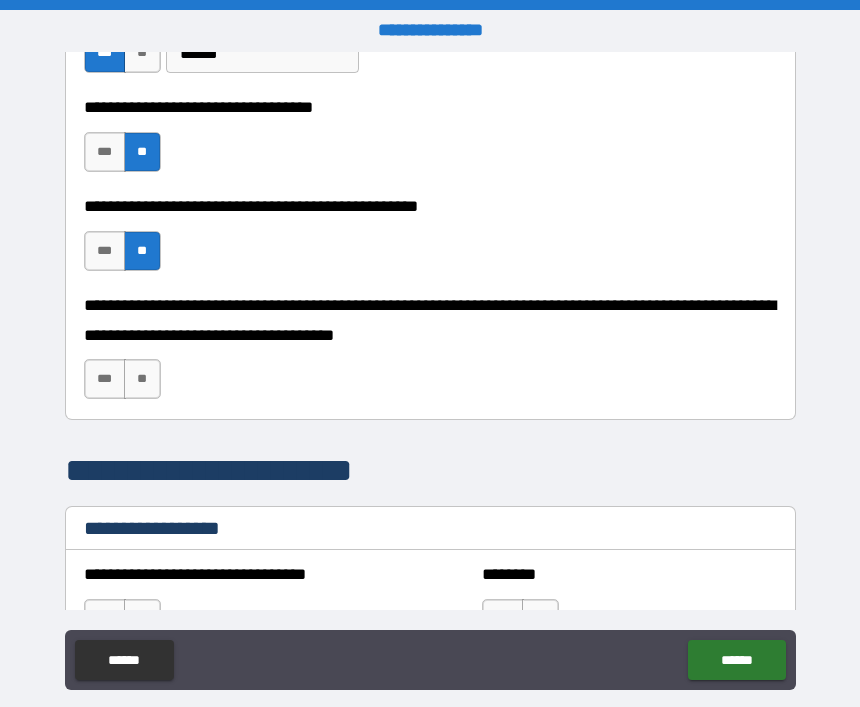 scroll, scrollTop: 1276, scrollLeft: 0, axis: vertical 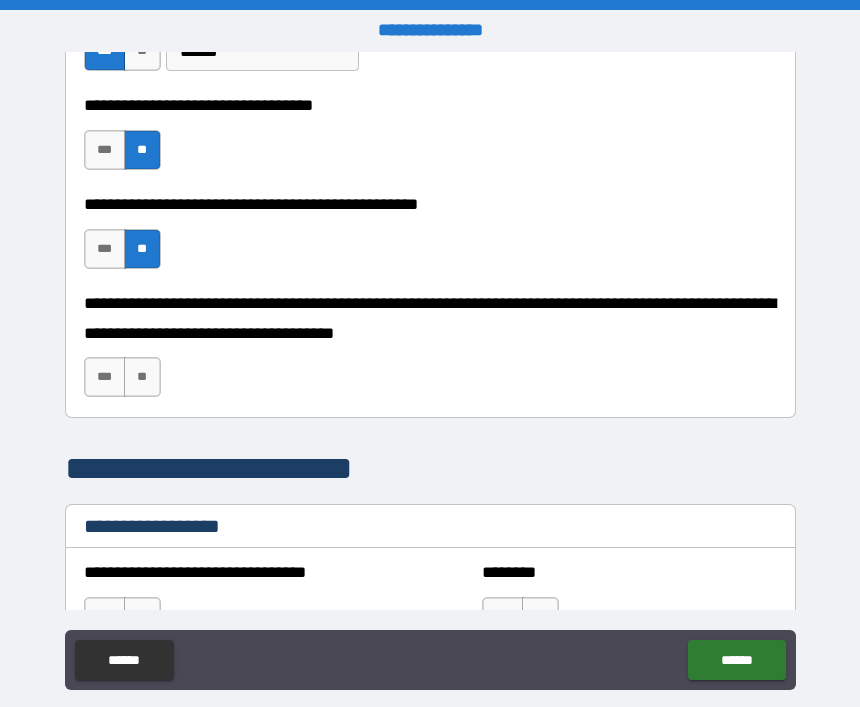 click on "**" at bounding box center (142, 377) 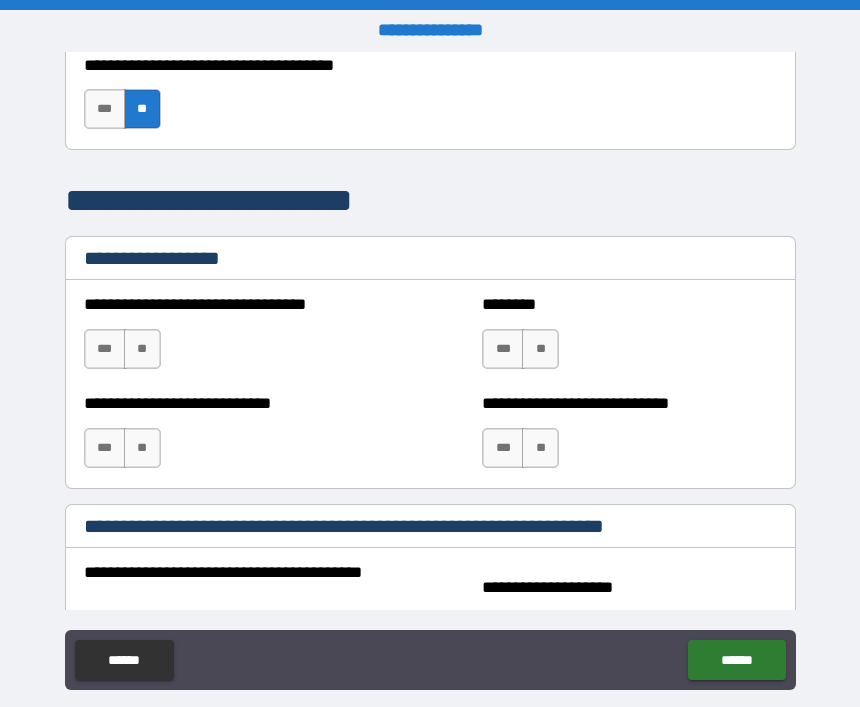 scroll, scrollTop: 1547, scrollLeft: 0, axis: vertical 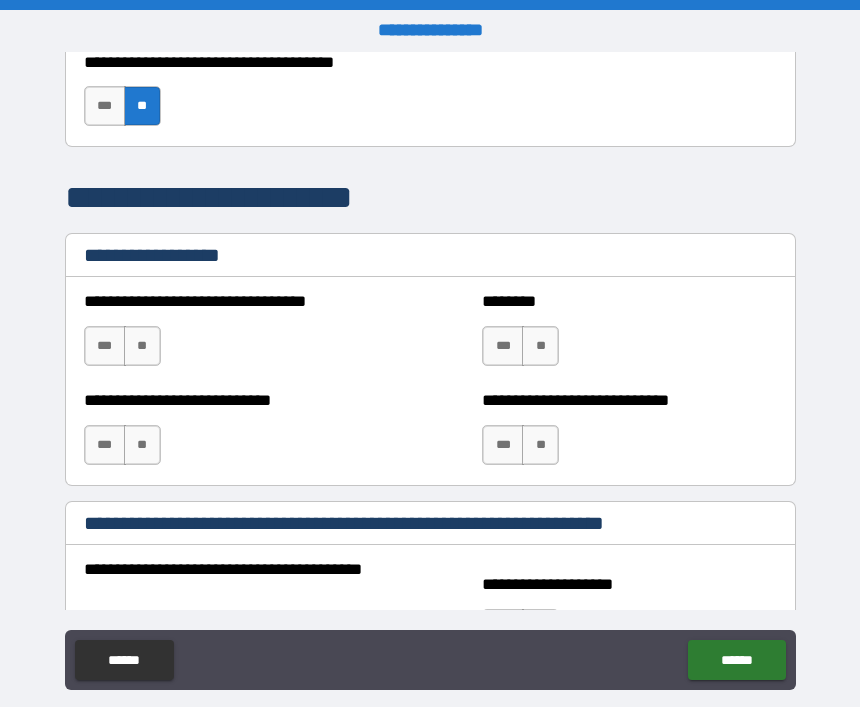 click on "**" at bounding box center [142, 346] 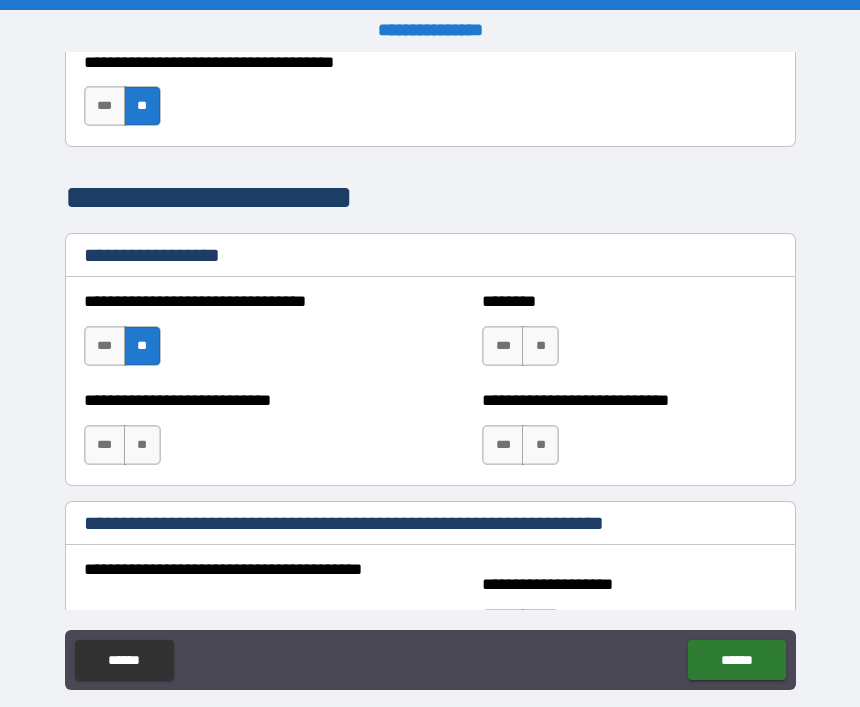 click on "***" at bounding box center (105, 445) 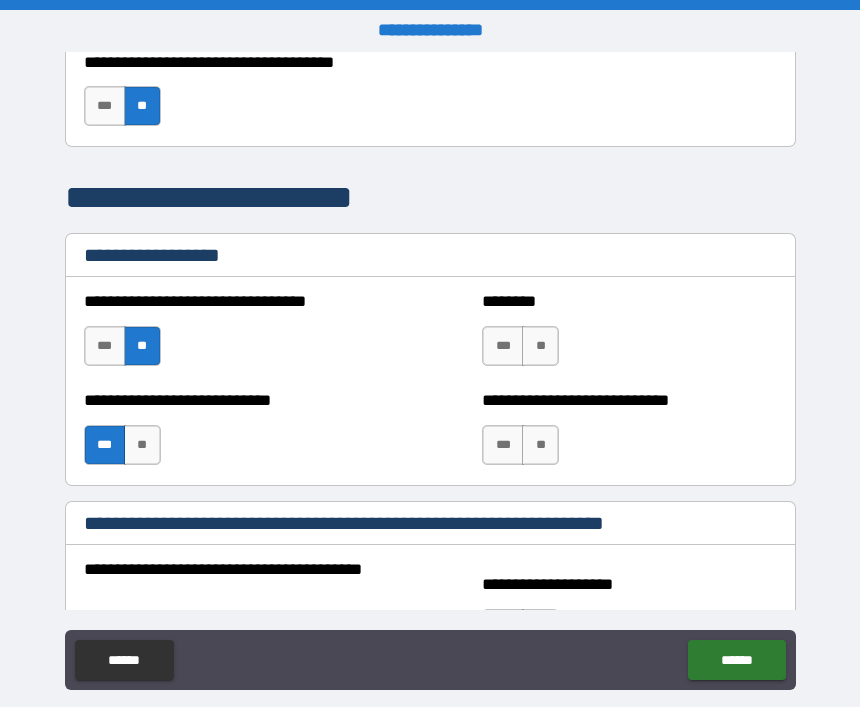 click on "**" at bounding box center (540, 346) 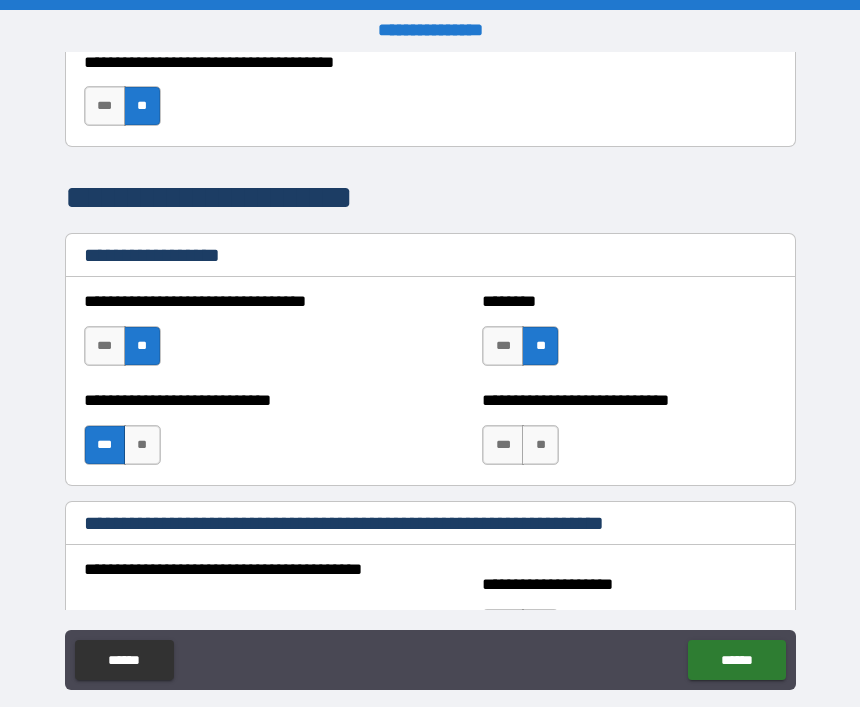click on "**" at bounding box center (540, 445) 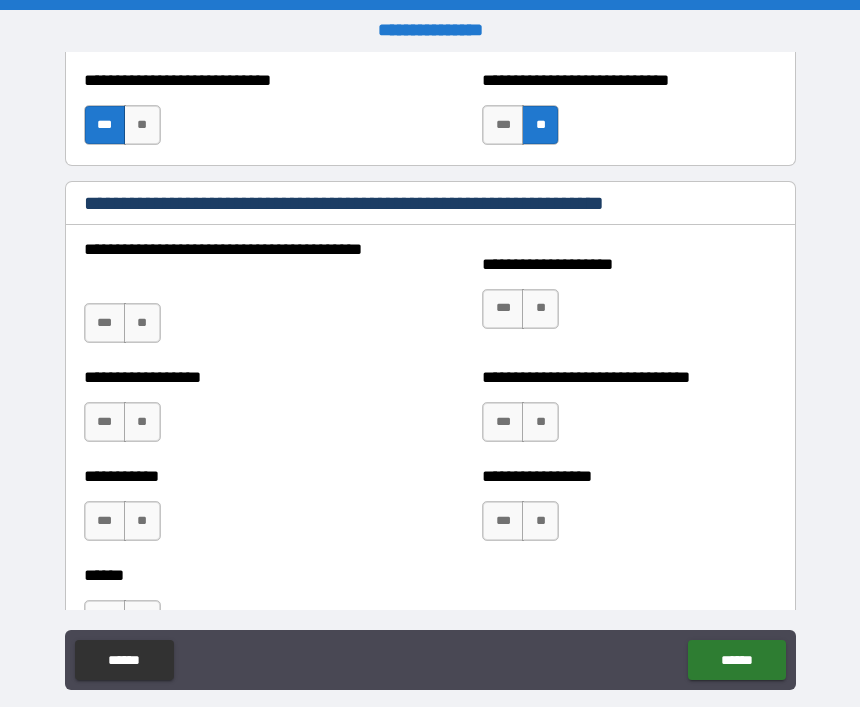 scroll, scrollTop: 1874, scrollLeft: 0, axis: vertical 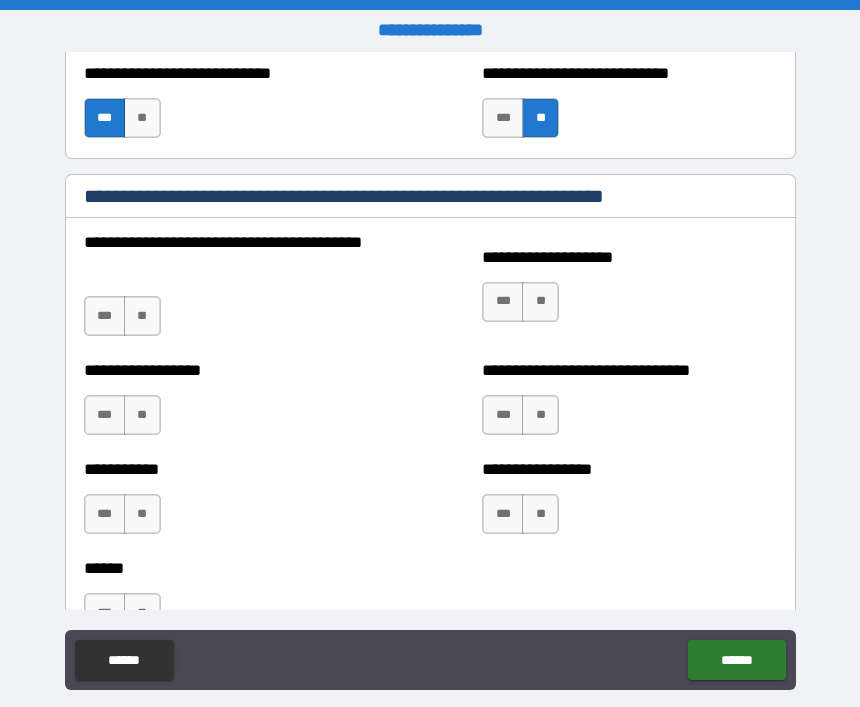 click on "**" at bounding box center [142, 316] 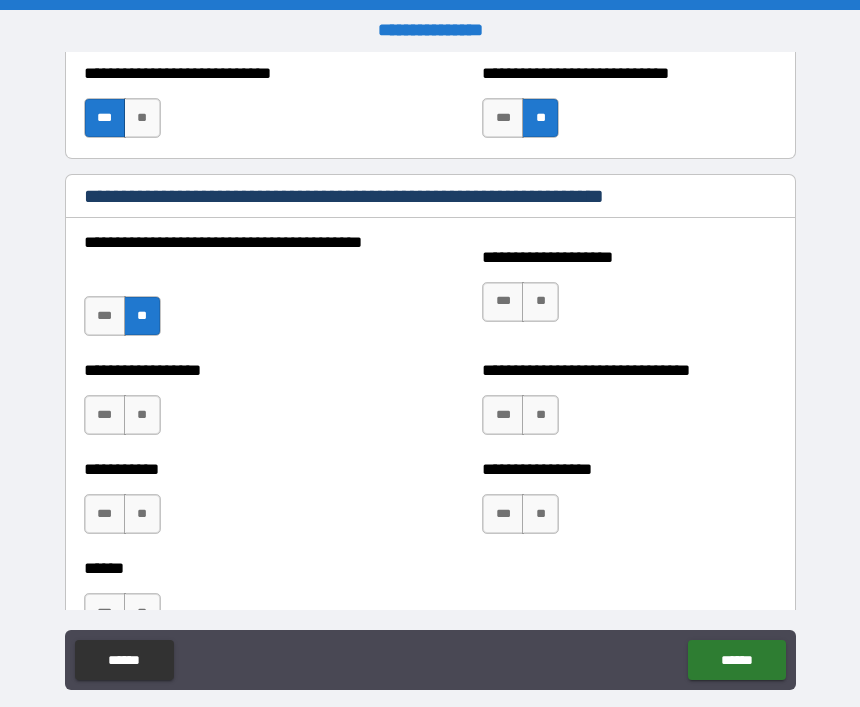 click on "**" at bounding box center [540, 302] 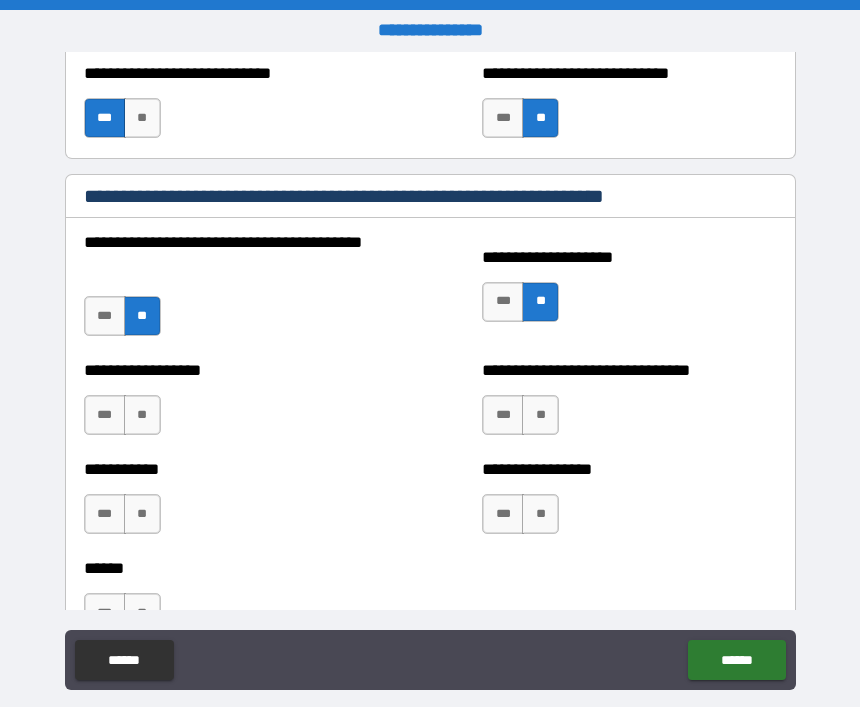 click on "**" at bounding box center [142, 415] 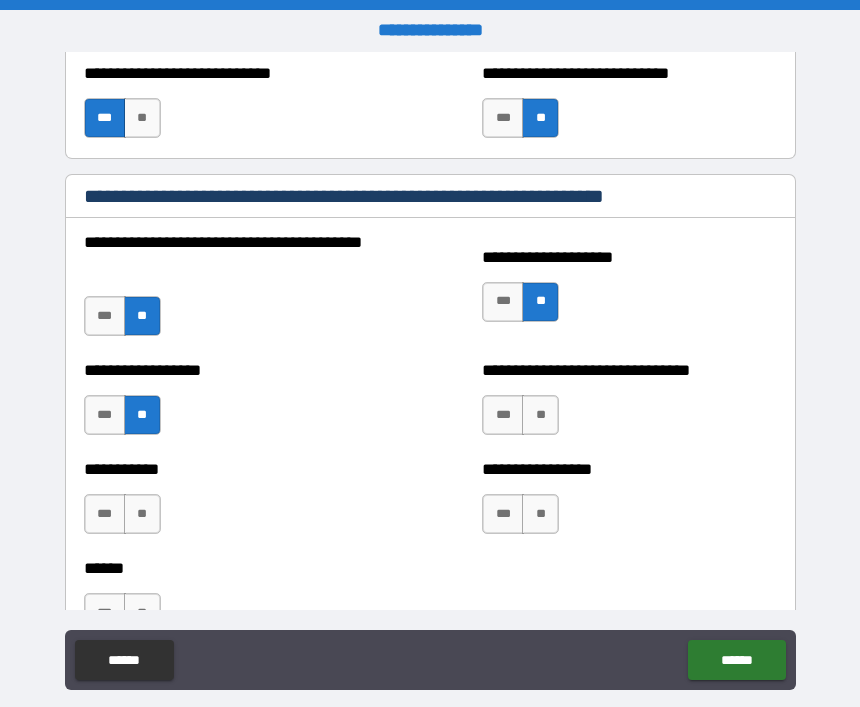 click on "**" at bounding box center (142, 514) 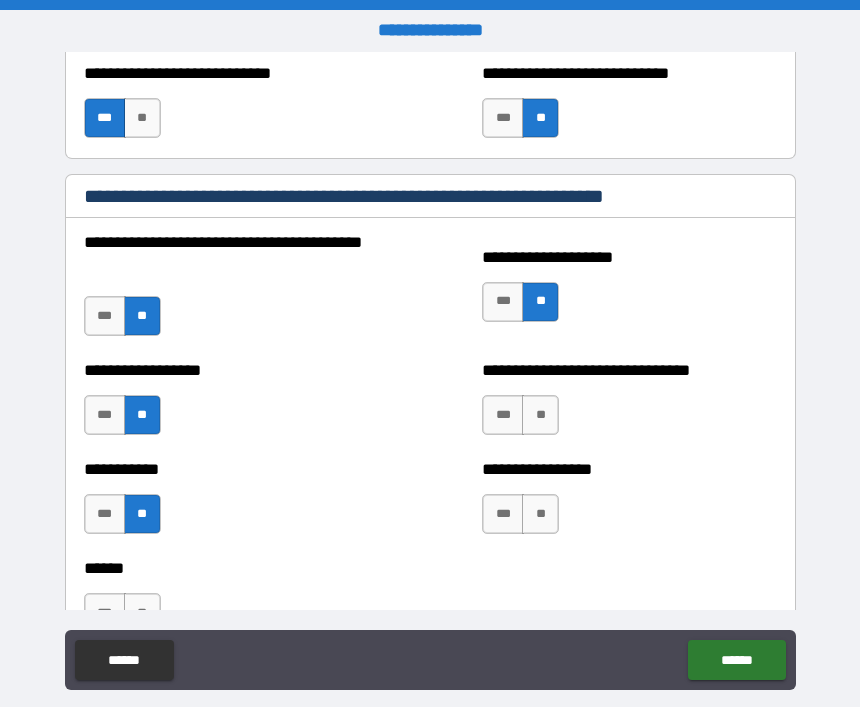 click on "**" at bounding box center (540, 415) 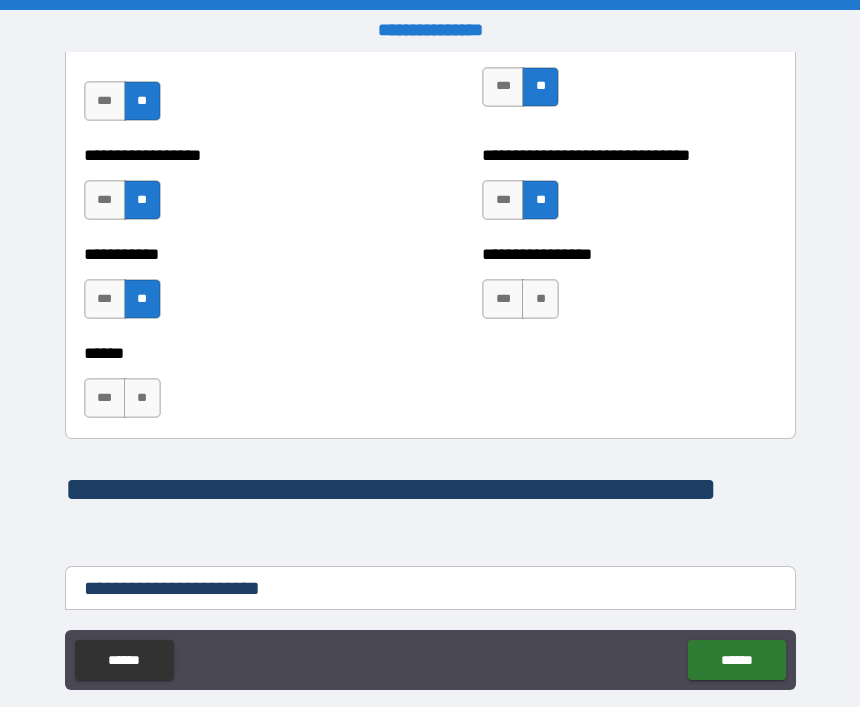 scroll, scrollTop: 2091, scrollLeft: 0, axis: vertical 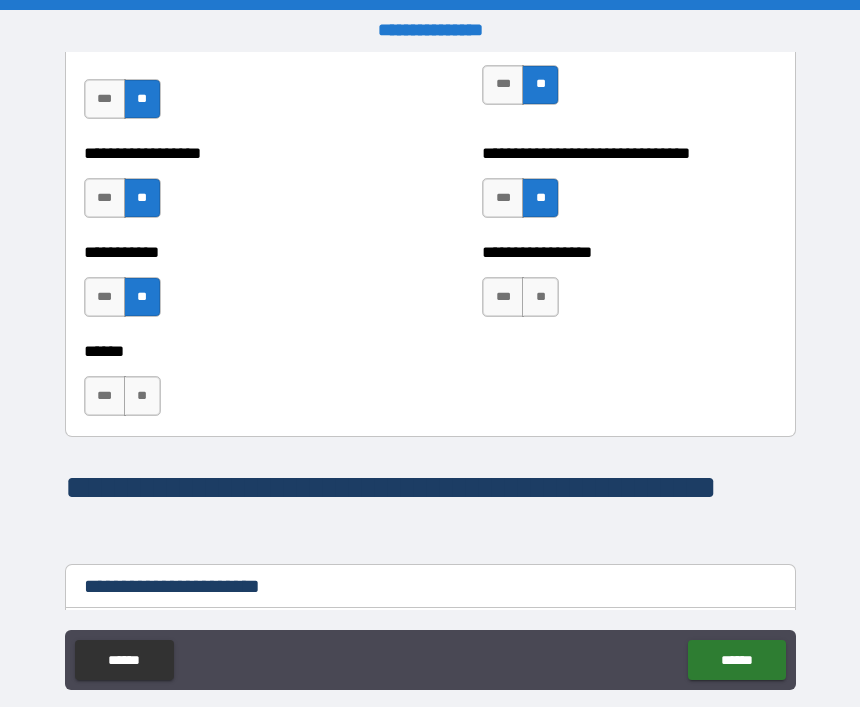 click on "***" at bounding box center [503, 297] 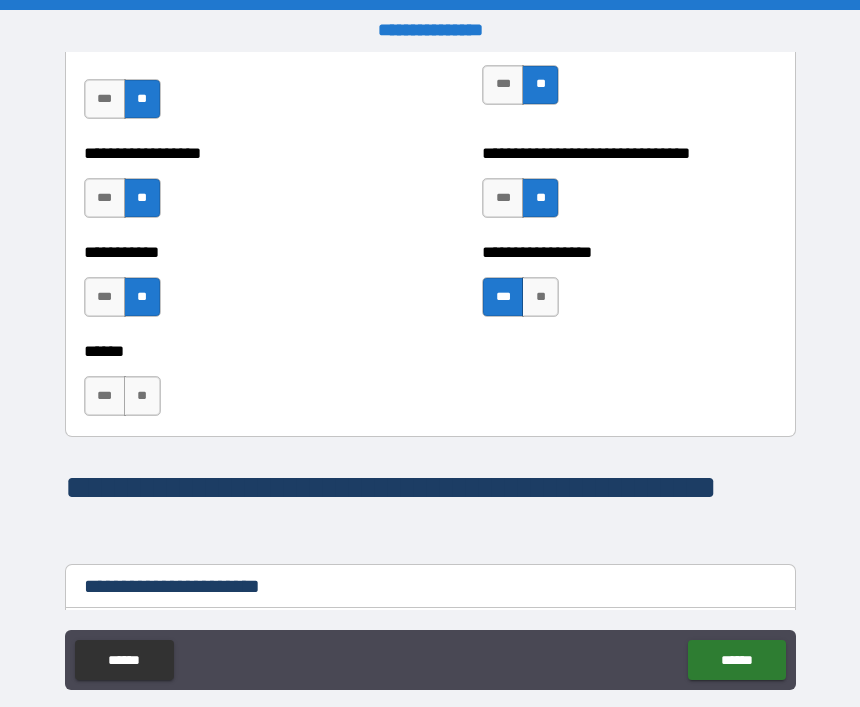 click on "**" at bounding box center (540, 297) 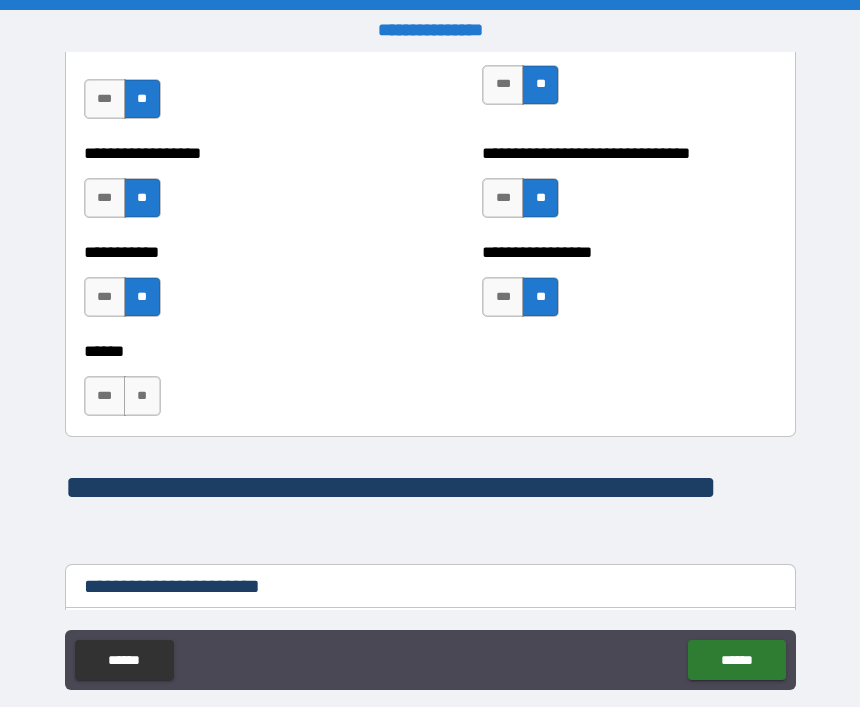 click on "**" at bounding box center (142, 396) 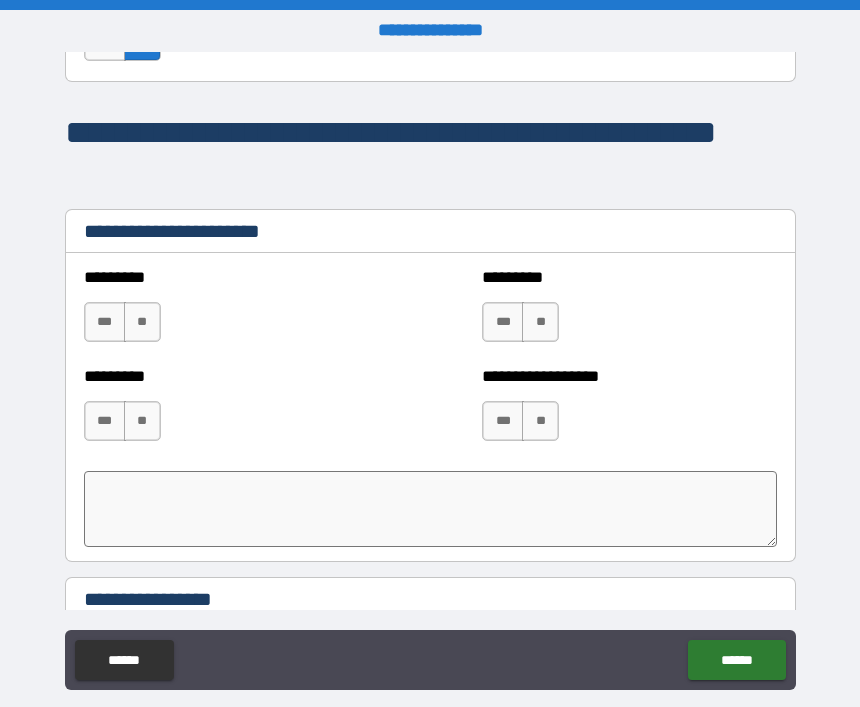 scroll, scrollTop: 2451, scrollLeft: 0, axis: vertical 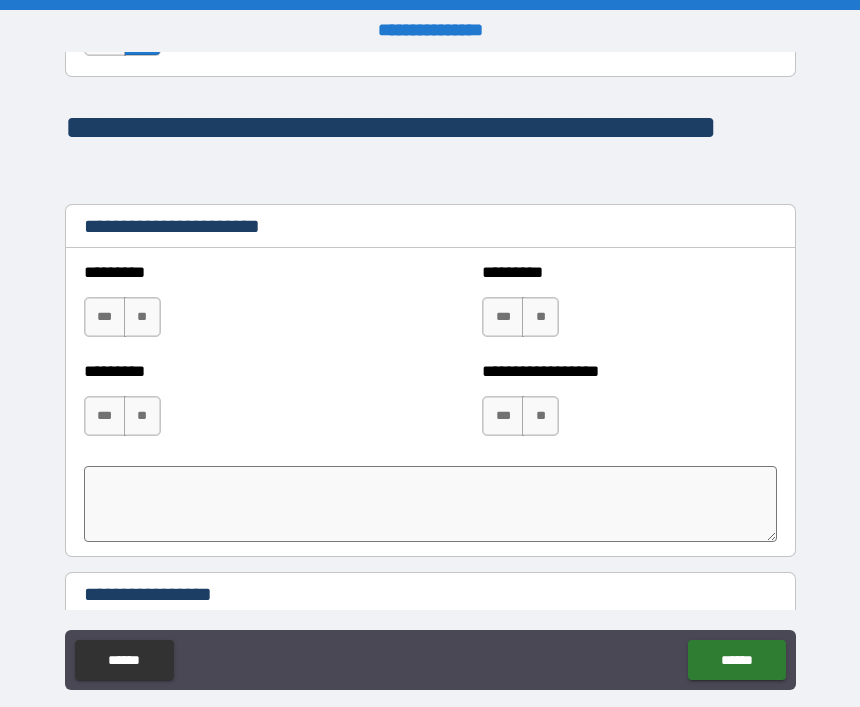 click on "**" at bounding box center [142, 317] 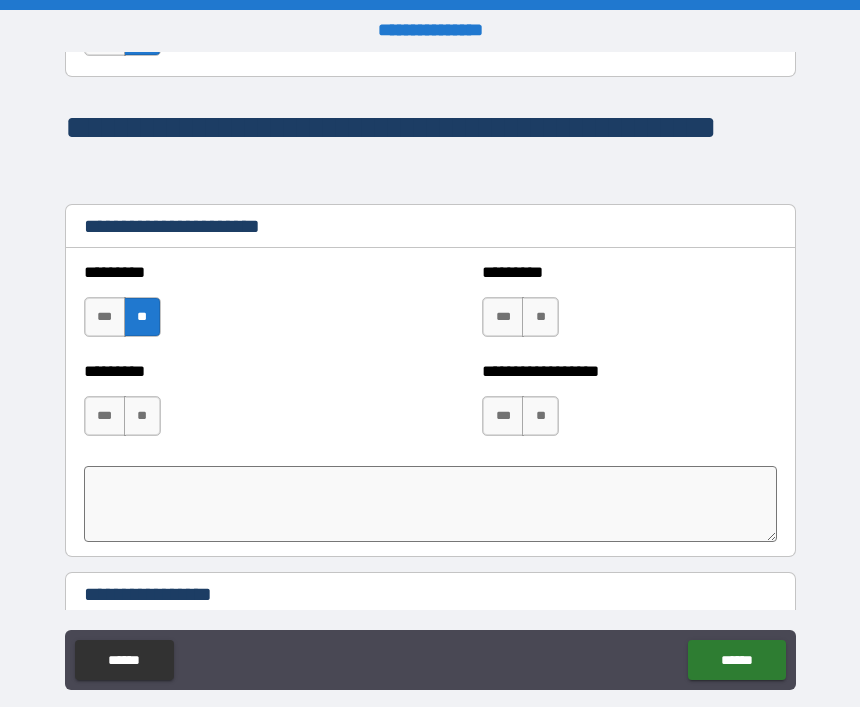 click on "**" at bounding box center (142, 416) 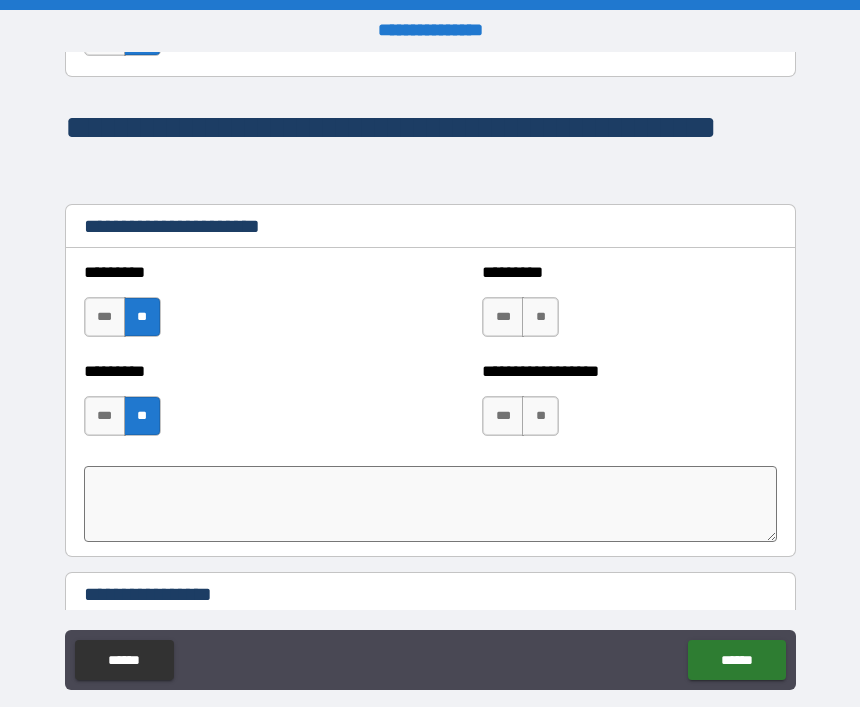 click on "**" at bounding box center (540, 317) 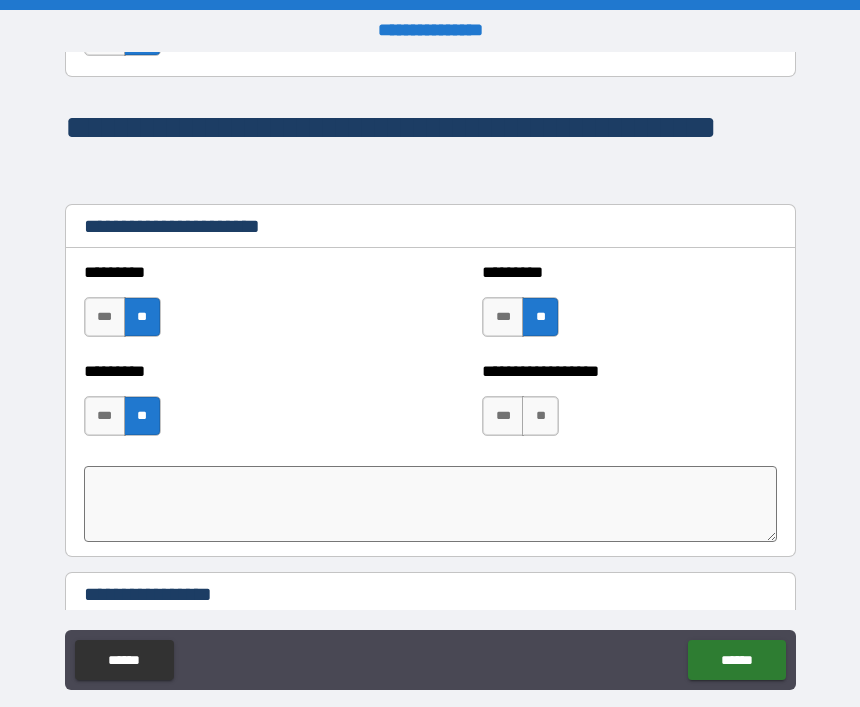 click on "**" at bounding box center [540, 416] 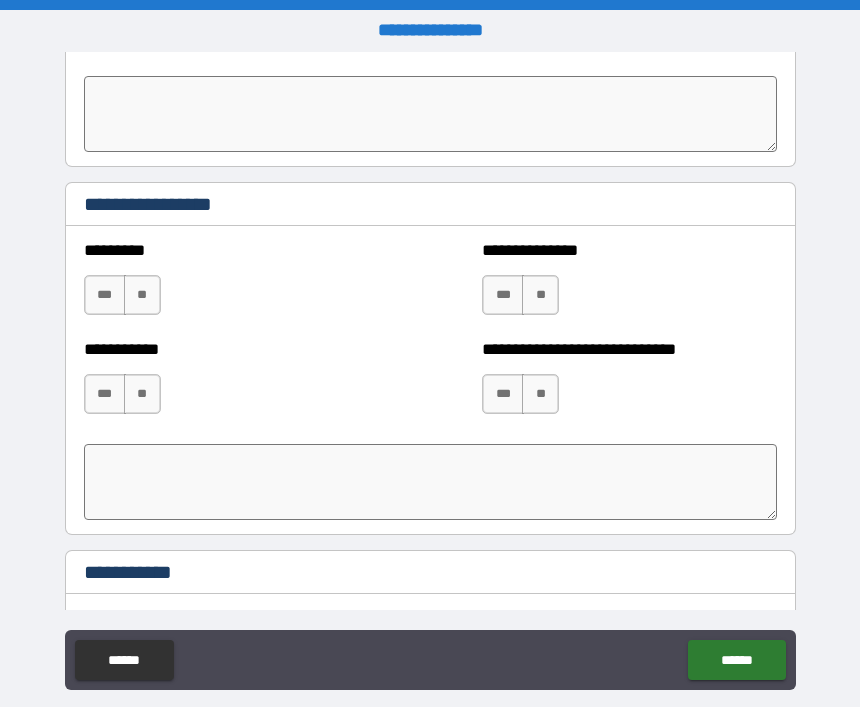 scroll, scrollTop: 2842, scrollLeft: 0, axis: vertical 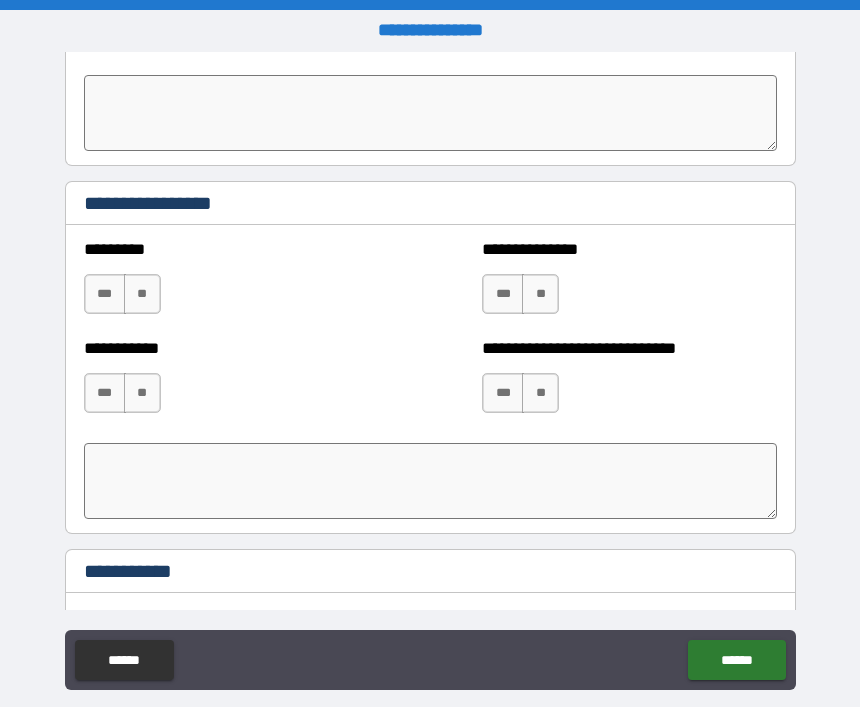 click on "**" at bounding box center [142, 294] 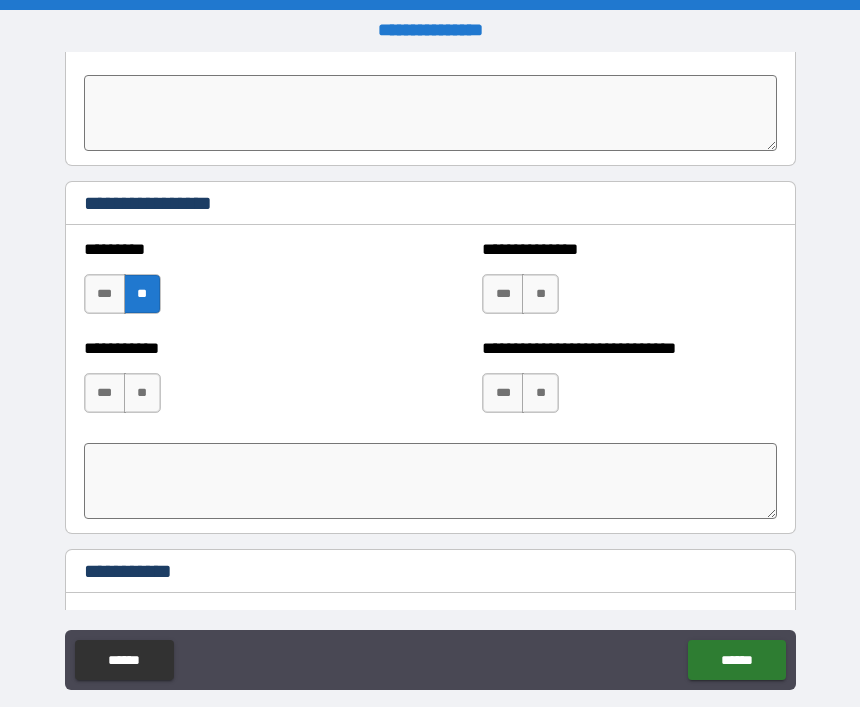 click on "**" at bounding box center [142, 393] 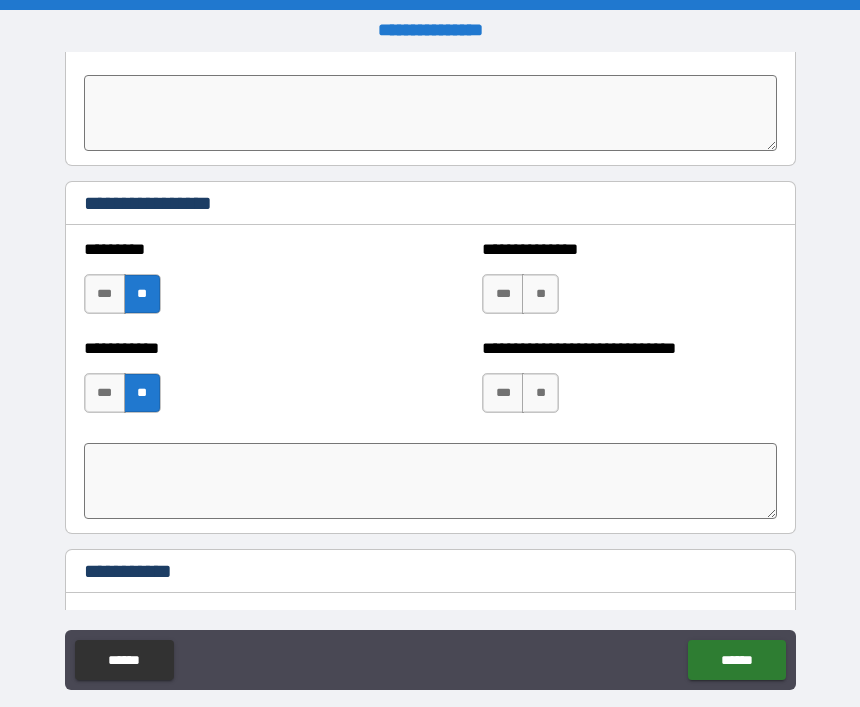 click on "**" at bounding box center [540, 294] 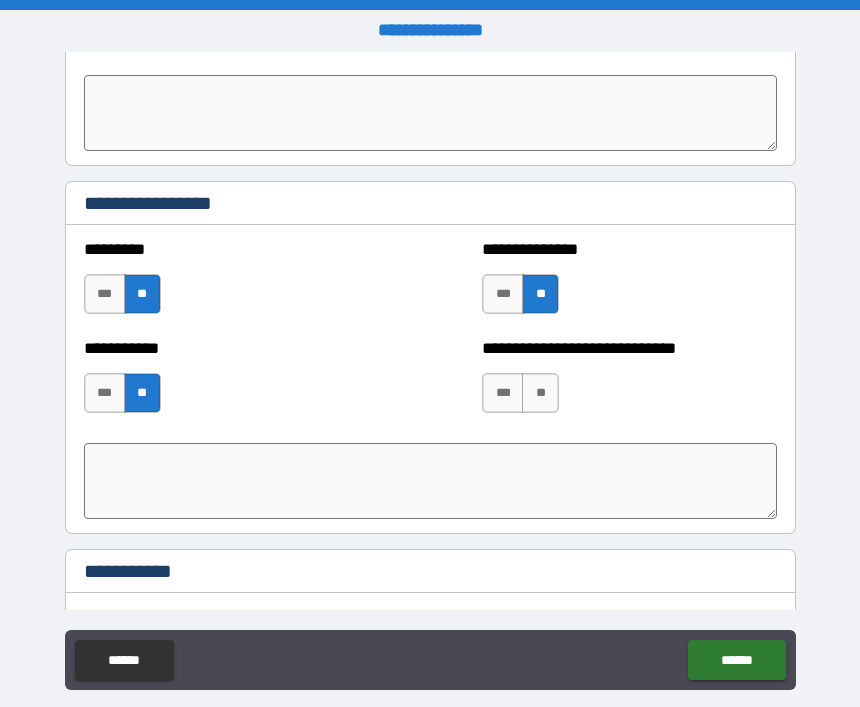click on "**" at bounding box center [540, 393] 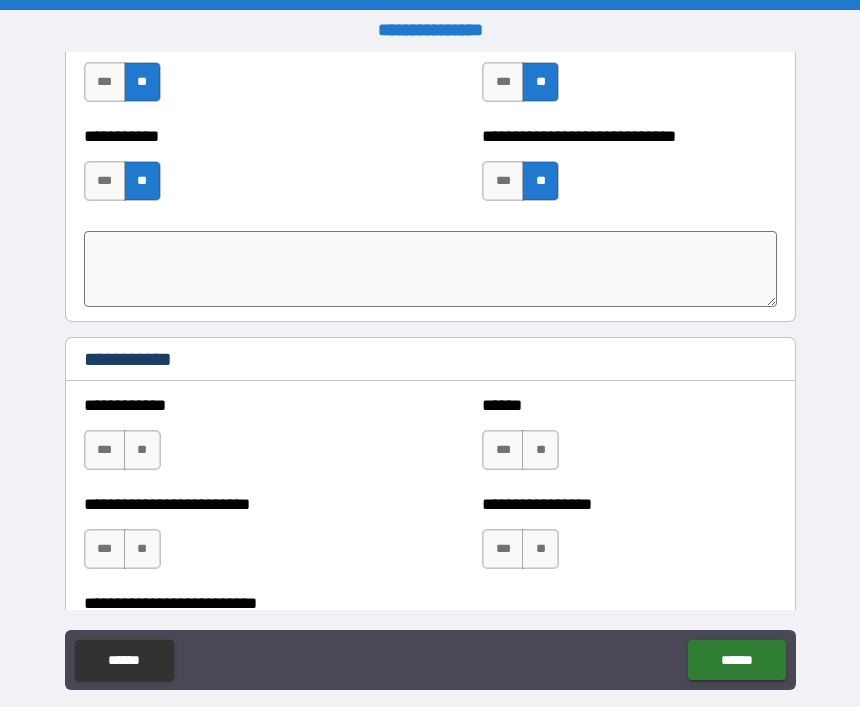 scroll, scrollTop: 3054, scrollLeft: 0, axis: vertical 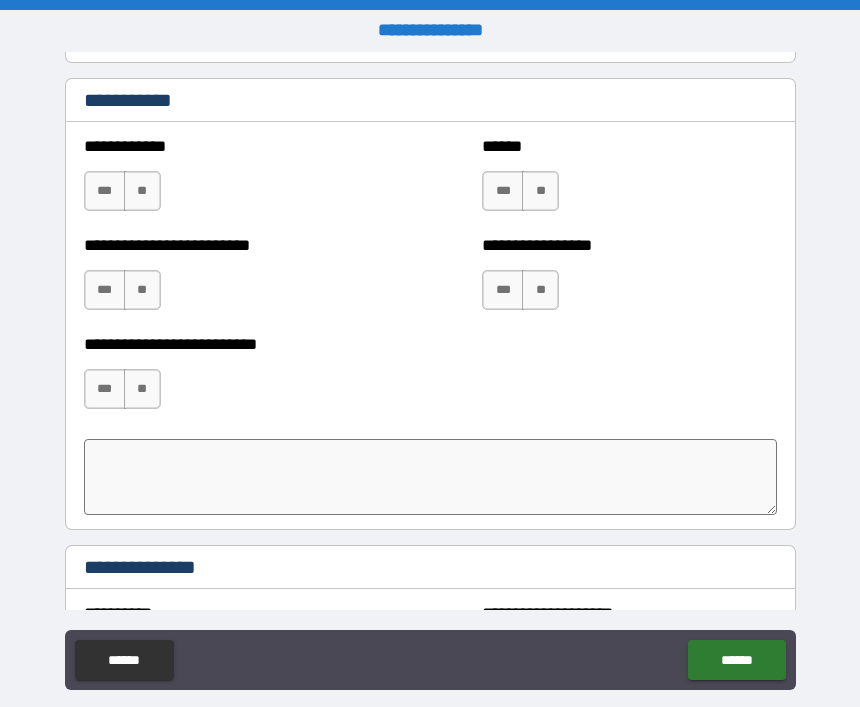 click on "**" at bounding box center (142, 191) 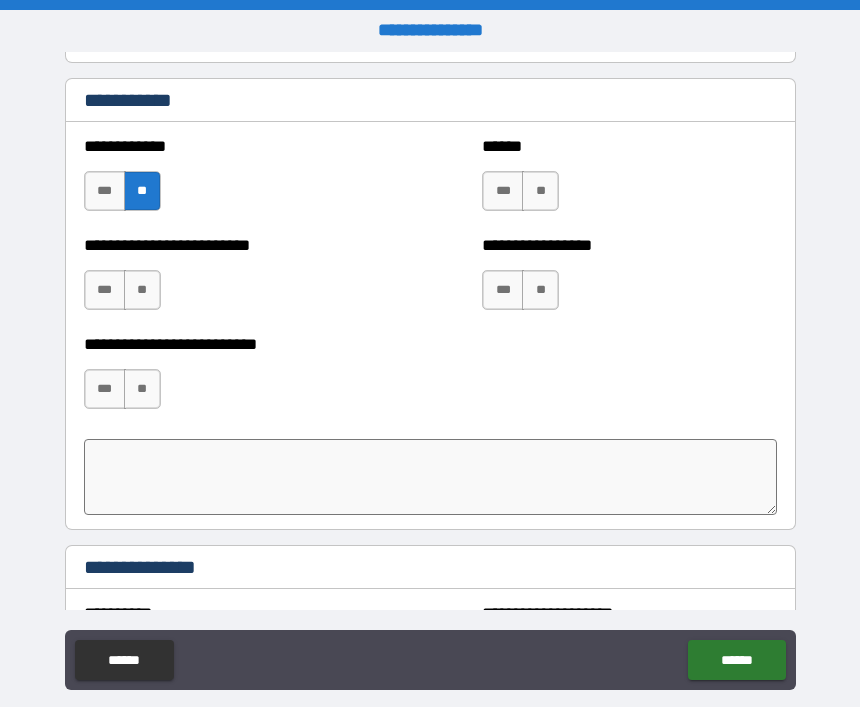 click on "**" at bounding box center (142, 290) 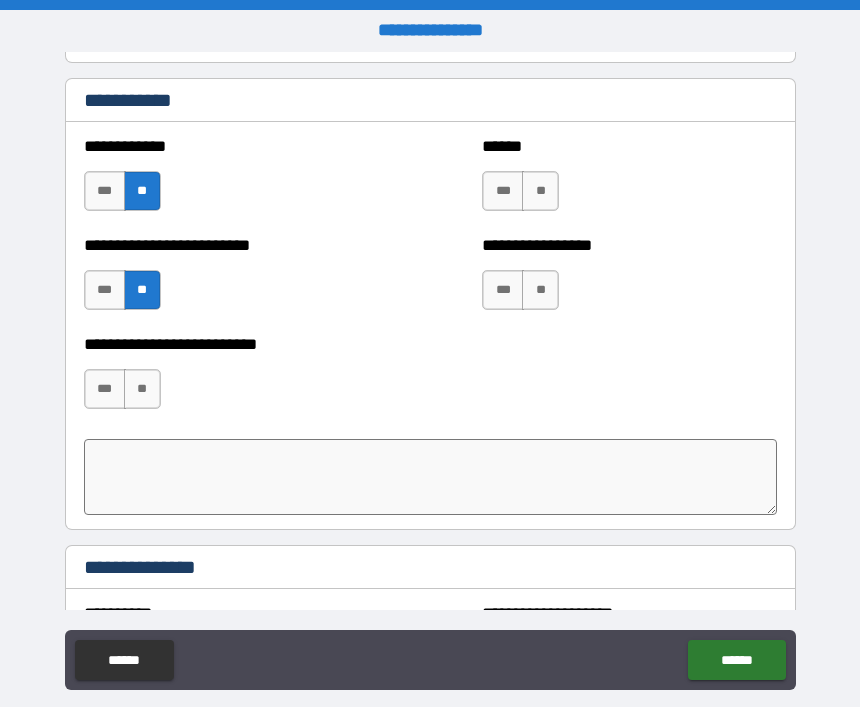 click on "**" at bounding box center (142, 389) 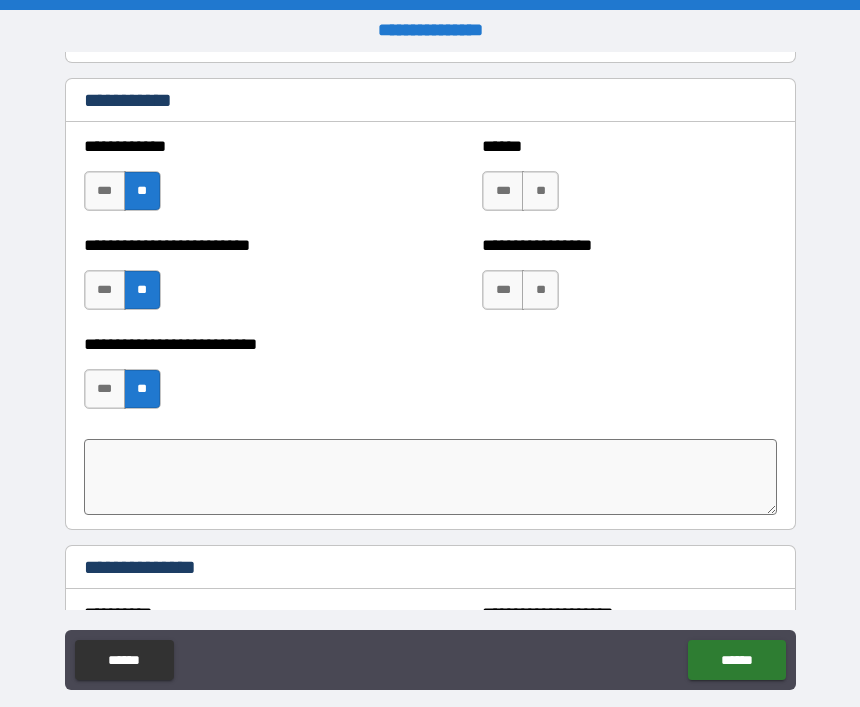 click on "**" at bounding box center (540, 191) 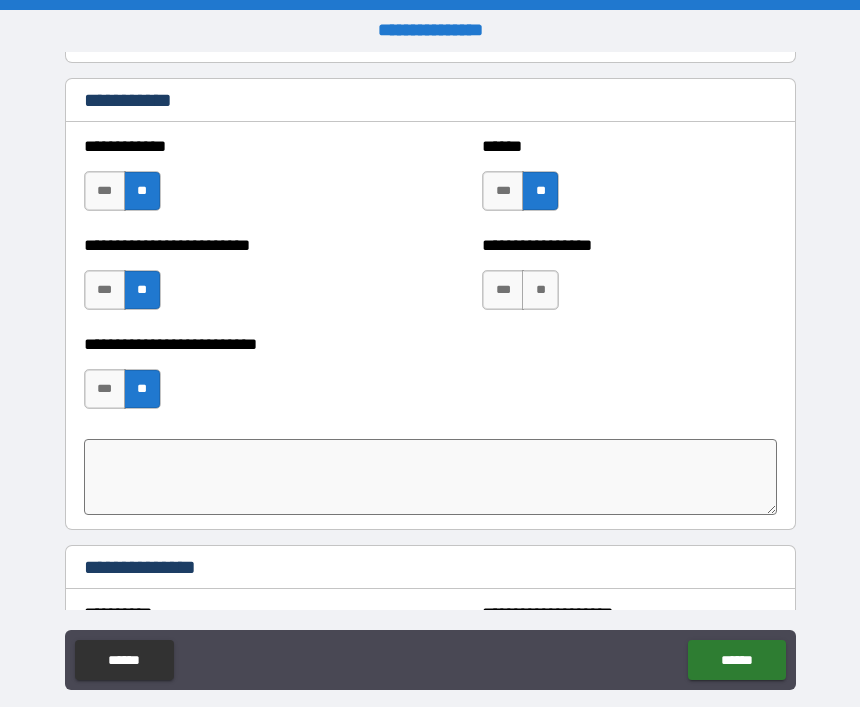 click on "**" at bounding box center (540, 290) 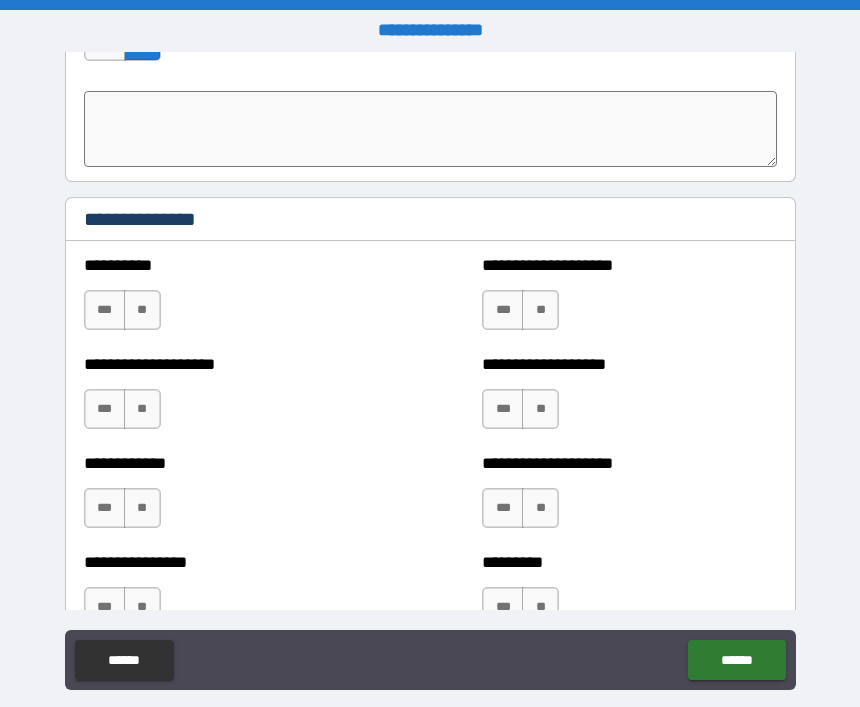 scroll, scrollTop: 3662, scrollLeft: 0, axis: vertical 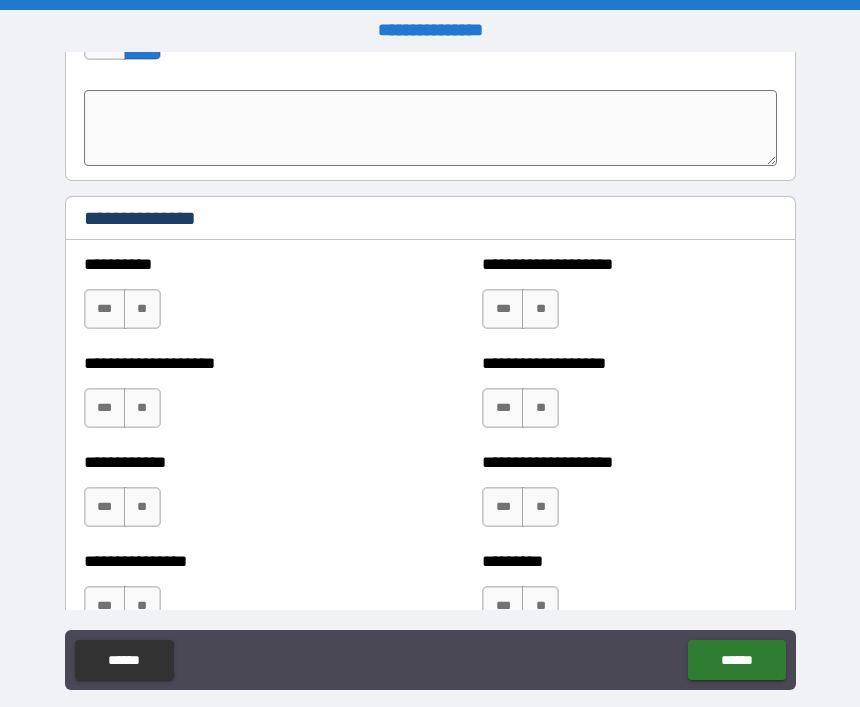 click on "**" at bounding box center [142, 309] 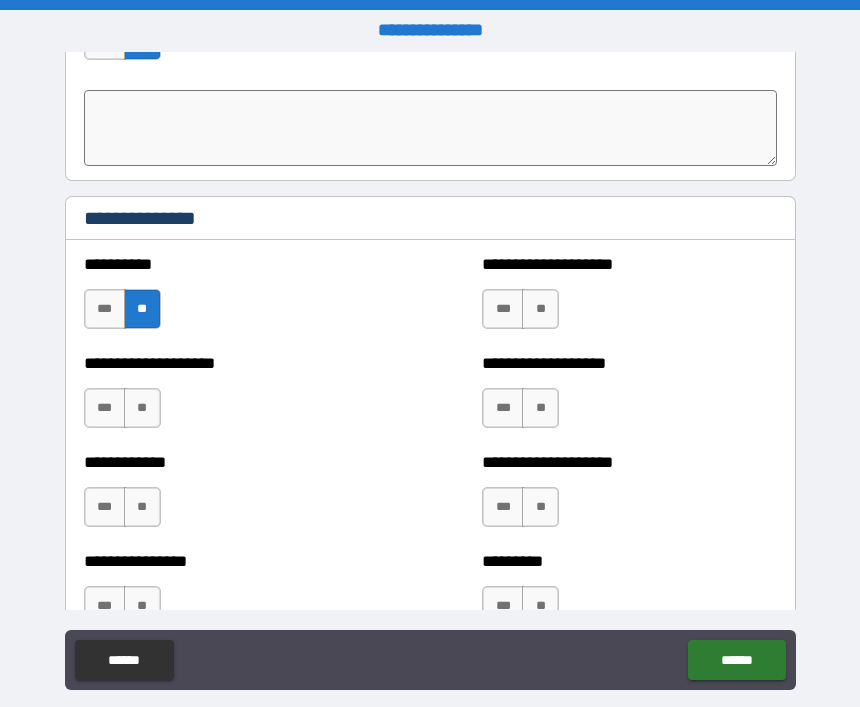click on "**" at bounding box center [142, 408] 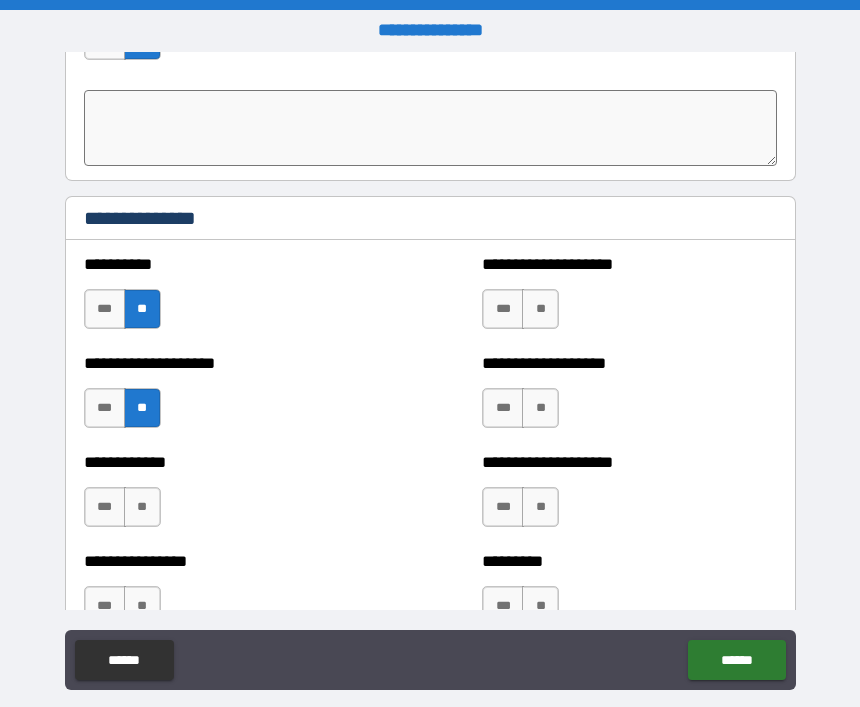 click on "**" at bounding box center [142, 507] 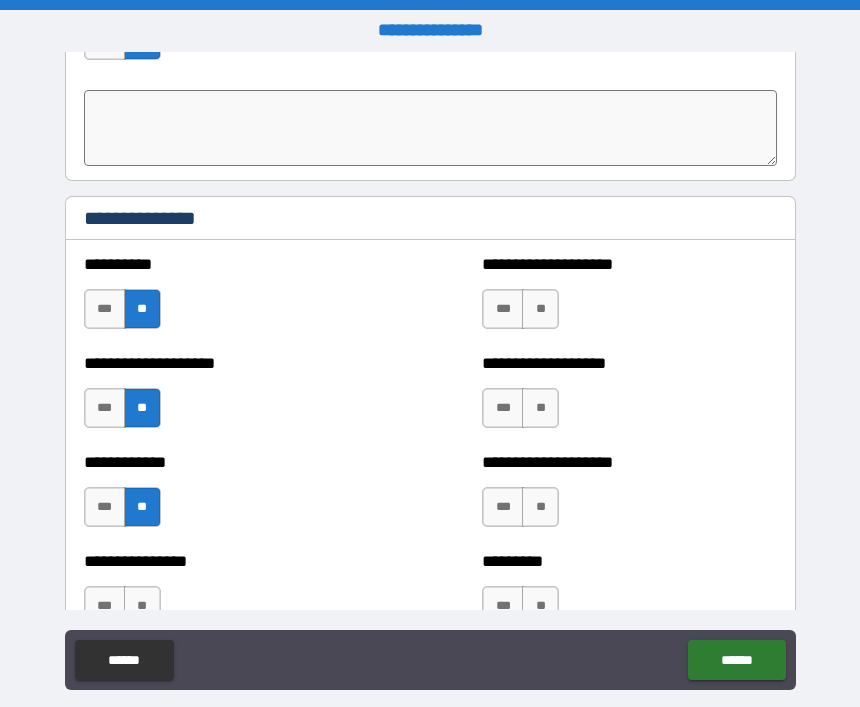 click on "**" at bounding box center (540, 309) 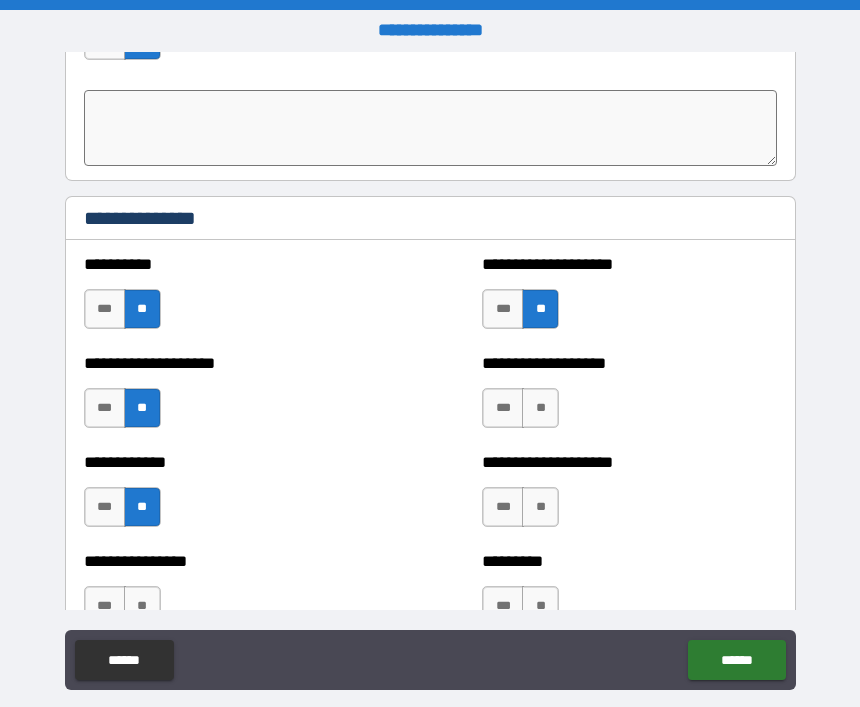 click on "**" at bounding box center [540, 408] 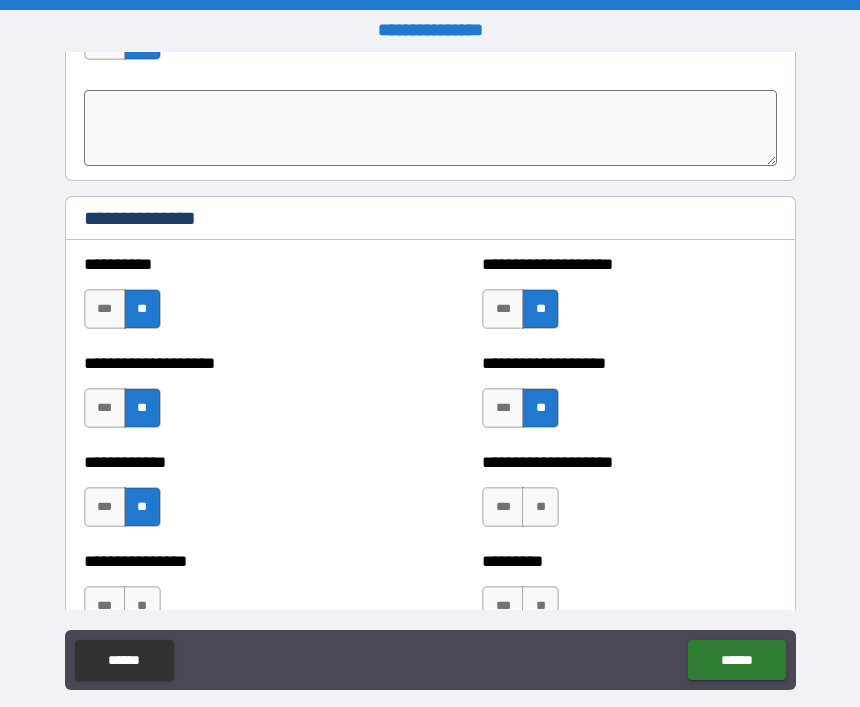 click on "**" at bounding box center [540, 507] 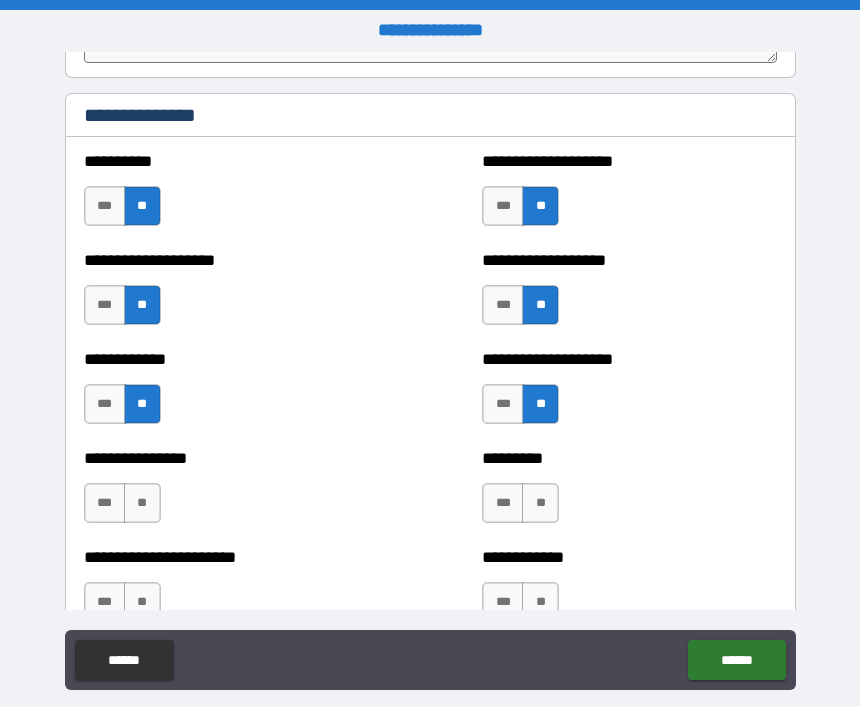 scroll, scrollTop: 3877, scrollLeft: 0, axis: vertical 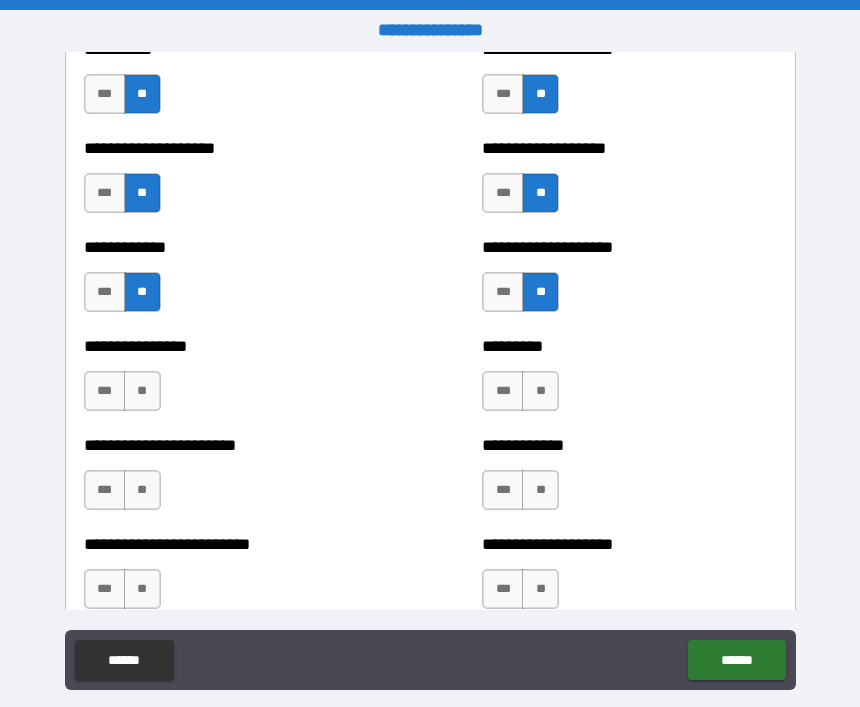 click on "**" at bounding box center (540, 391) 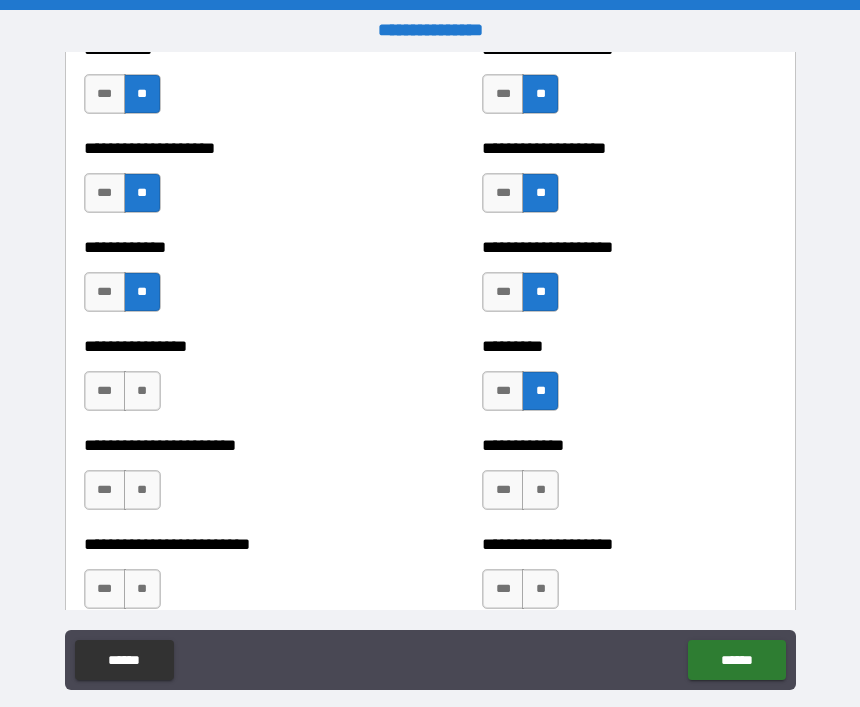 click on "**" at bounding box center (540, 490) 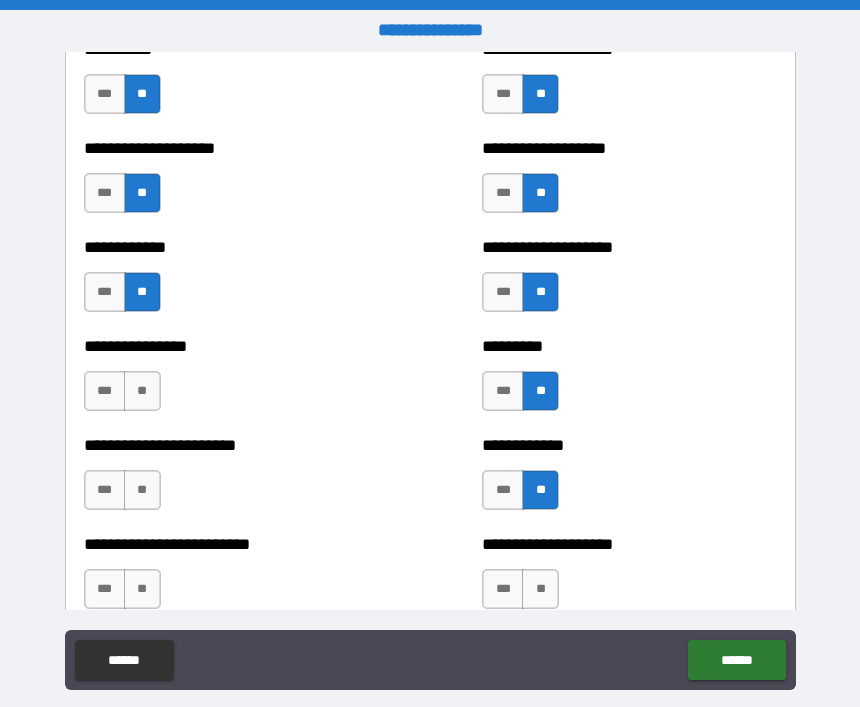click on "**" at bounding box center (142, 490) 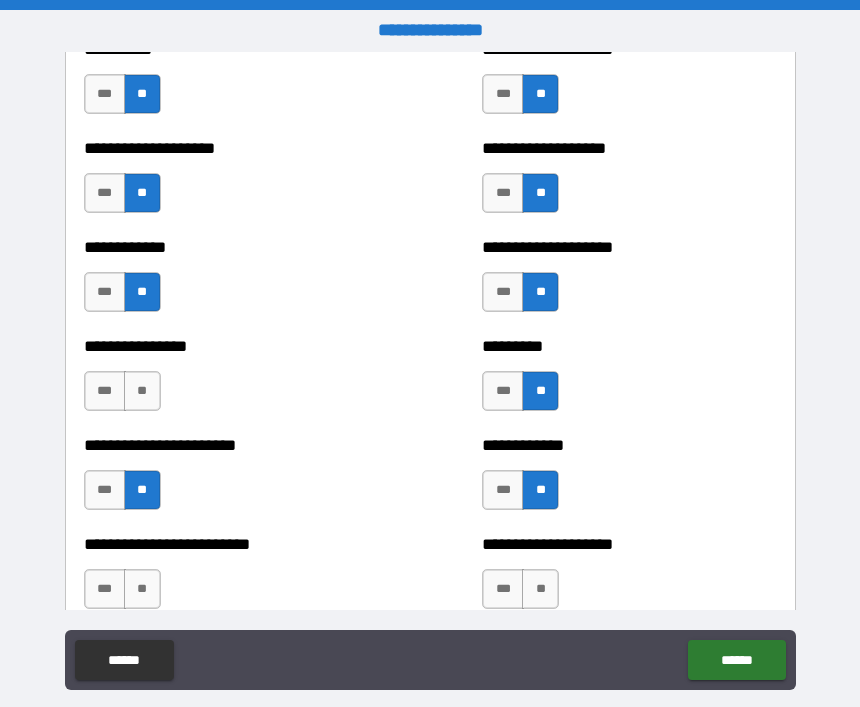 click on "**" at bounding box center (142, 391) 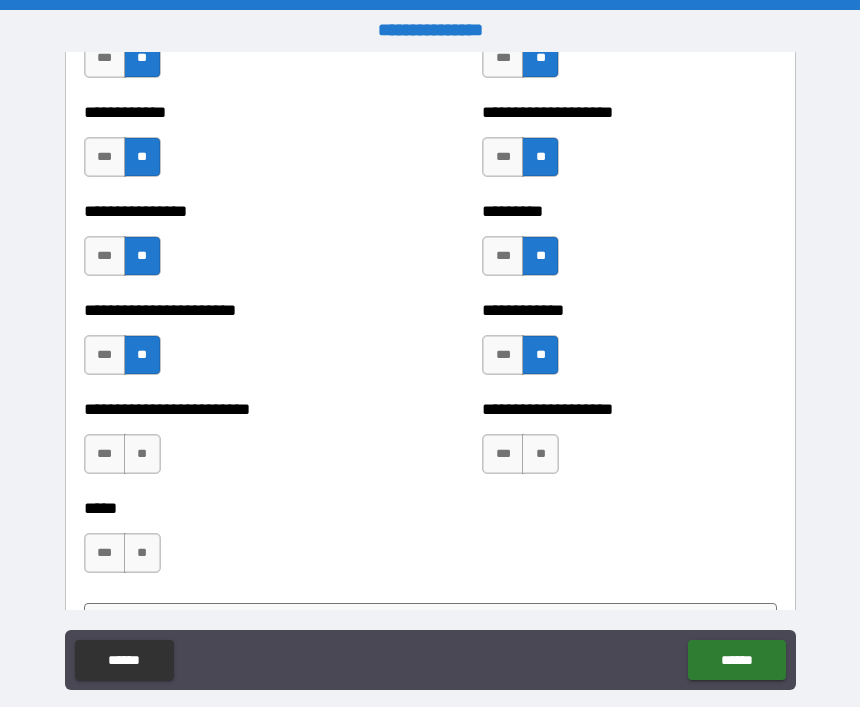 scroll, scrollTop: 4071, scrollLeft: 0, axis: vertical 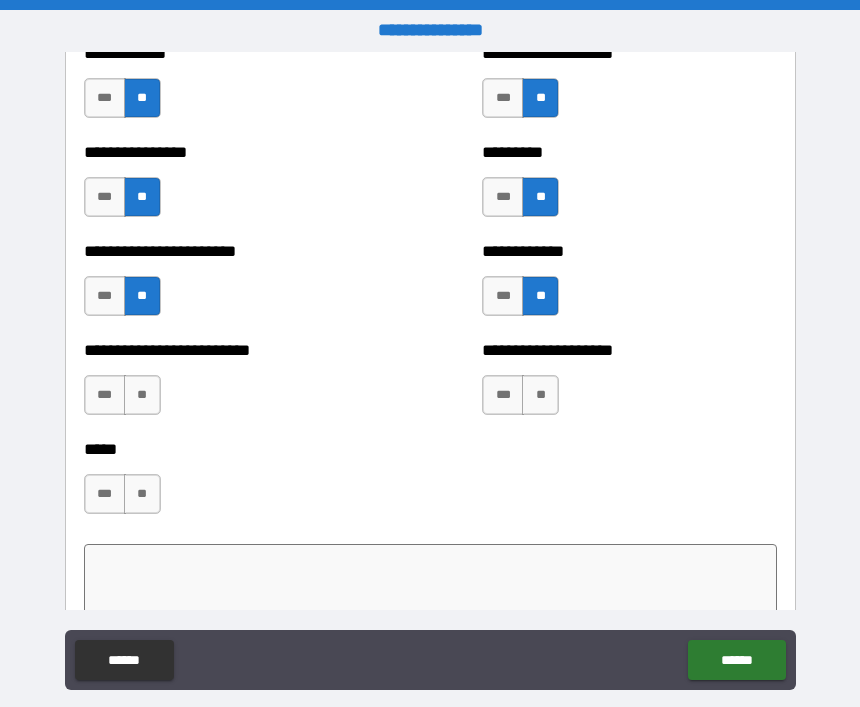 click on "**" at bounding box center [540, 395] 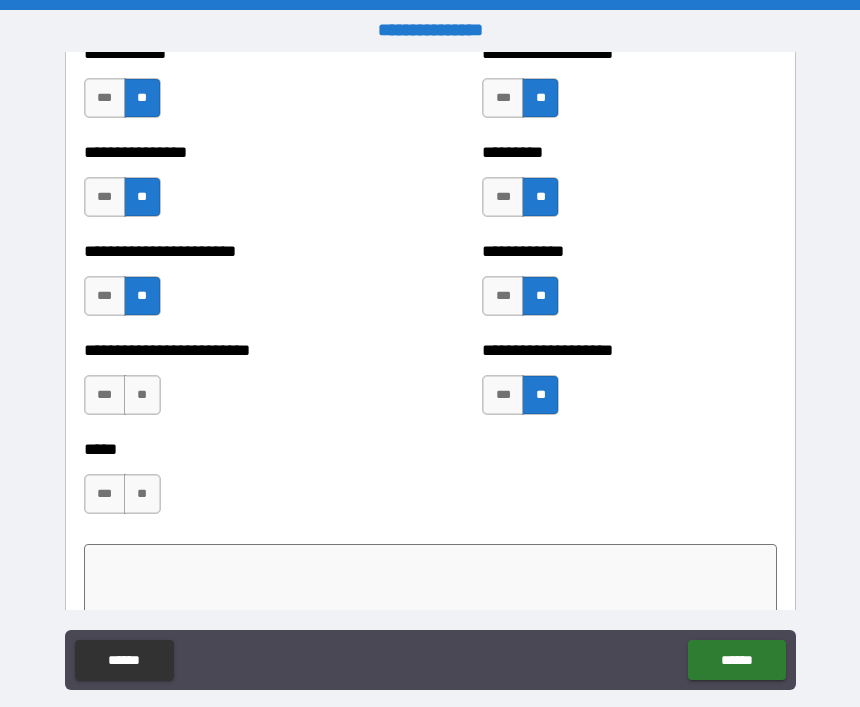 click on "**" at bounding box center (142, 395) 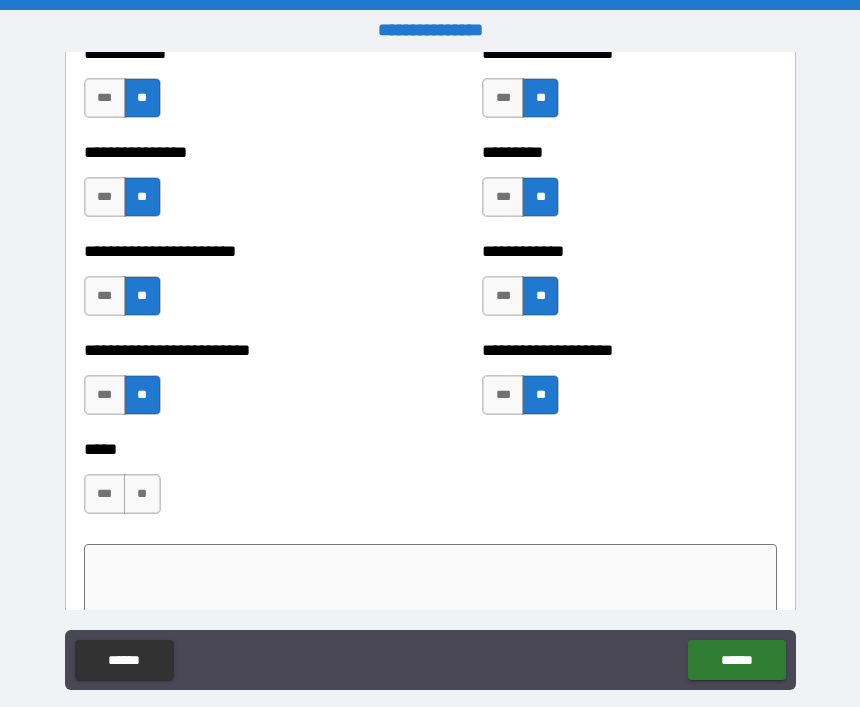 click on "**" at bounding box center [142, 494] 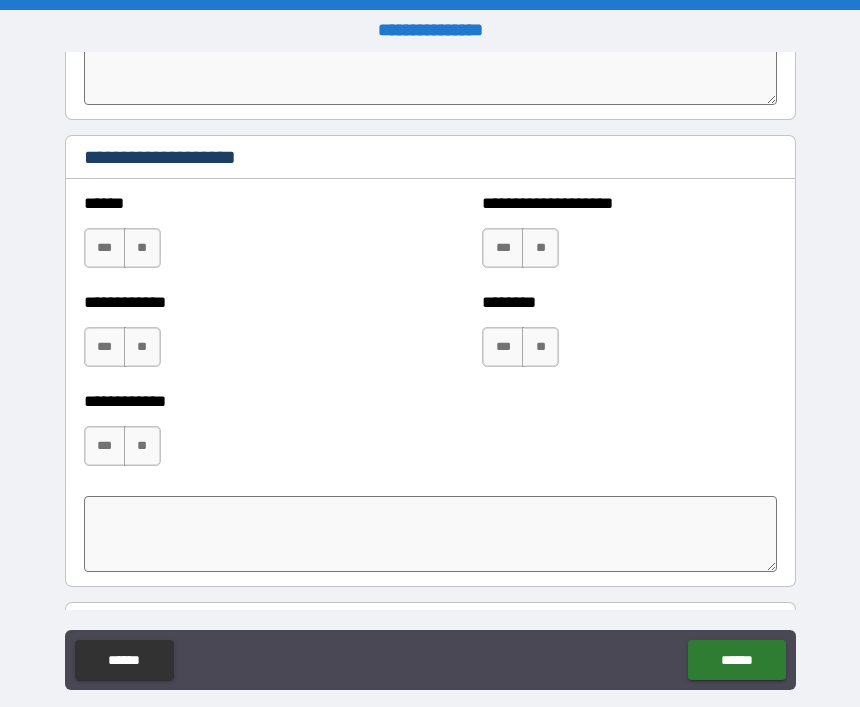 scroll, scrollTop: 4588, scrollLeft: 0, axis: vertical 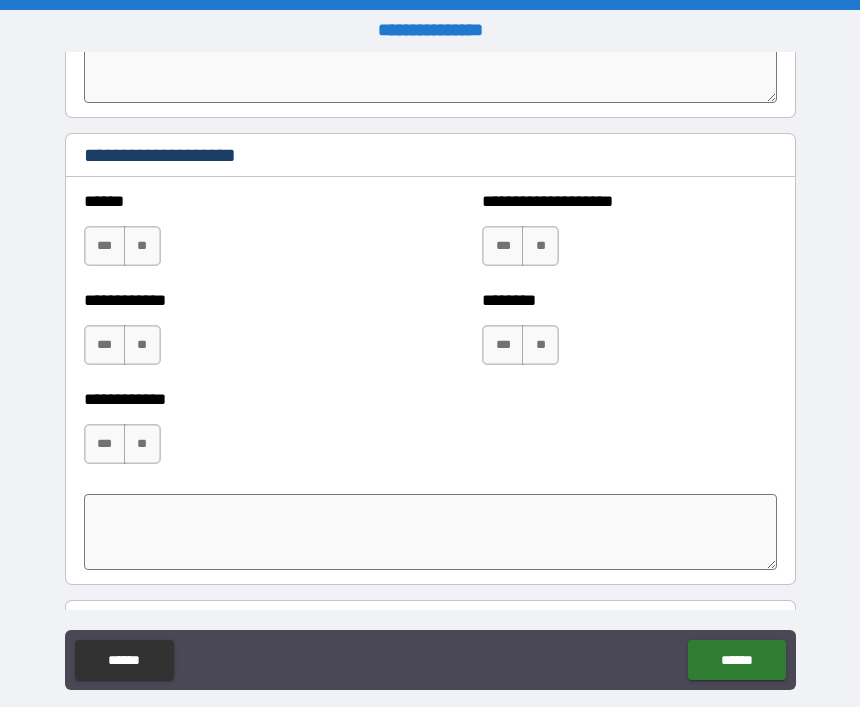click on "**" at bounding box center (540, 246) 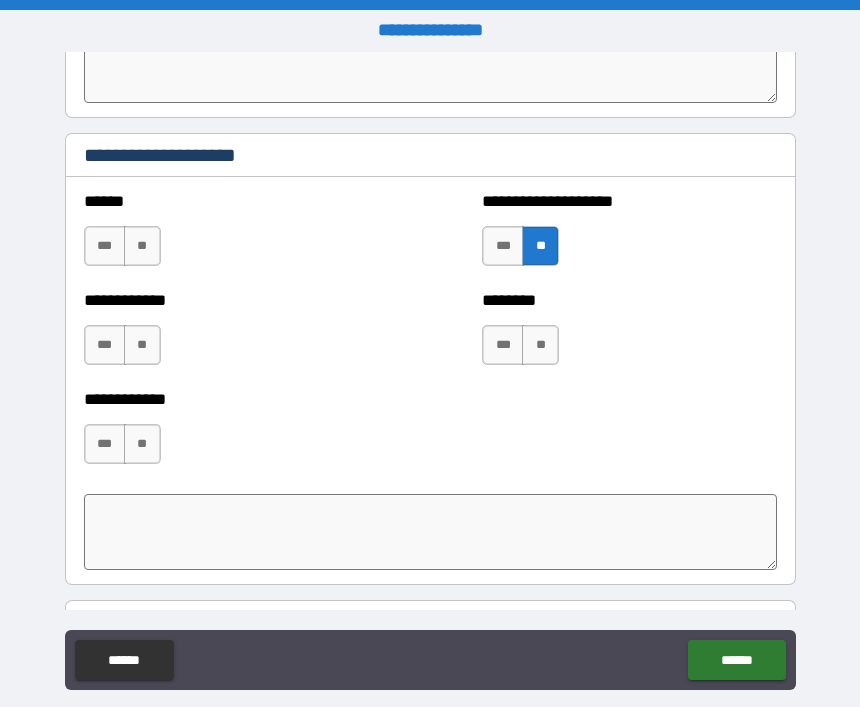 click on "**" at bounding box center [142, 246] 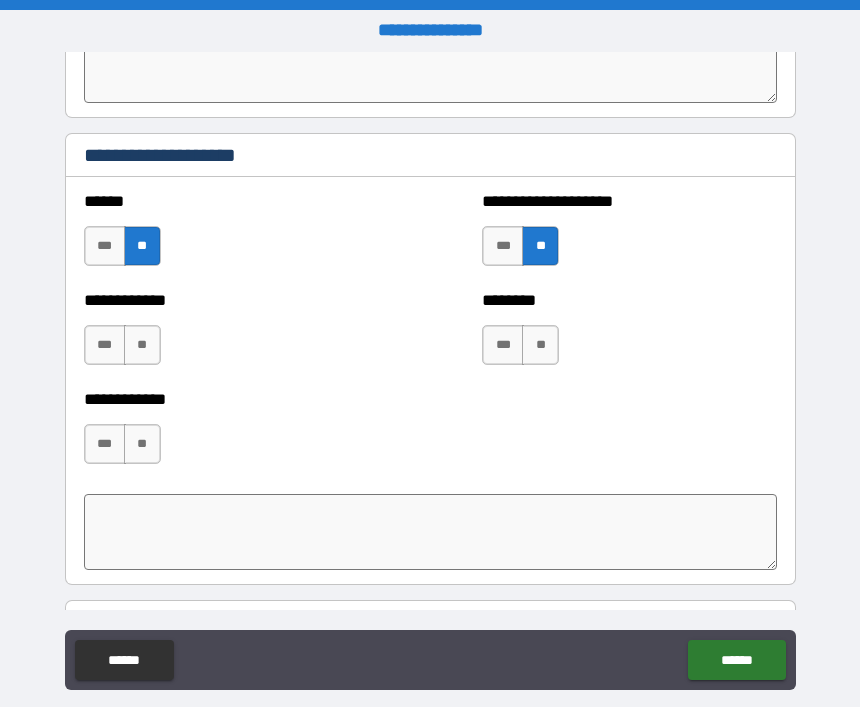 click on "**" at bounding box center [142, 345] 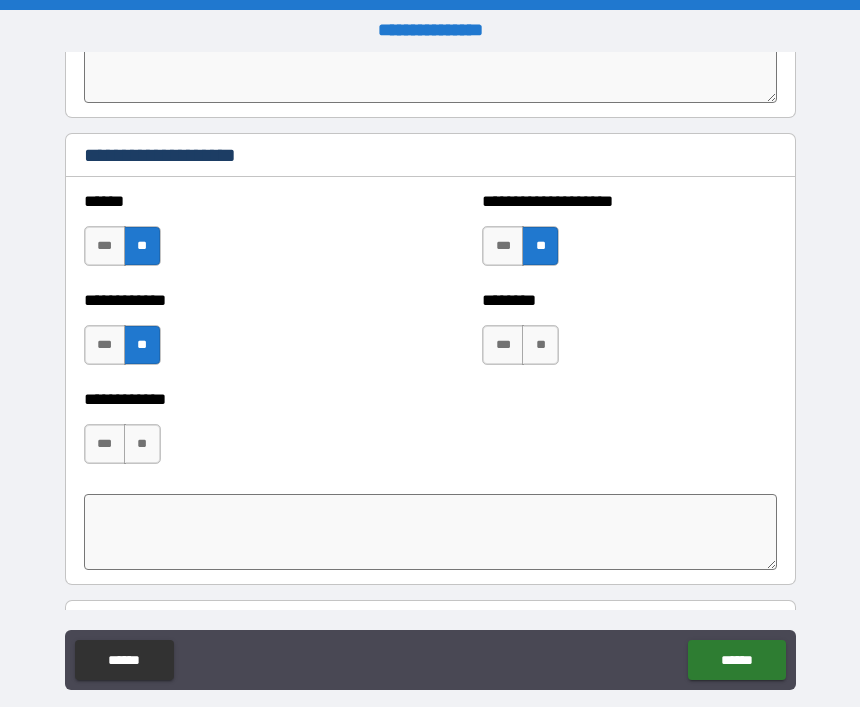 click on "**" at bounding box center [142, 444] 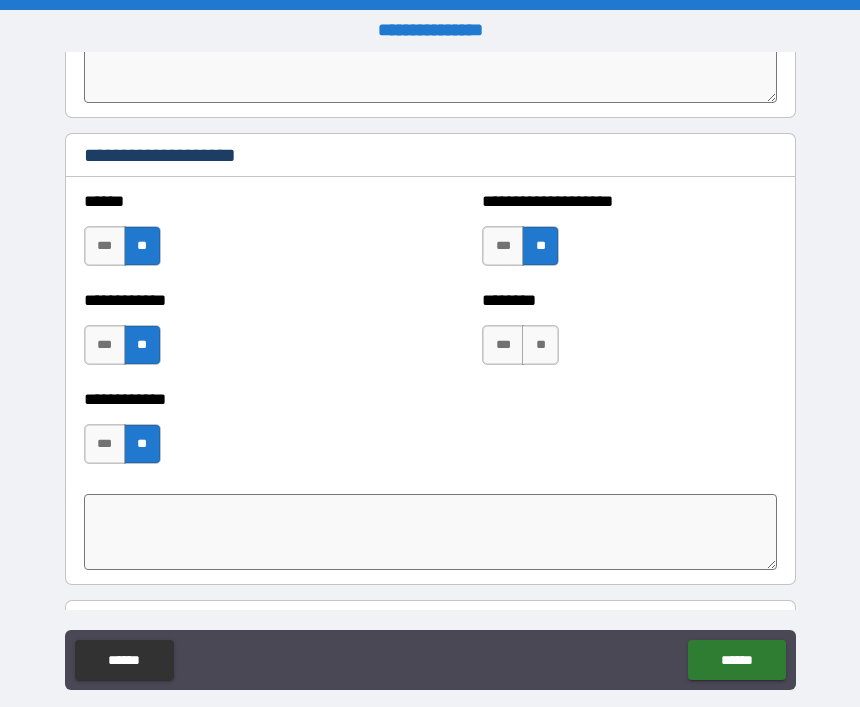 click on "**" at bounding box center [540, 345] 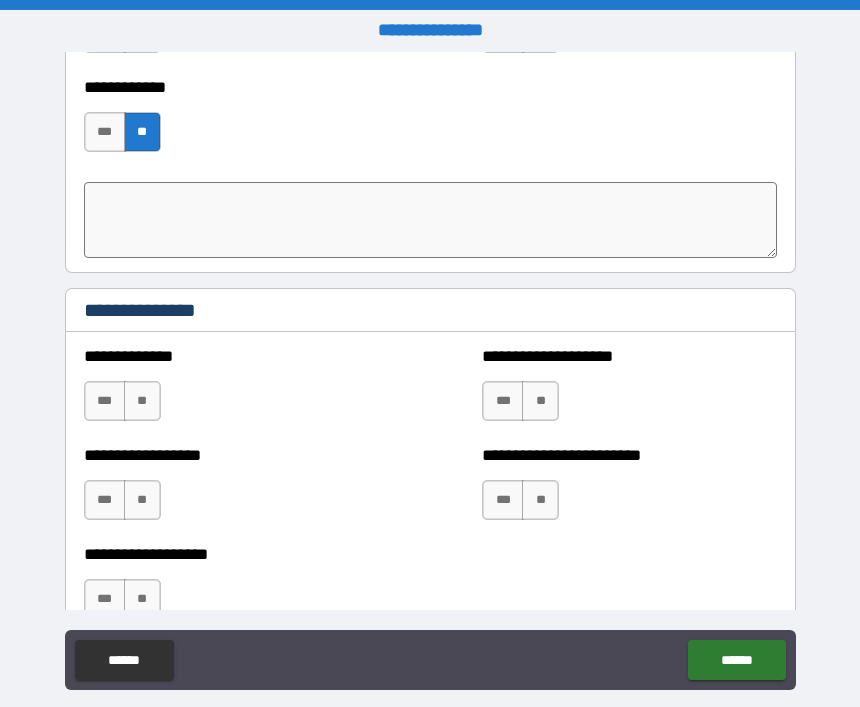 scroll, scrollTop: 4902, scrollLeft: 0, axis: vertical 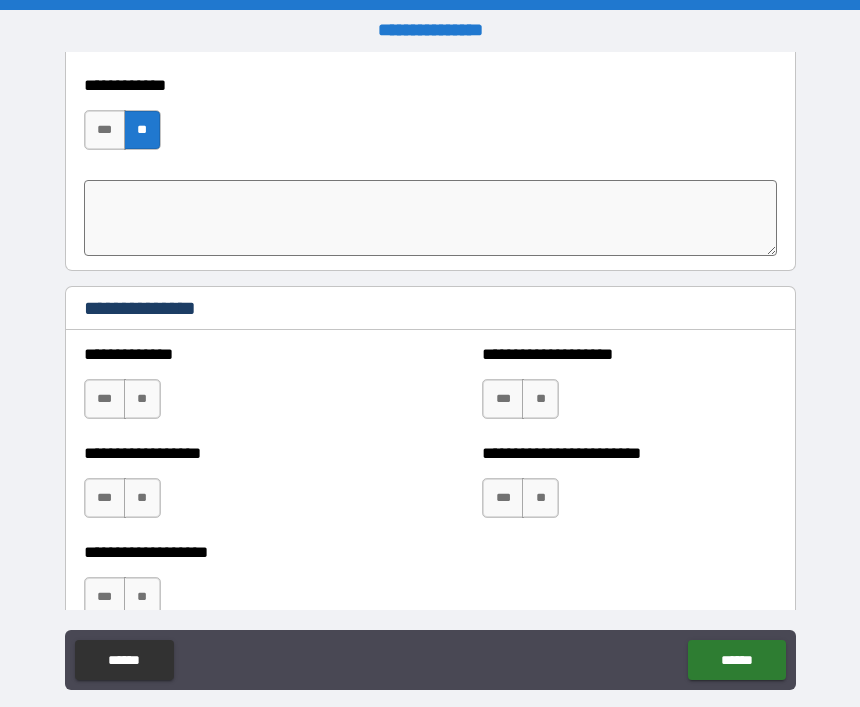 click on "**" at bounding box center (142, 399) 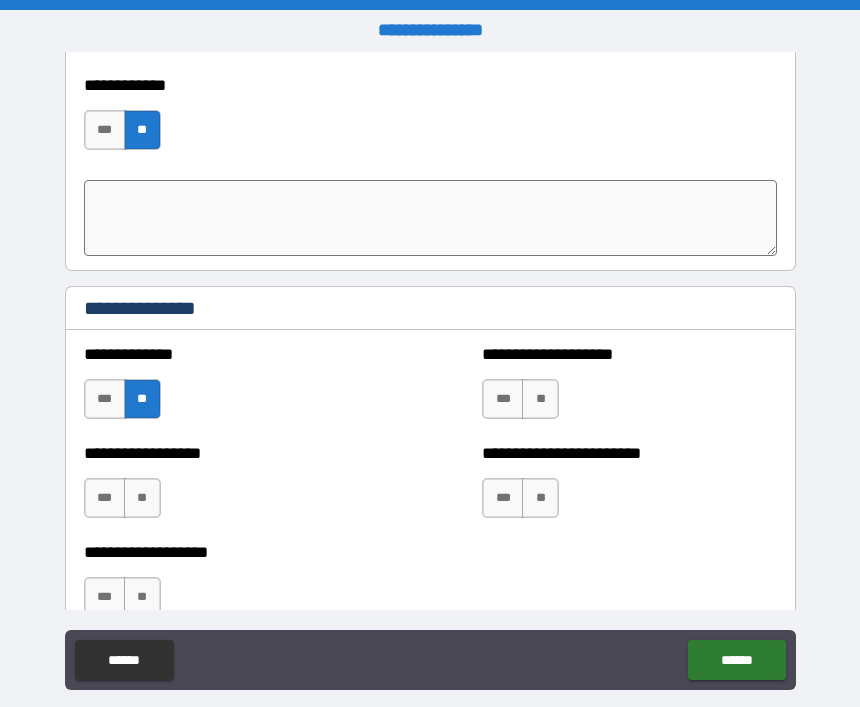 click on "**" at bounding box center [142, 498] 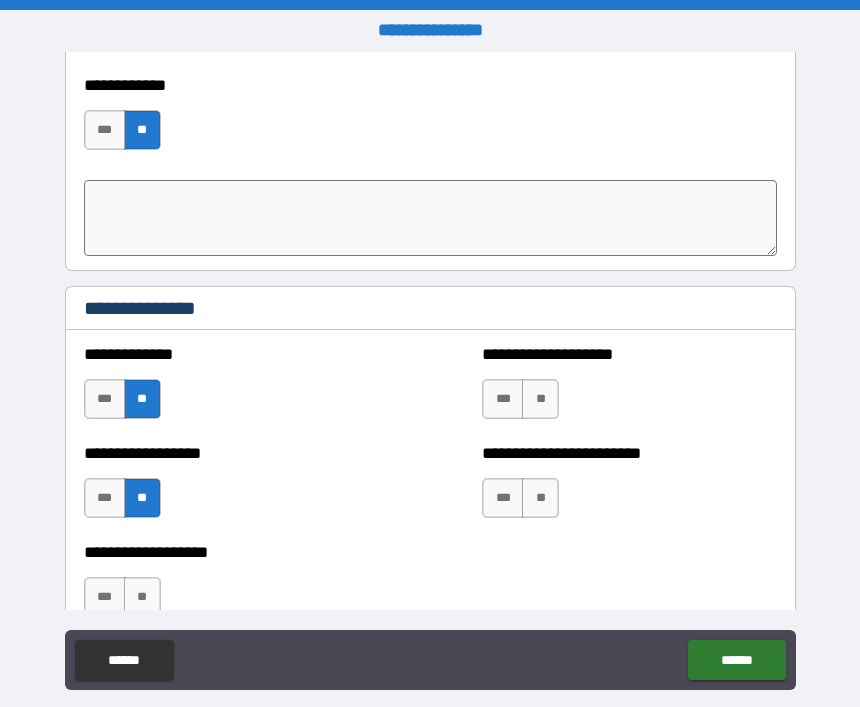 click on "**" at bounding box center [540, 399] 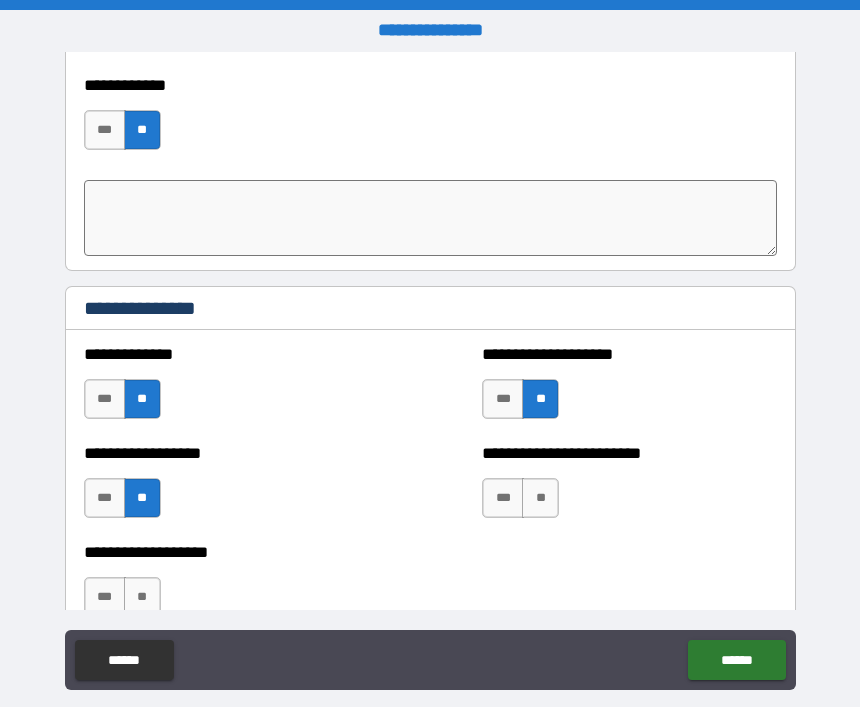 click on "**" at bounding box center [540, 498] 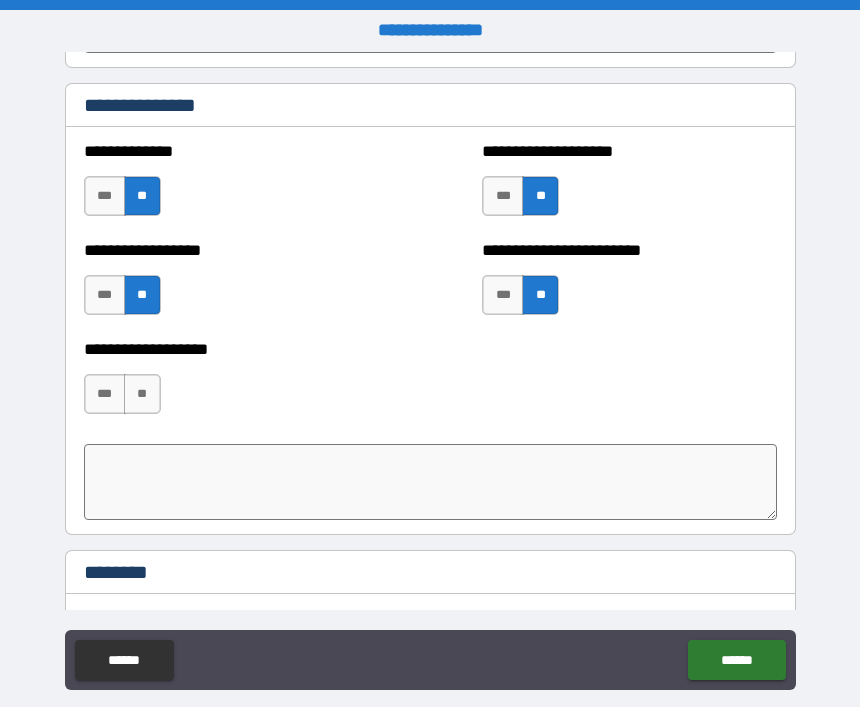 scroll, scrollTop: 5100, scrollLeft: 0, axis: vertical 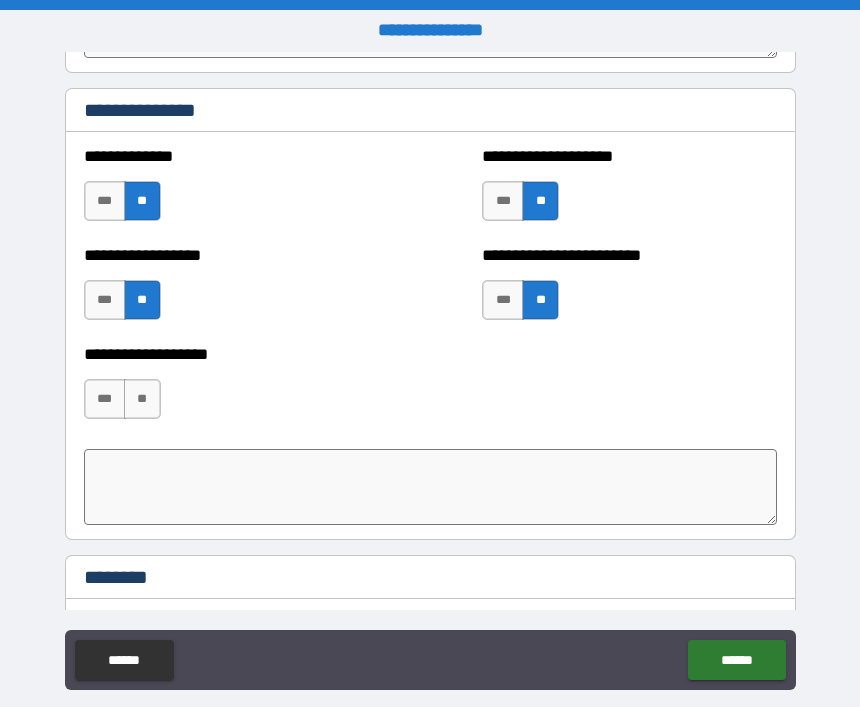 click on "**" at bounding box center [142, 399] 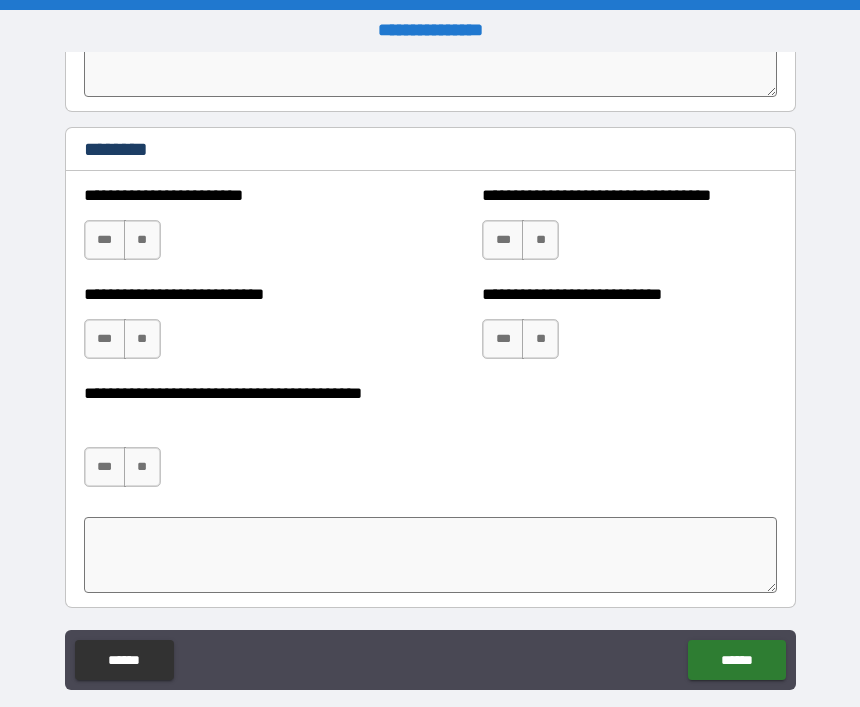 scroll, scrollTop: 5532, scrollLeft: 0, axis: vertical 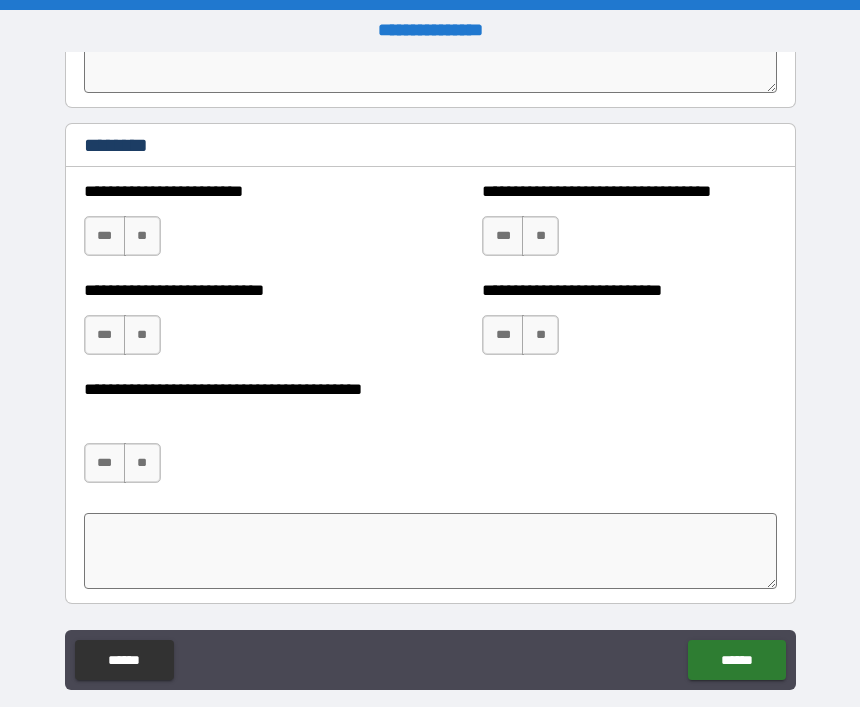 click on "**" at bounding box center [142, 236] 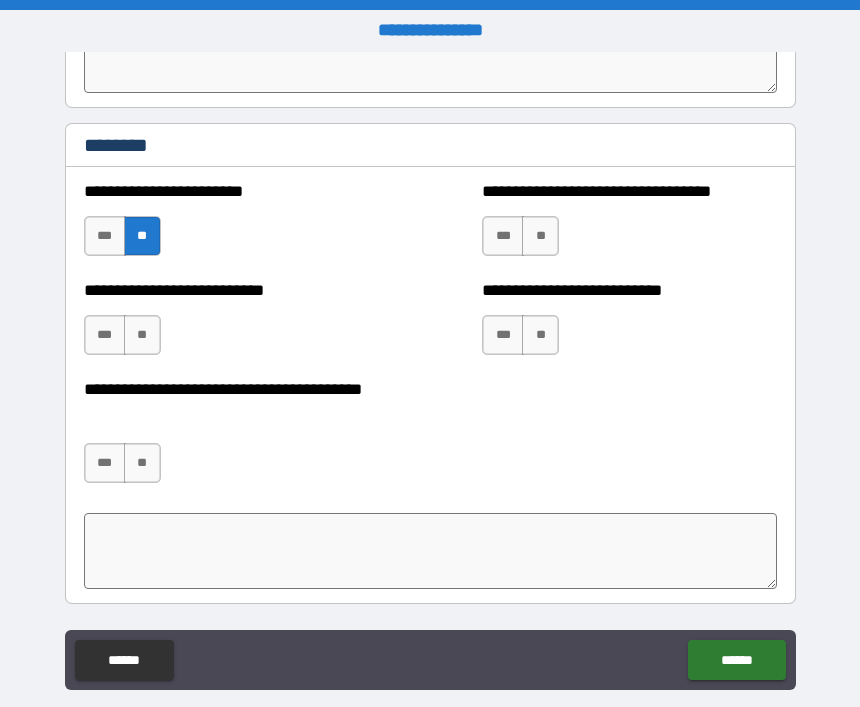 click on "**" at bounding box center (142, 335) 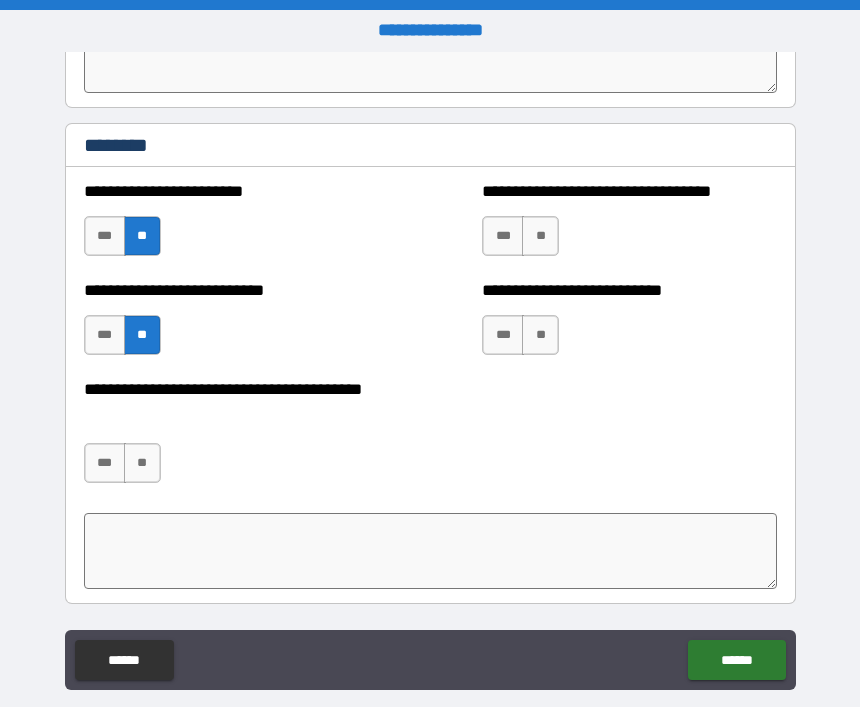 click on "**" at bounding box center (142, 463) 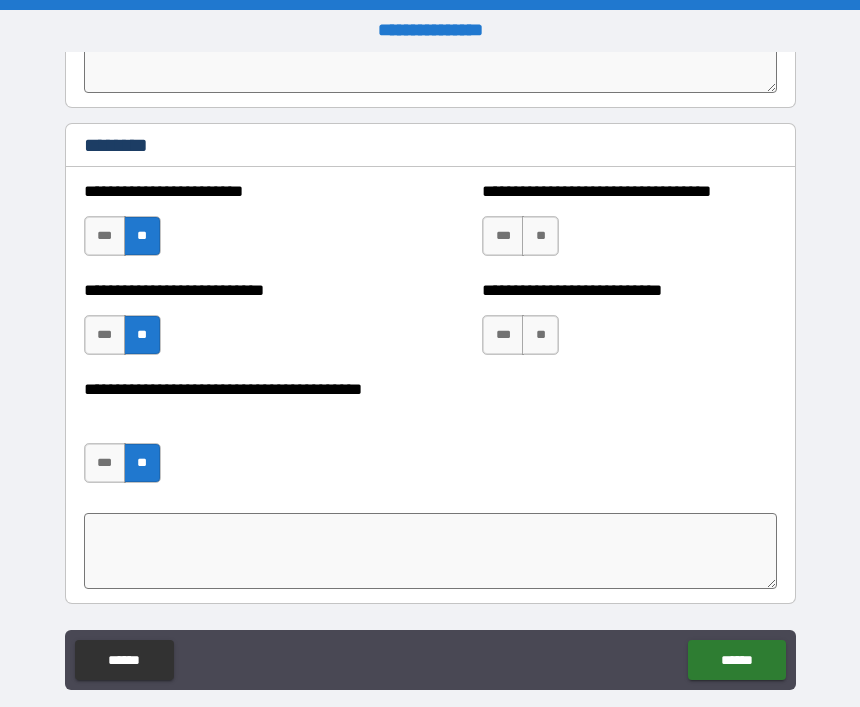 click on "**" at bounding box center (540, 236) 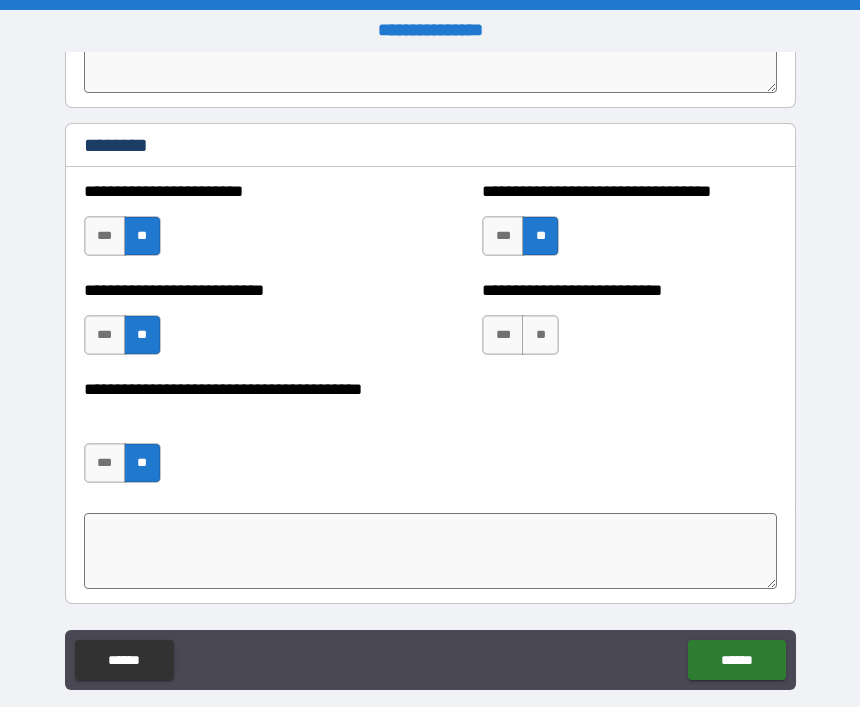 click on "**" at bounding box center (540, 335) 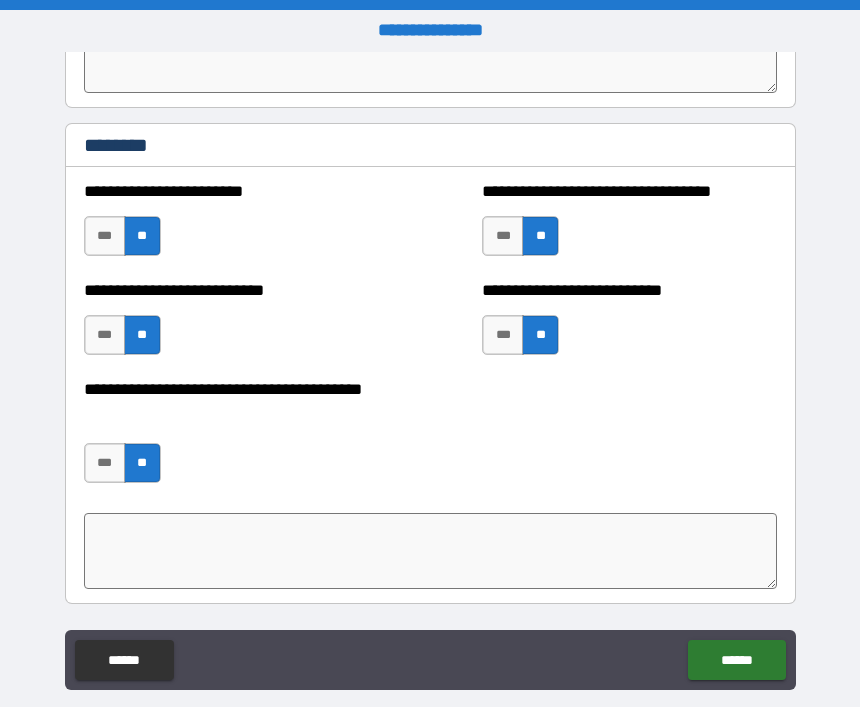 click on "******" at bounding box center [736, 660] 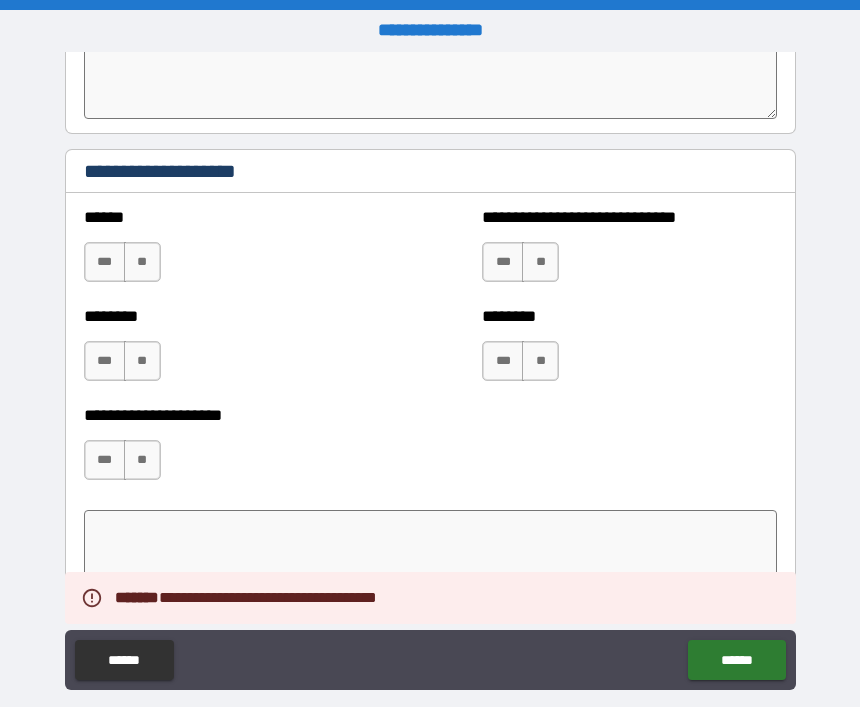 scroll, scrollTop: 6003, scrollLeft: 0, axis: vertical 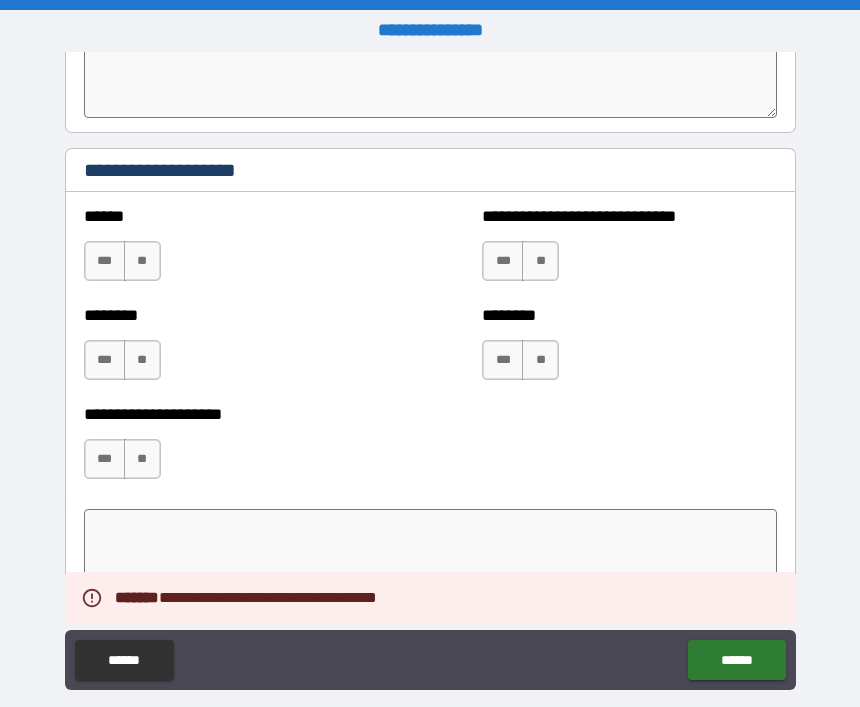 click on "**" at bounding box center [142, 261] 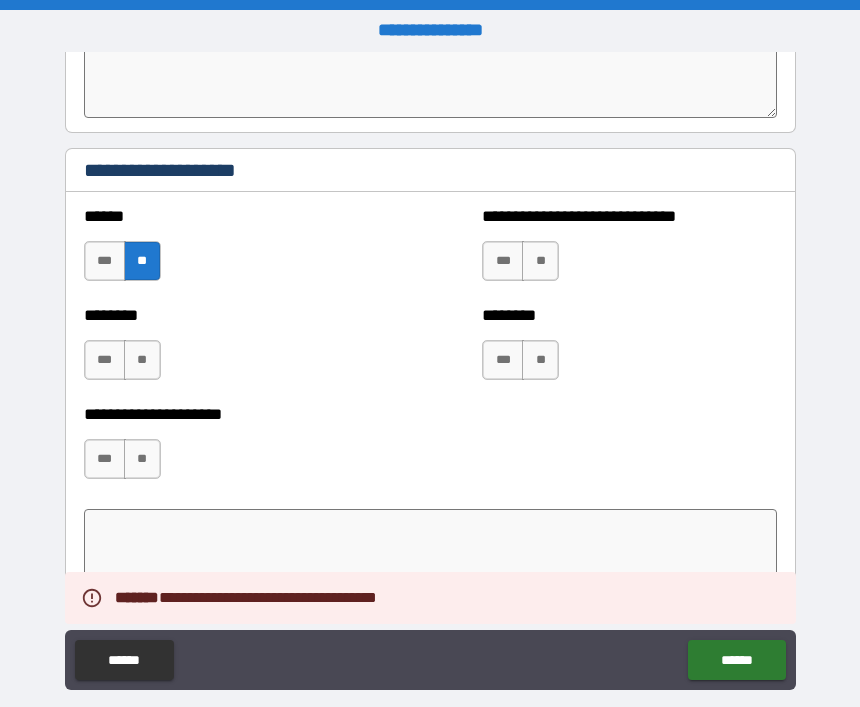 click on "**" at bounding box center [142, 360] 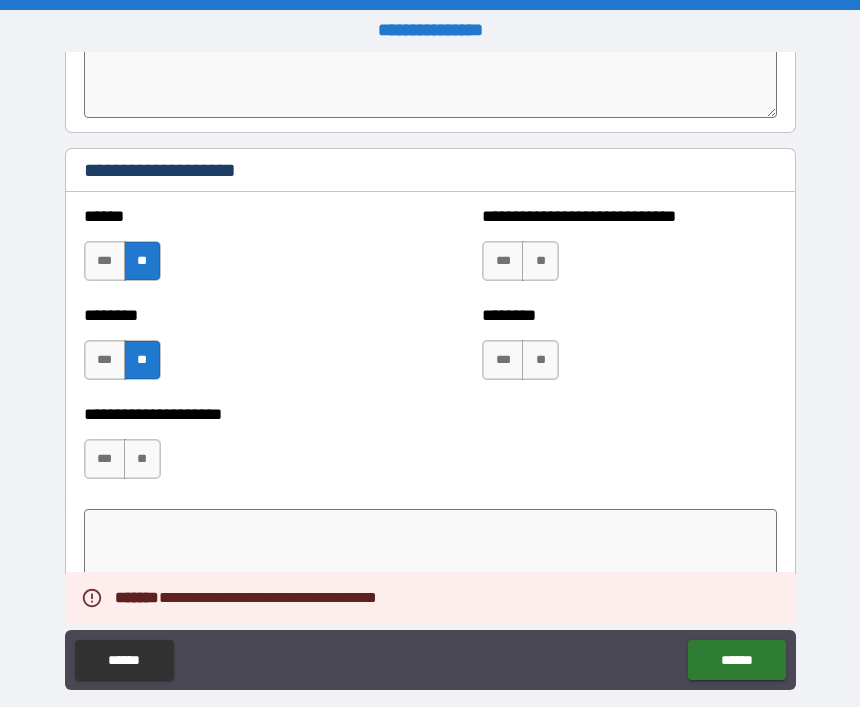 click on "**" at bounding box center [142, 459] 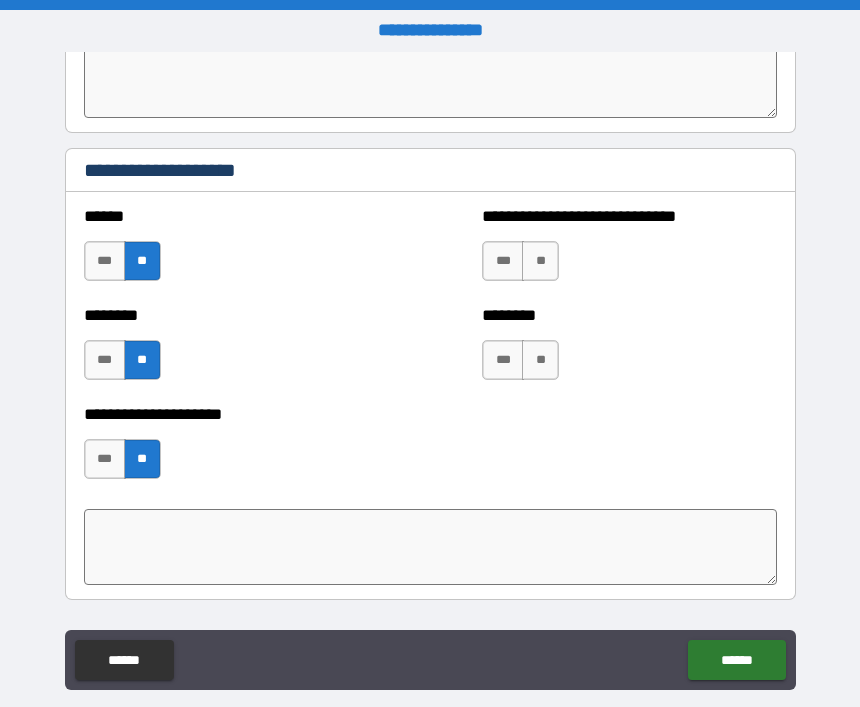 click on "**" at bounding box center (540, 261) 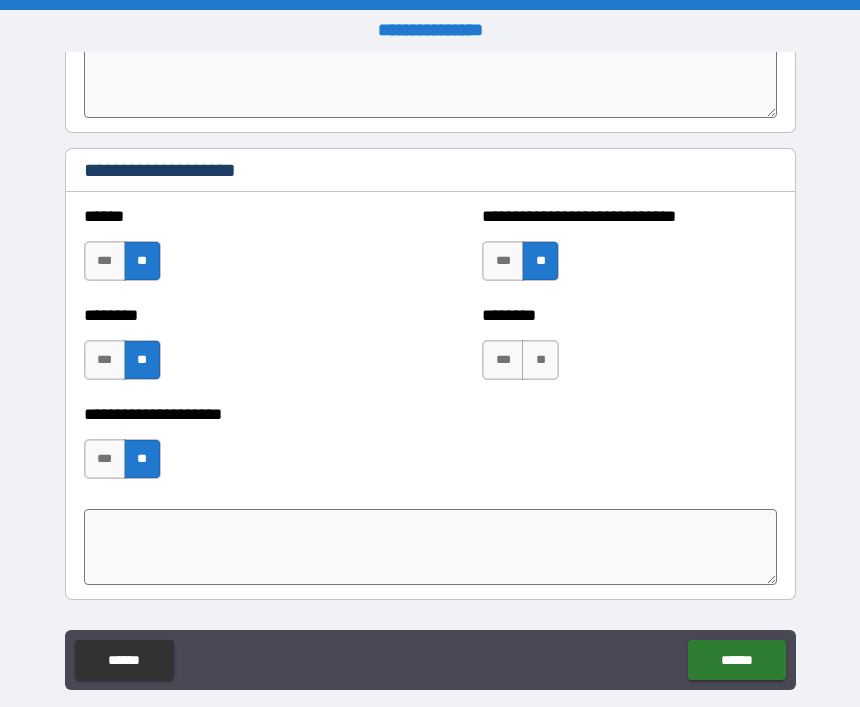 click on "**" at bounding box center [540, 360] 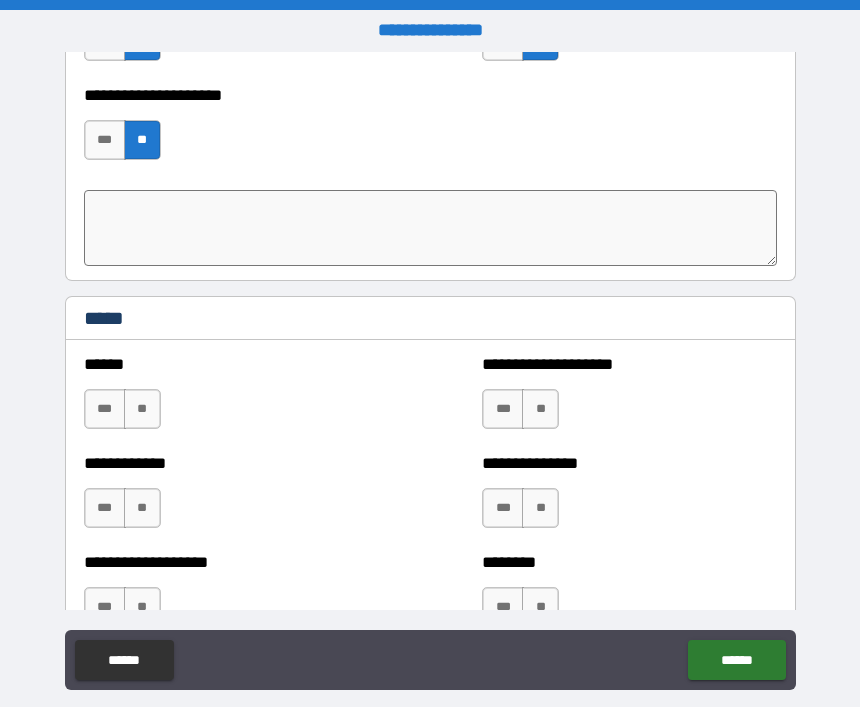 scroll, scrollTop: 6321, scrollLeft: 0, axis: vertical 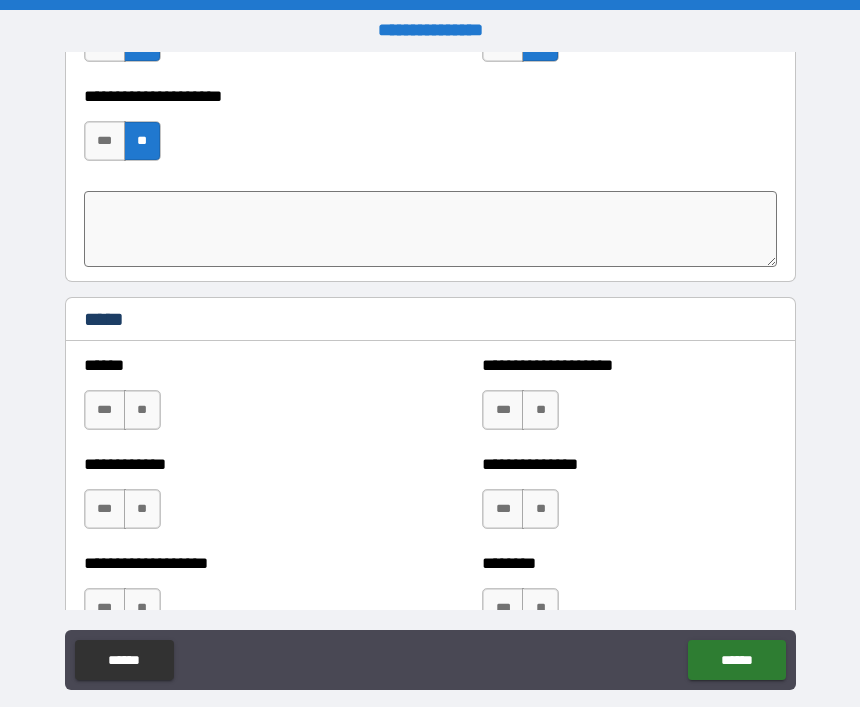 click on "**" at bounding box center [142, 410] 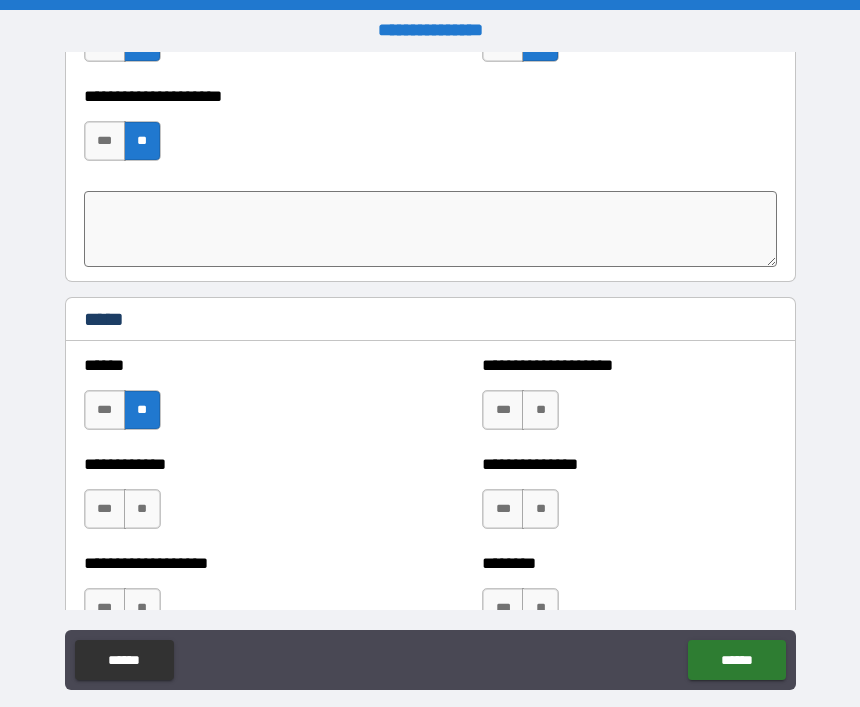 click on "**" at bounding box center [142, 509] 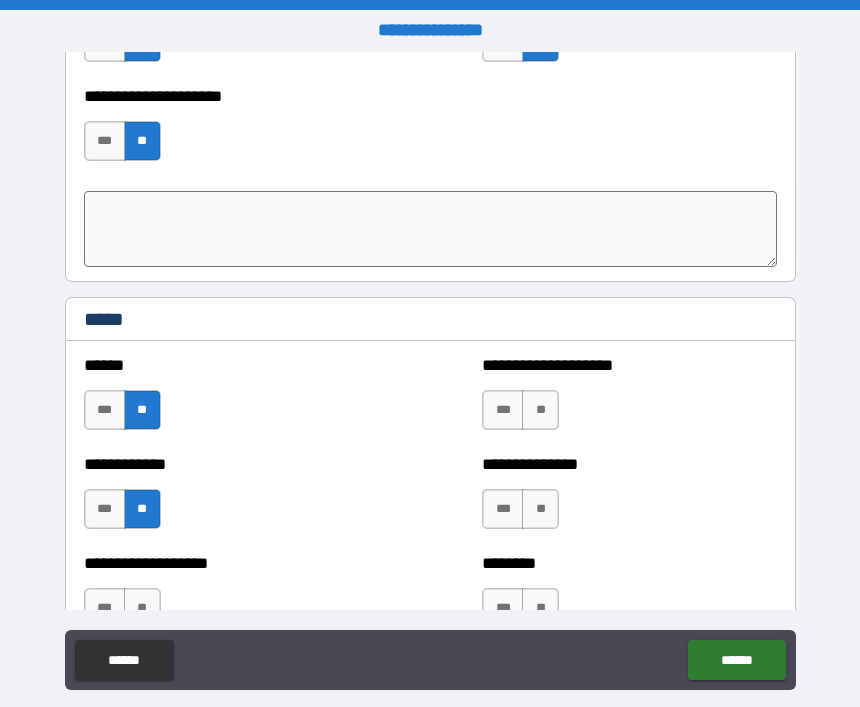 click on "**" at bounding box center (540, 410) 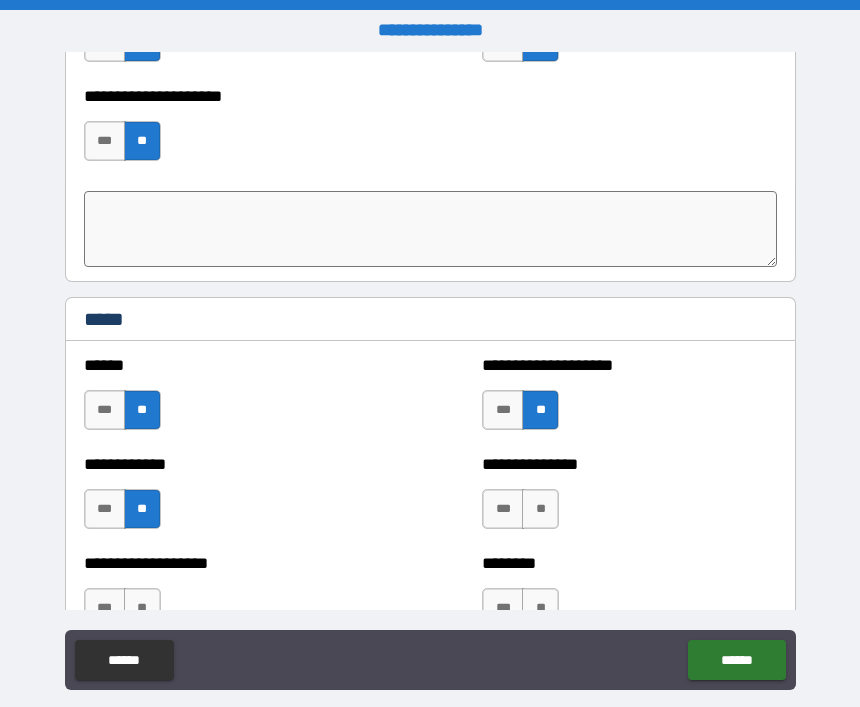 click on "**" at bounding box center (540, 509) 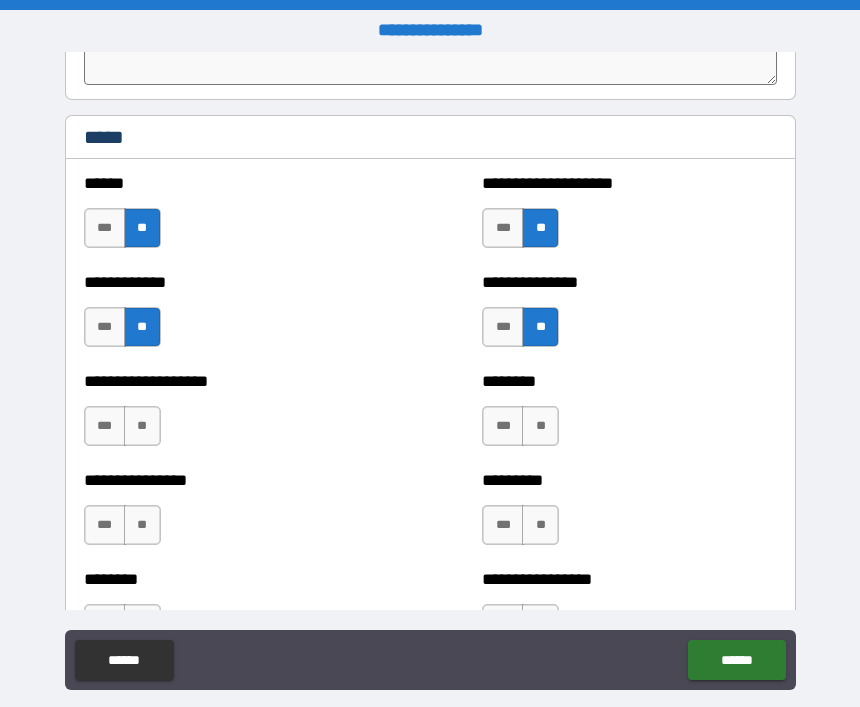 scroll, scrollTop: 6518, scrollLeft: 0, axis: vertical 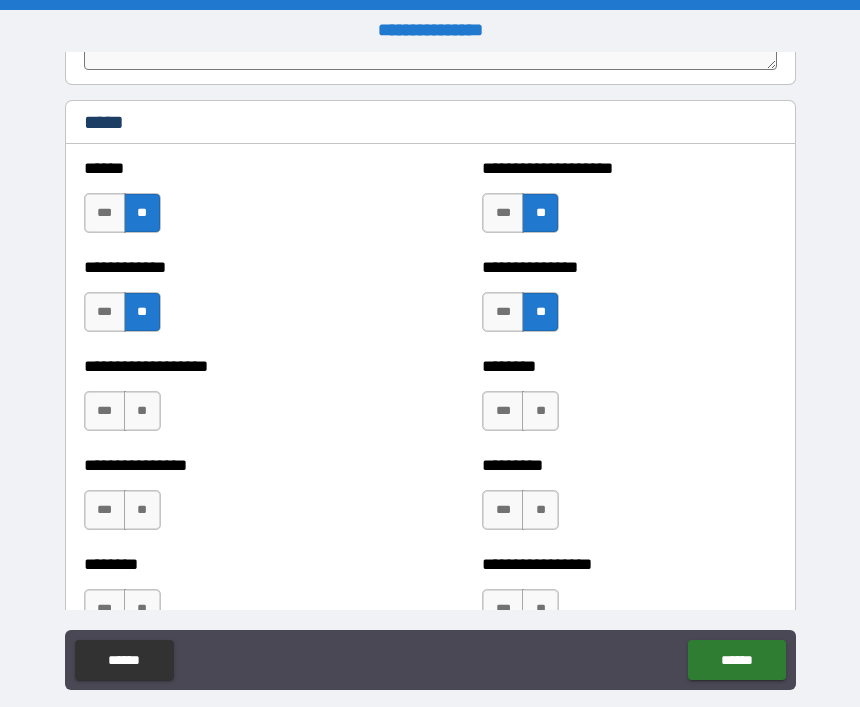 click on "**" at bounding box center [142, 411] 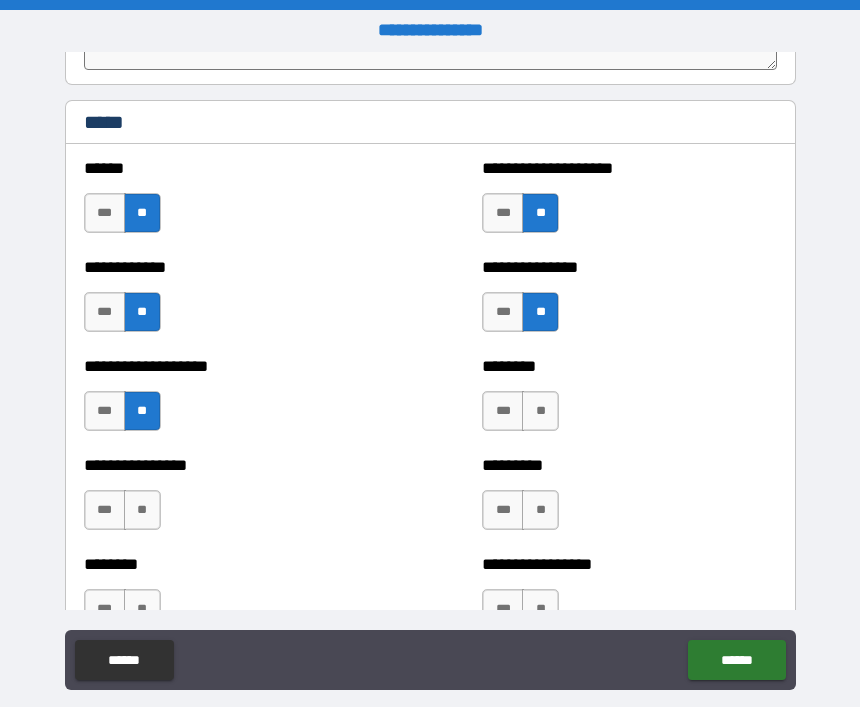 click on "**" at bounding box center (540, 411) 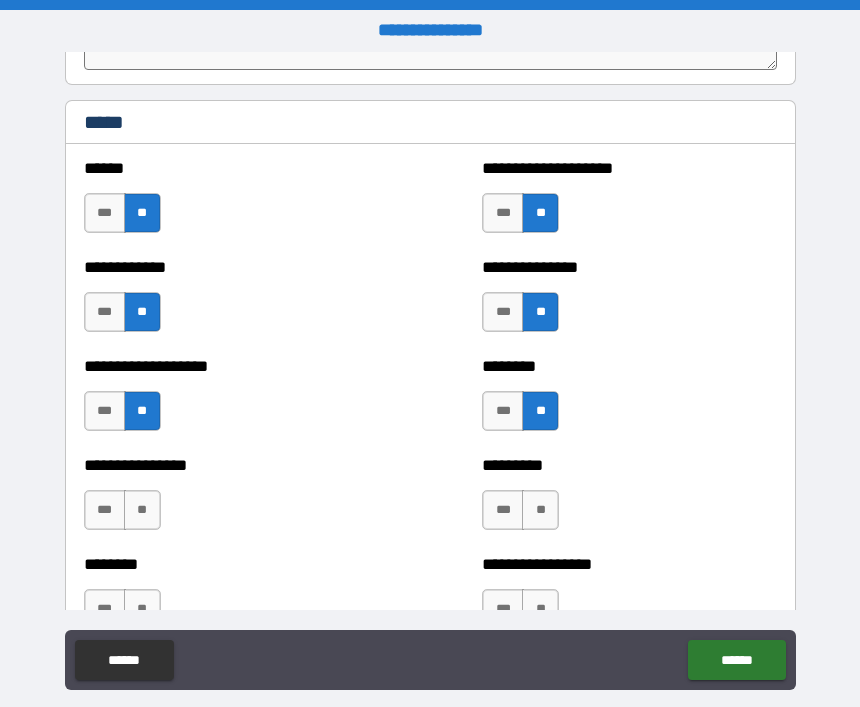 click on "**" at bounding box center (142, 510) 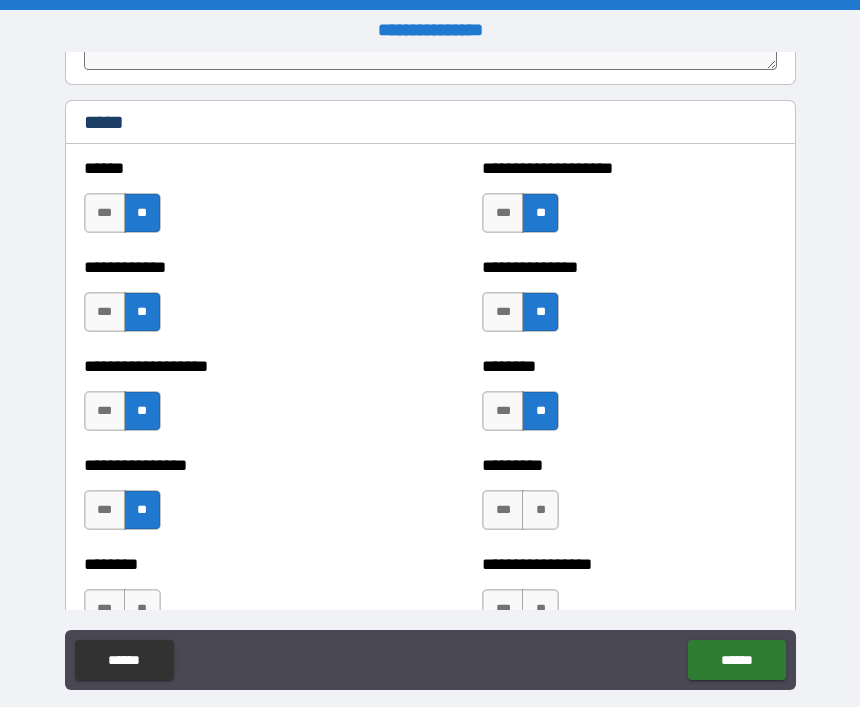 click on "**" at bounding box center [540, 510] 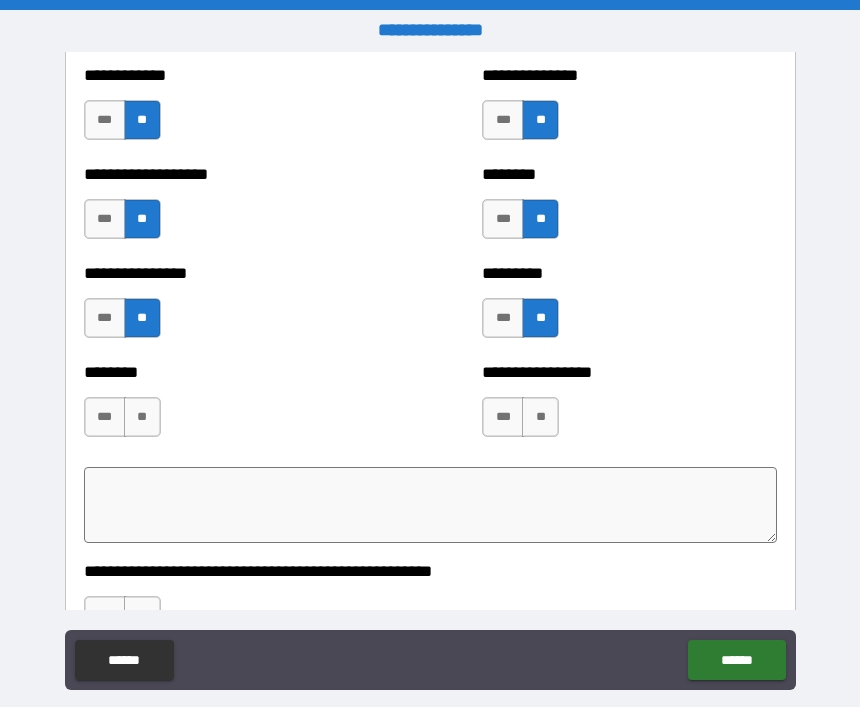 scroll, scrollTop: 6720, scrollLeft: 0, axis: vertical 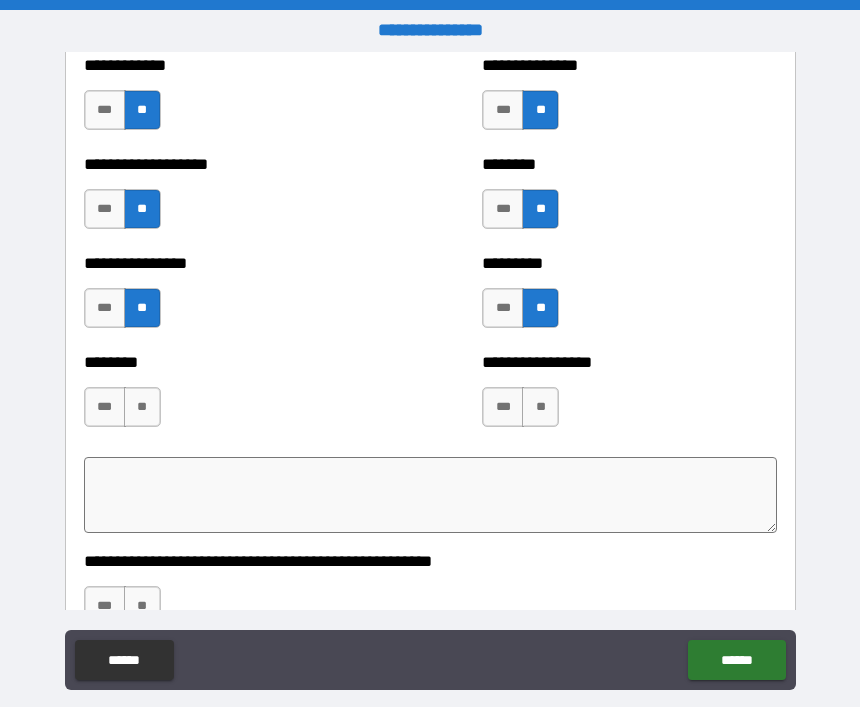click on "**" at bounding box center (142, 407) 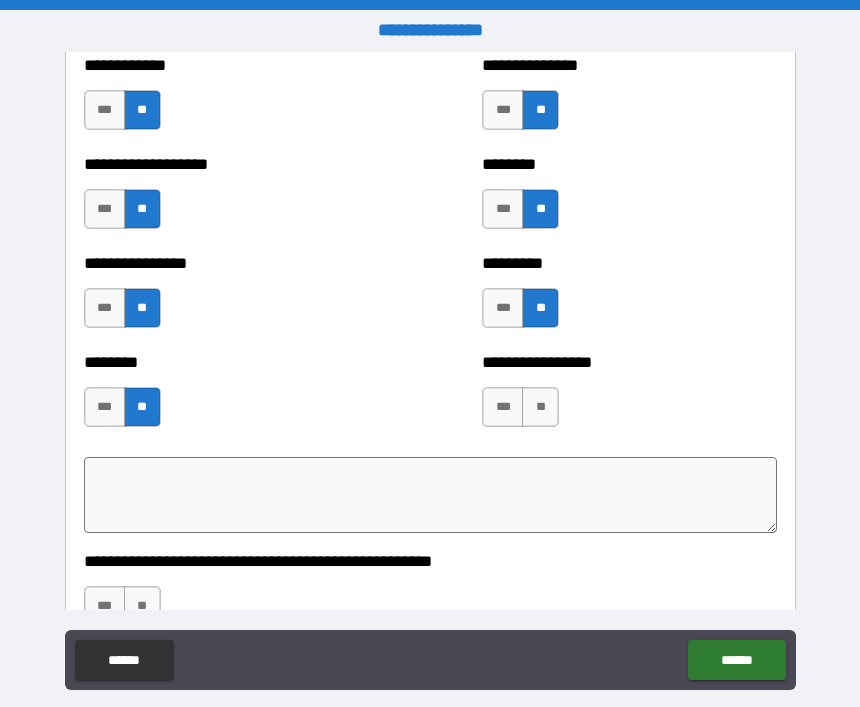 click on "**" at bounding box center (540, 407) 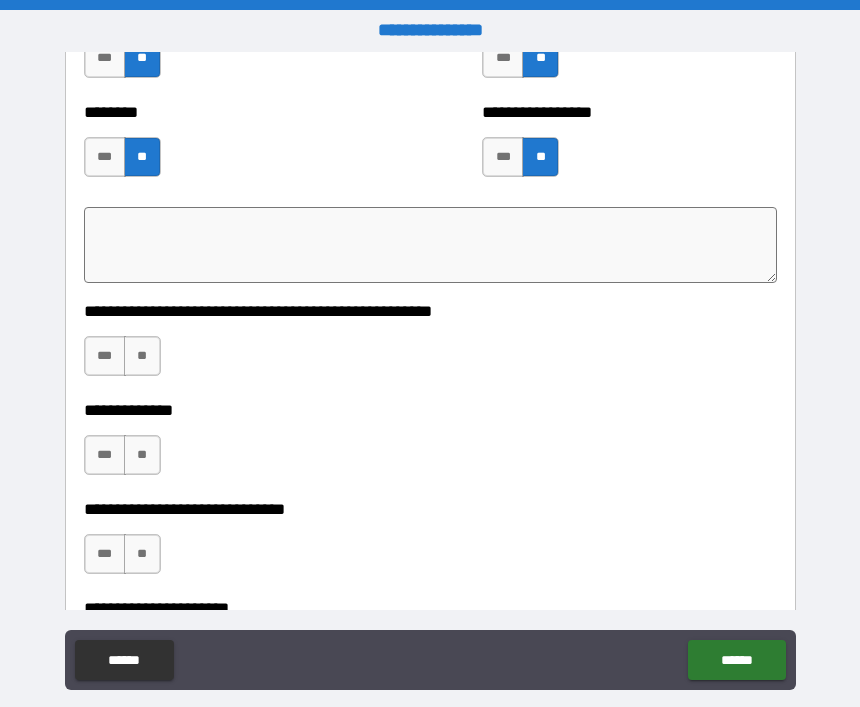 scroll, scrollTop: 6971, scrollLeft: 0, axis: vertical 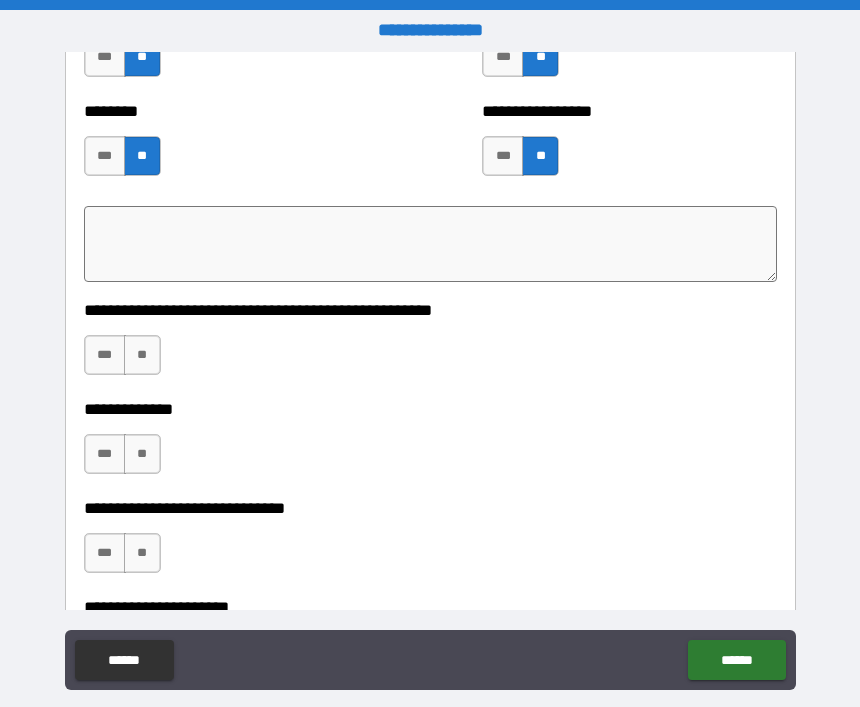 click on "**" at bounding box center [142, 355] 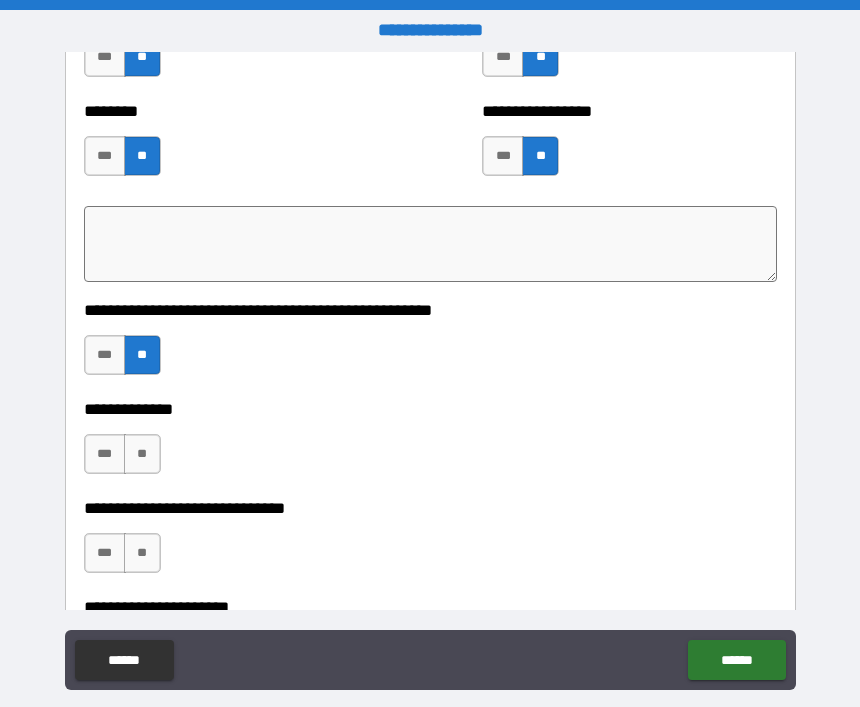 click on "**" at bounding box center [142, 454] 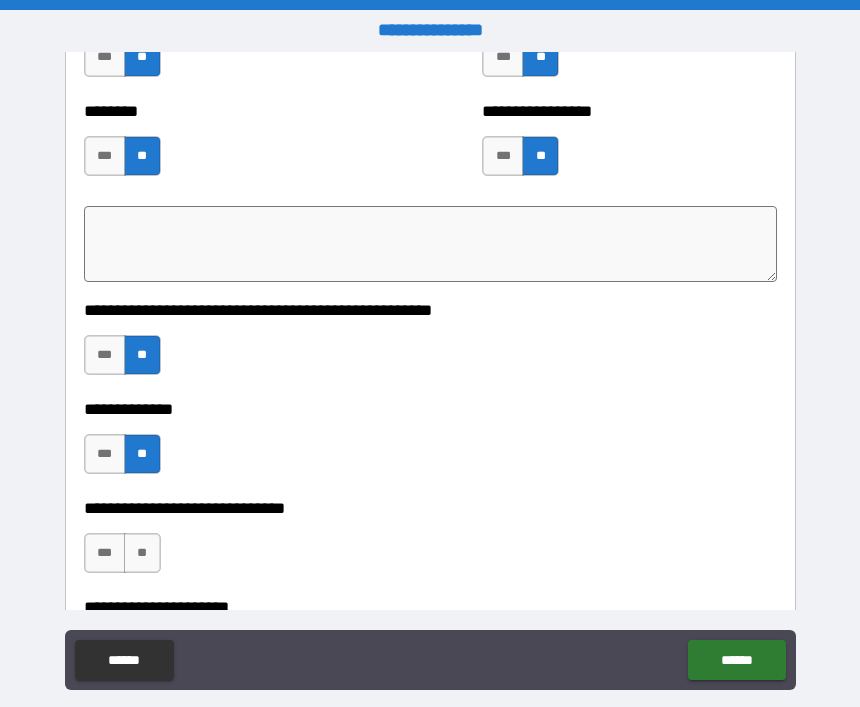 click on "**" at bounding box center [142, 553] 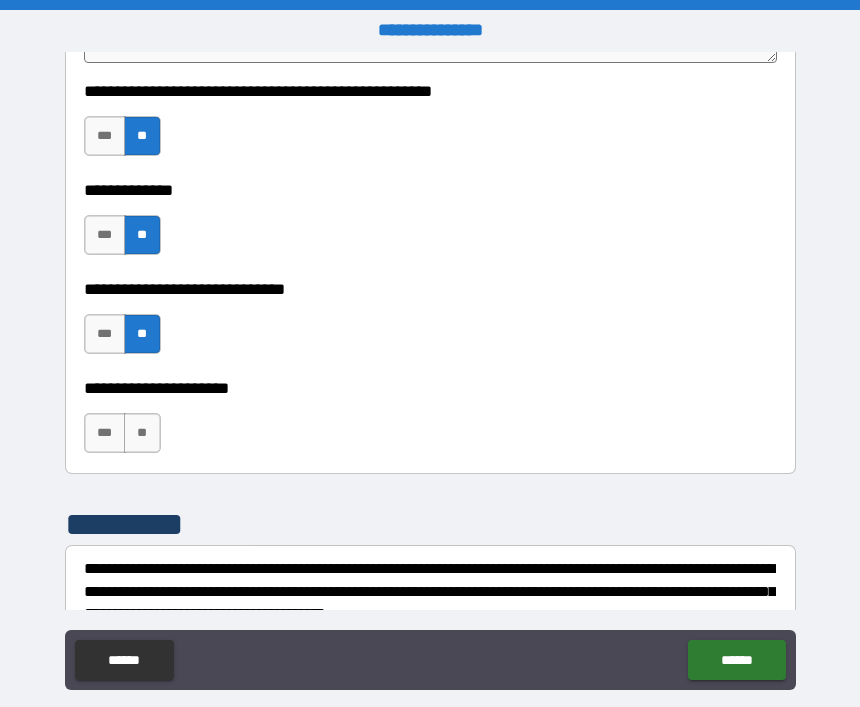 scroll, scrollTop: 7191, scrollLeft: 0, axis: vertical 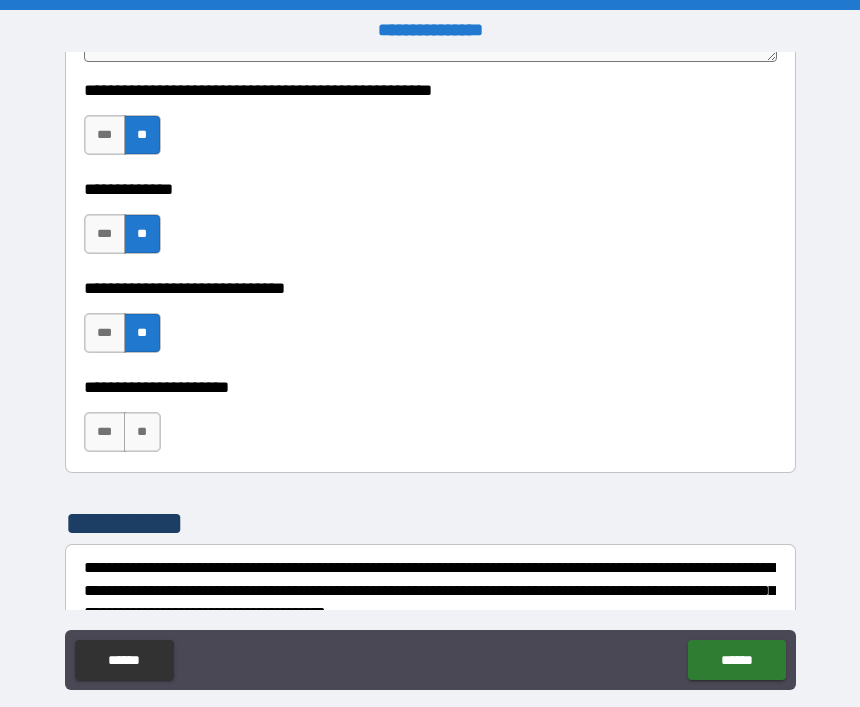 click on "**" at bounding box center (142, 432) 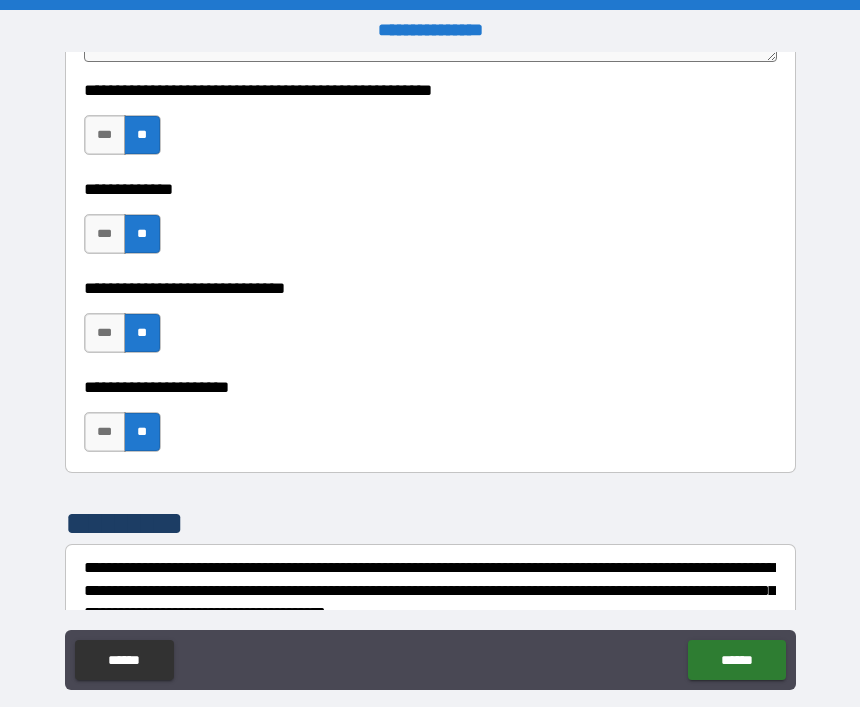 click on "***" at bounding box center (105, 432) 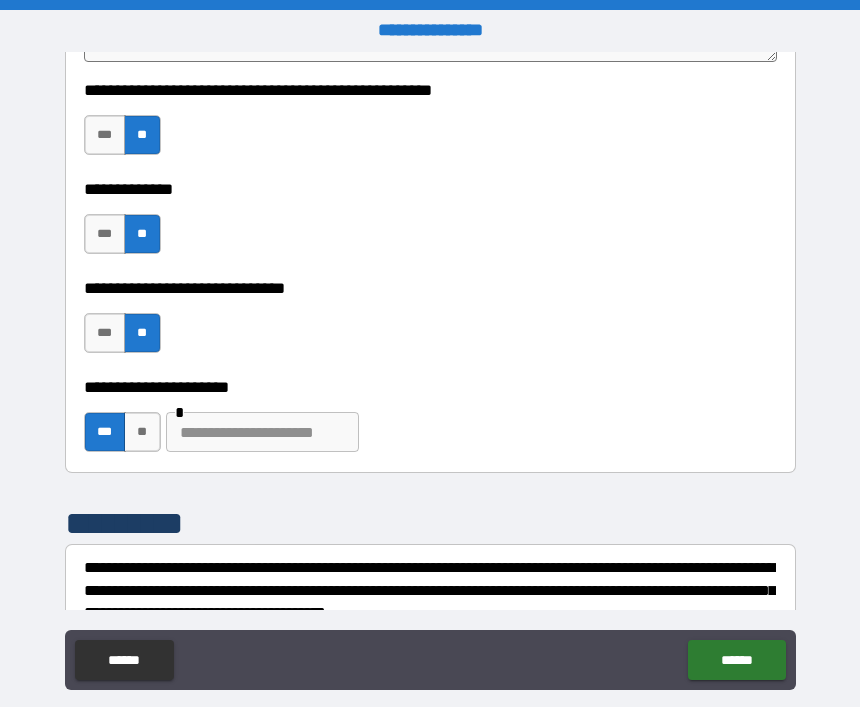 click at bounding box center (262, 432) 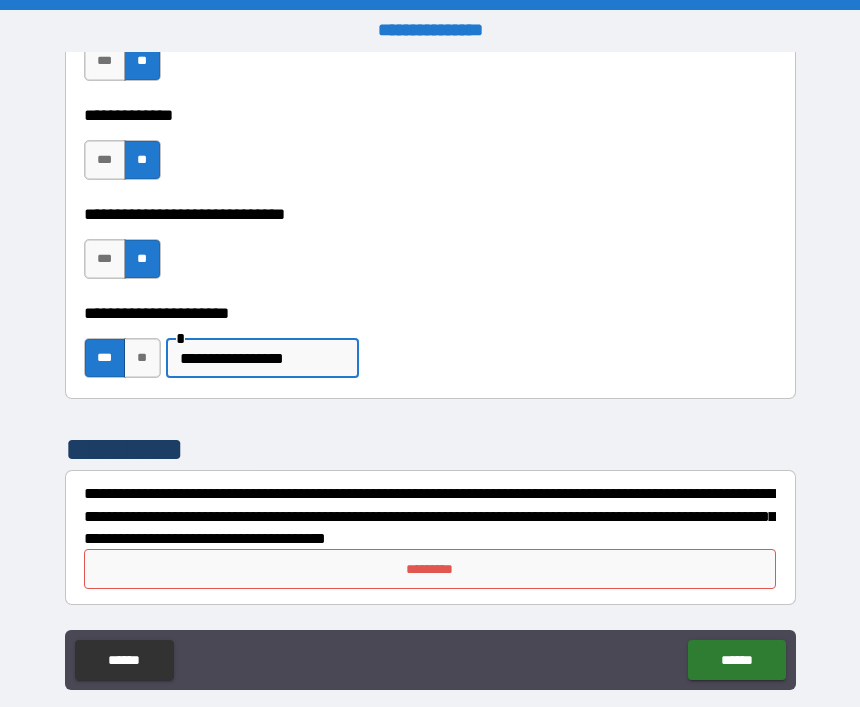 scroll, scrollTop: 7265, scrollLeft: 0, axis: vertical 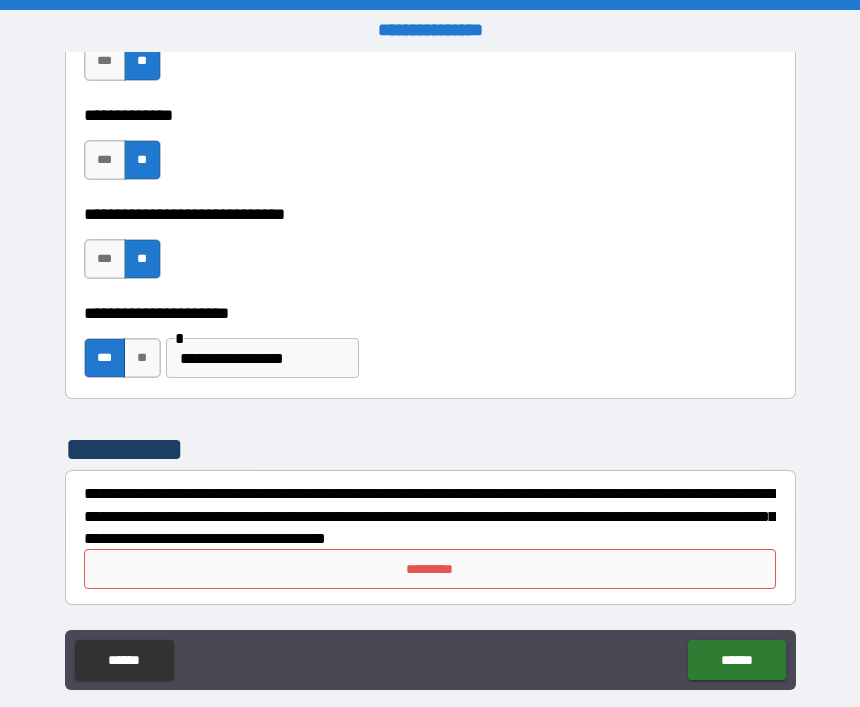 click on "*********" at bounding box center [430, 569] 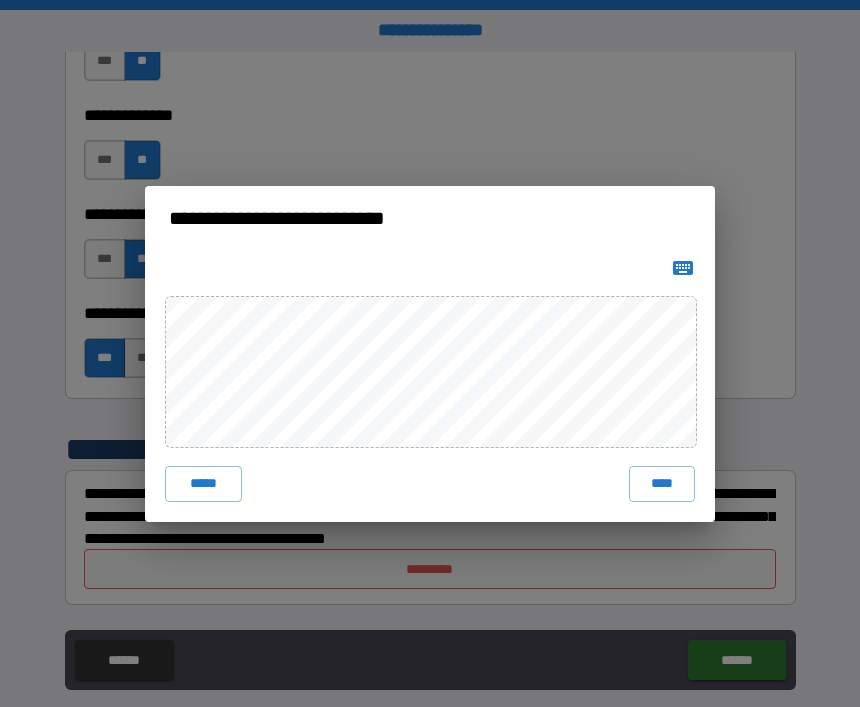 click on "****" at bounding box center [662, 484] 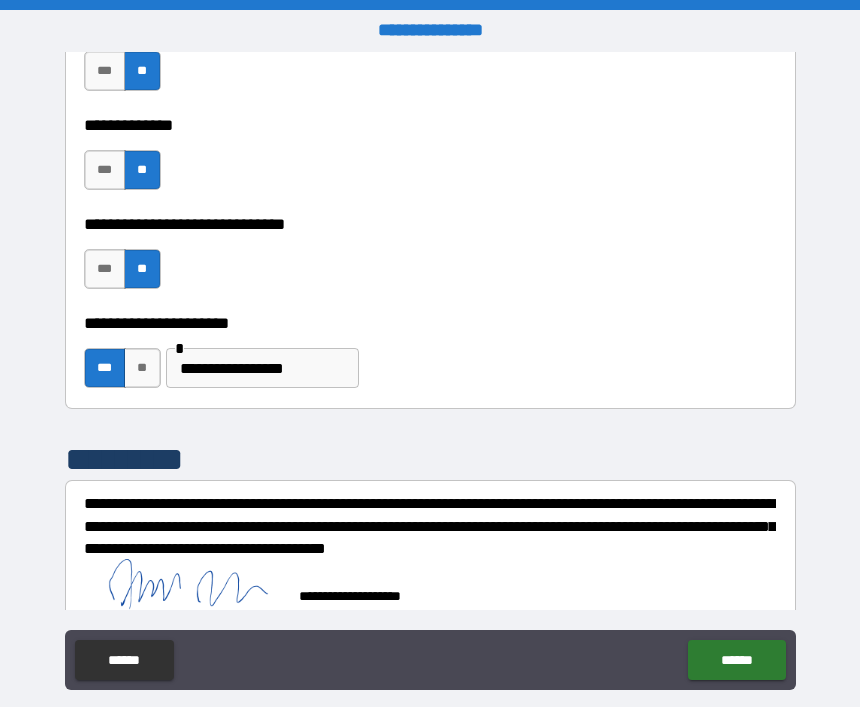 click on "******" at bounding box center [736, 660] 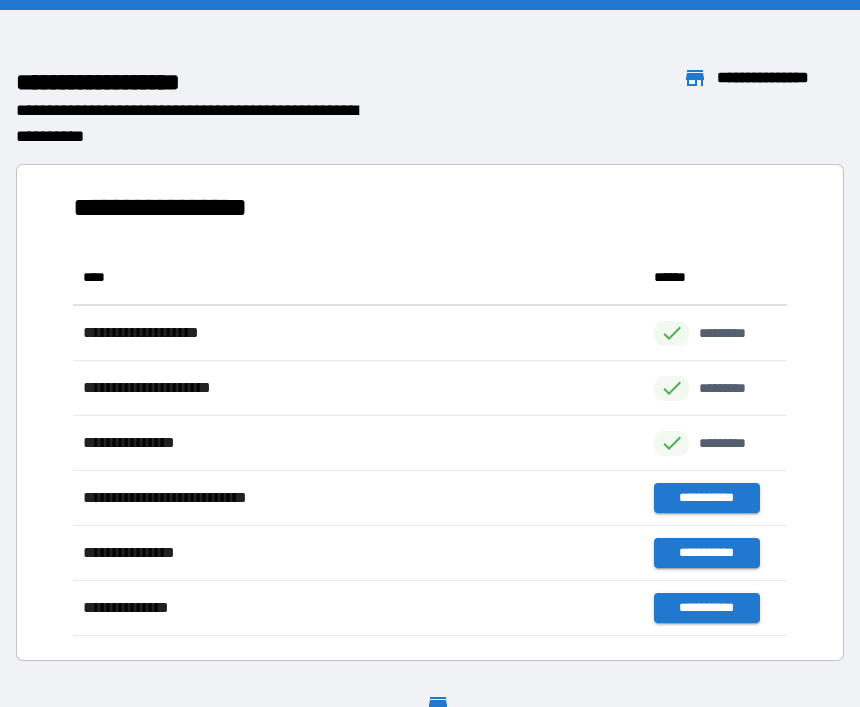 scroll, scrollTop: 1, scrollLeft: 1, axis: both 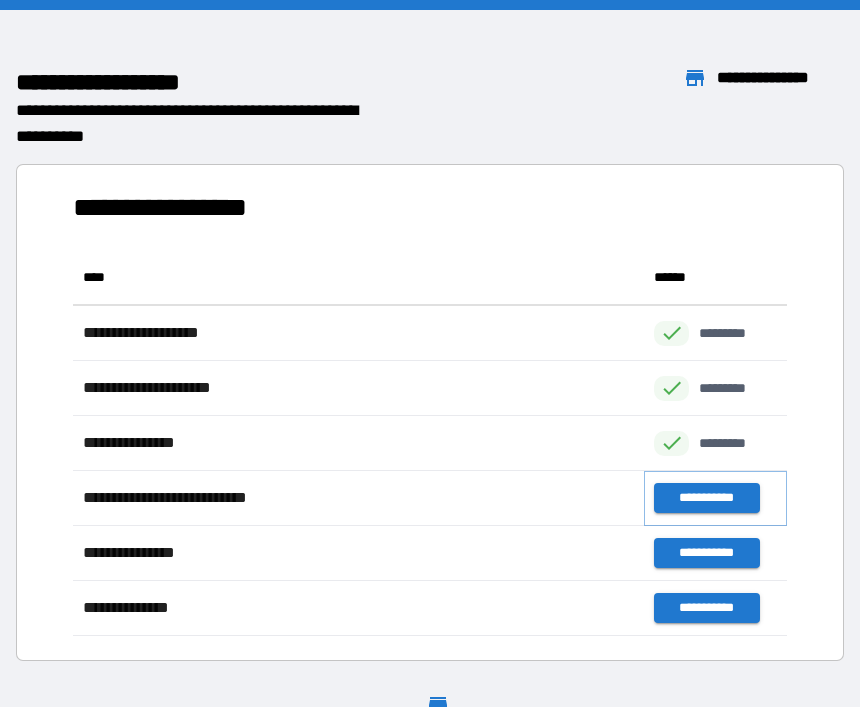 click on "**********" at bounding box center [706, 498] 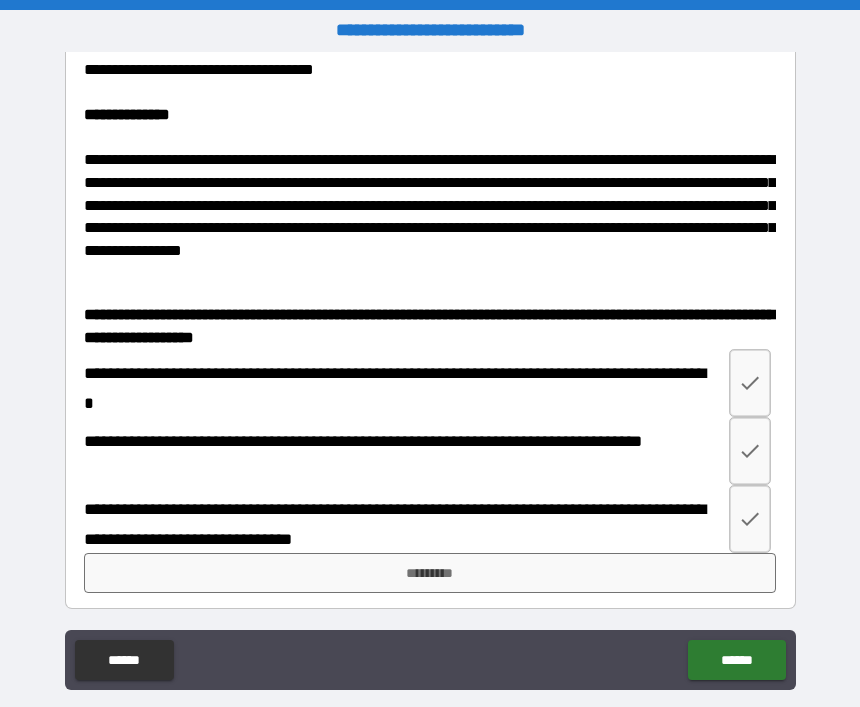 scroll, scrollTop: 2839, scrollLeft: 0, axis: vertical 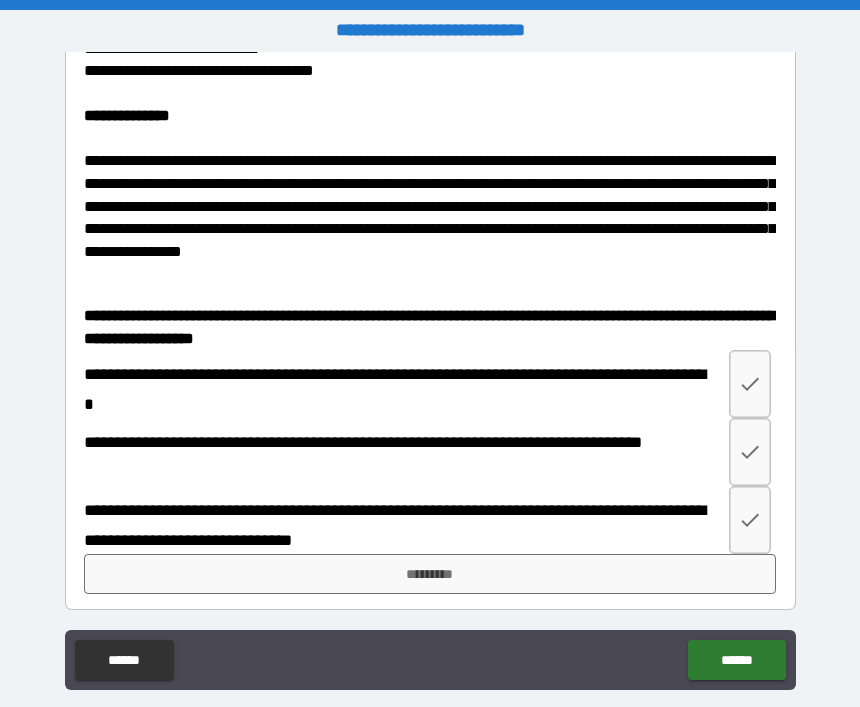 click 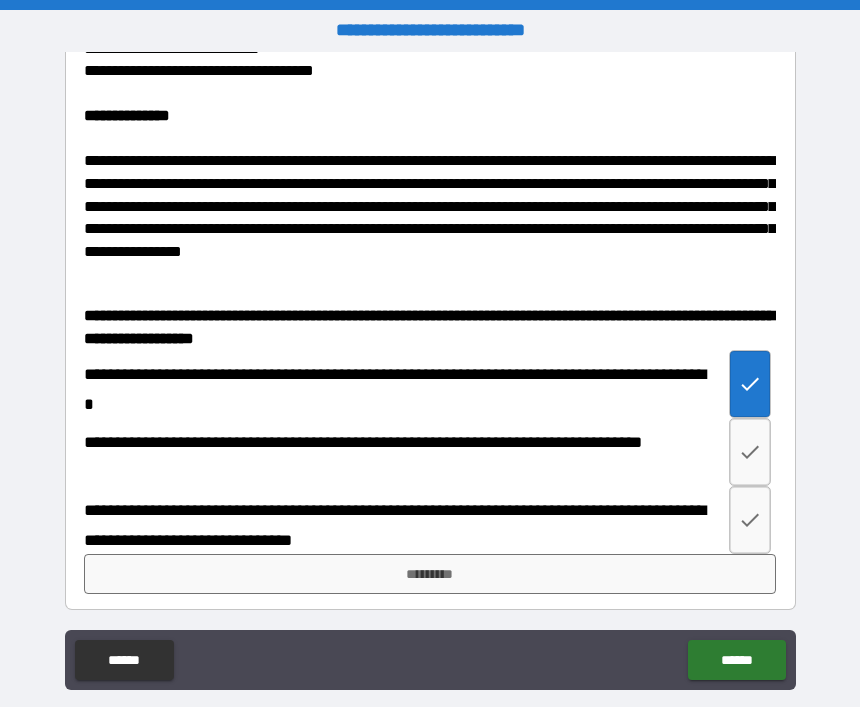 click at bounding box center (750, 520) 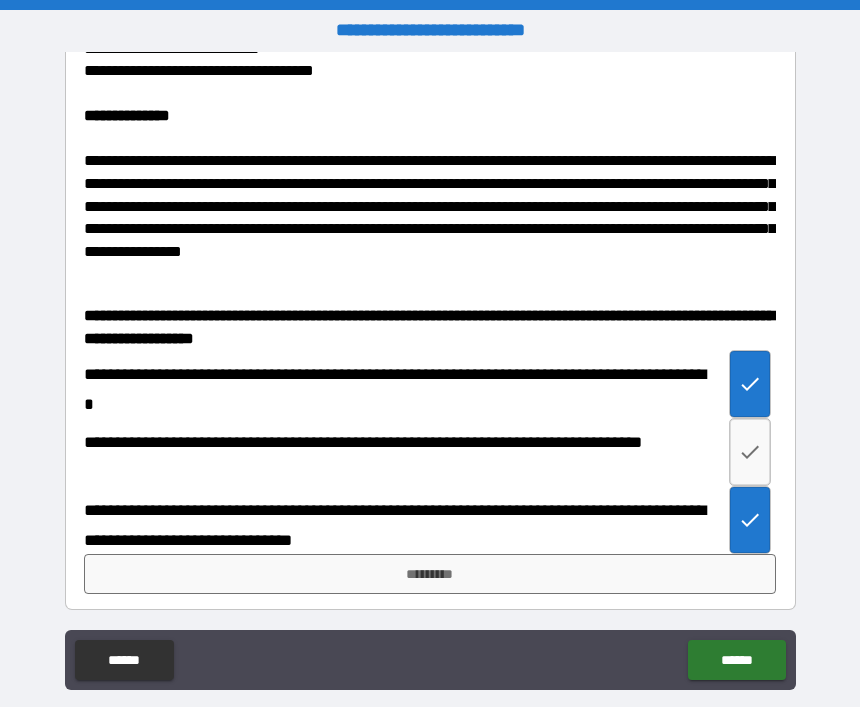 click 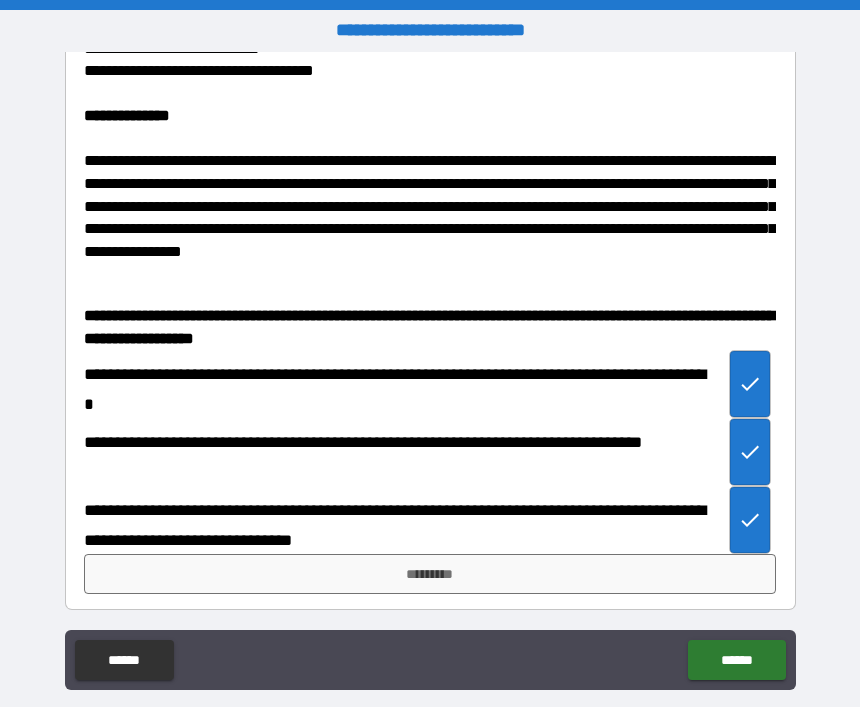 click on "*********" at bounding box center [430, 574] 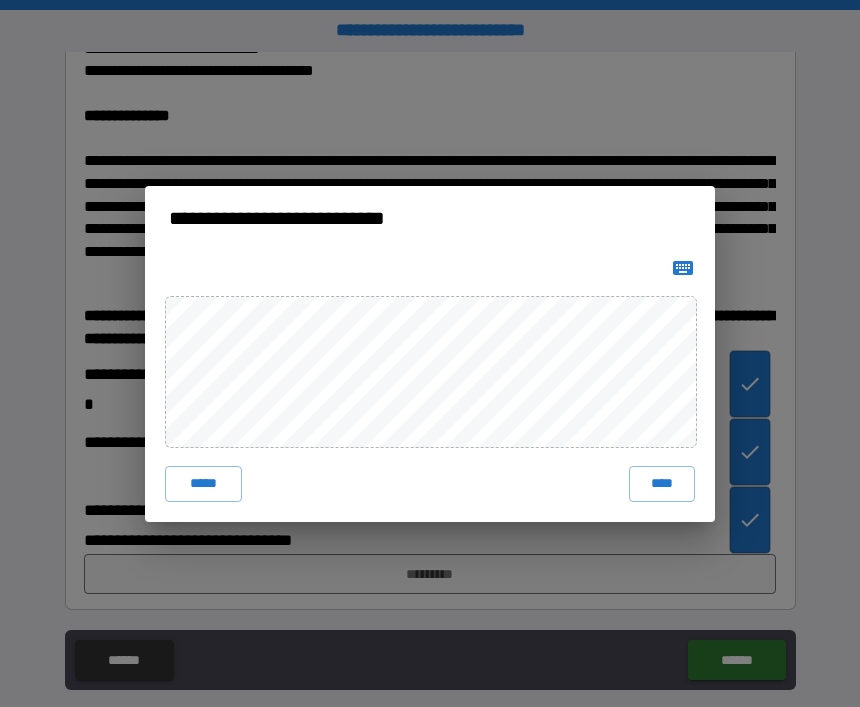 click on "****" at bounding box center [662, 484] 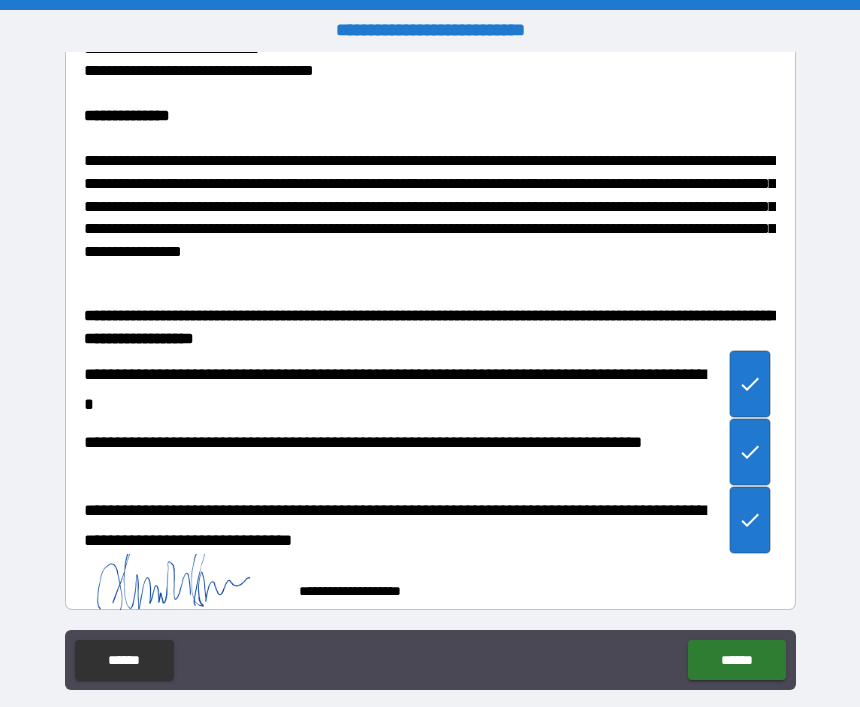 scroll, scrollTop: 2829, scrollLeft: 0, axis: vertical 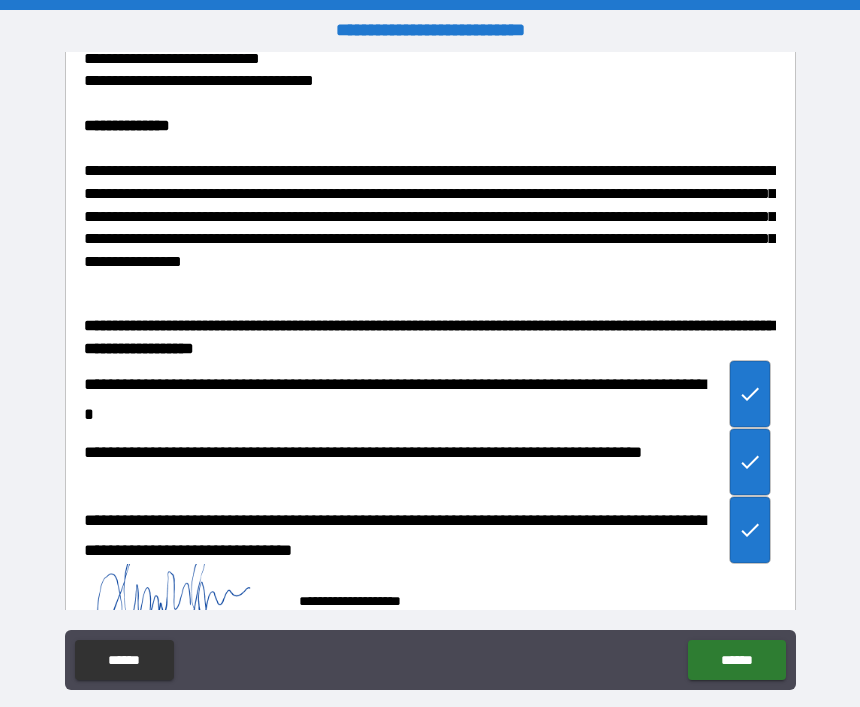 click on "******" at bounding box center (736, 660) 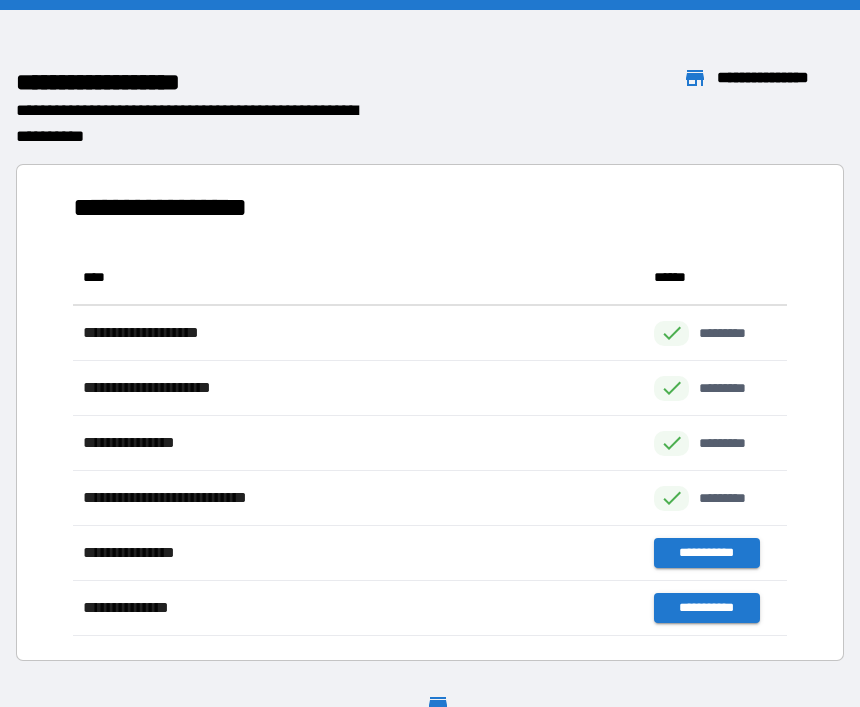 scroll, scrollTop: 1, scrollLeft: 1, axis: both 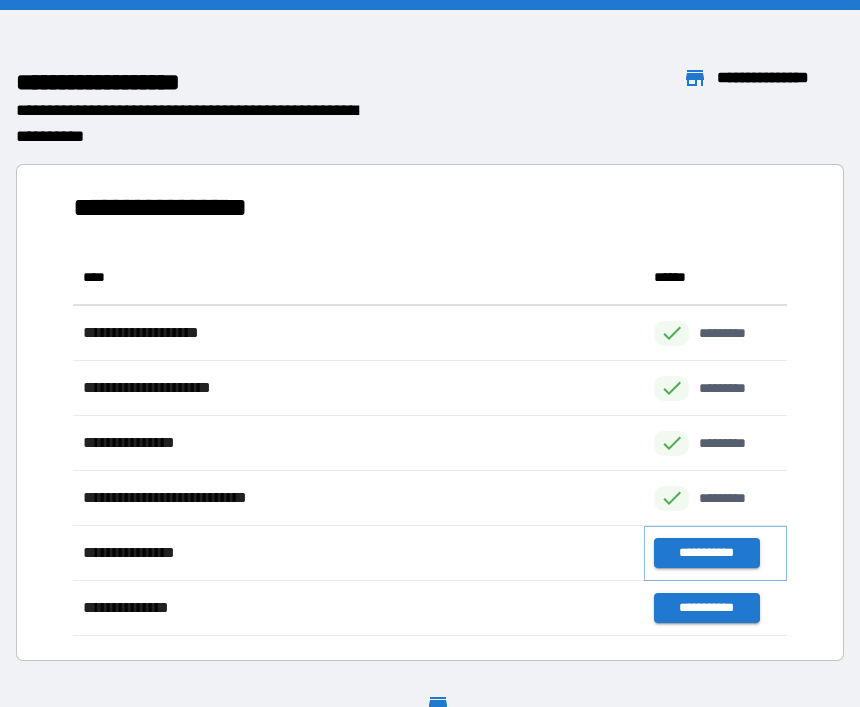 click on "**********" at bounding box center (706, 553) 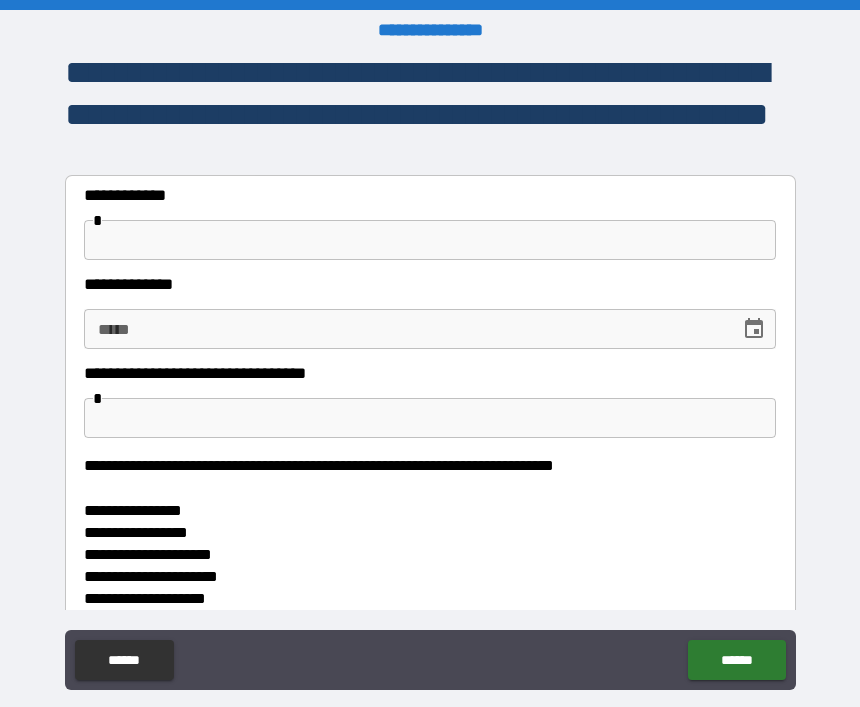 click at bounding box center (430, 240) 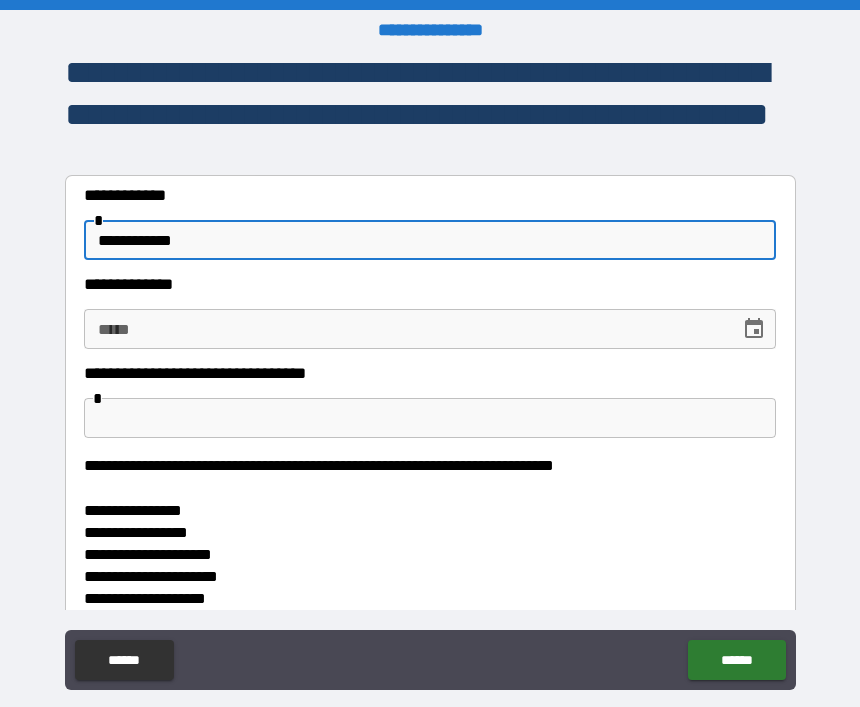 type on "**********" 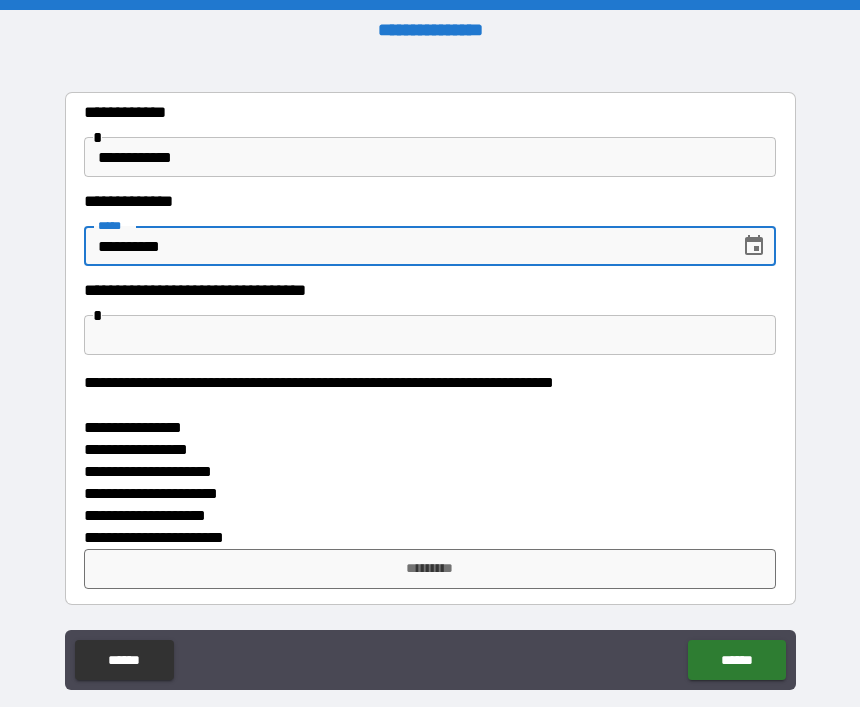 scroll, scrollTop: 82, scrollLeft: 0, axis: vertical 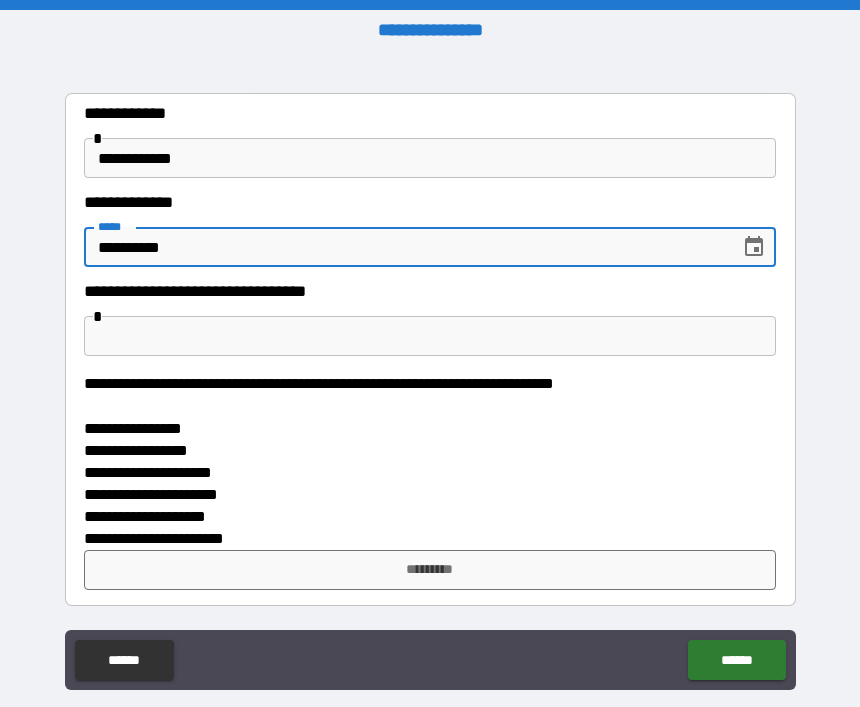 type on "**********" 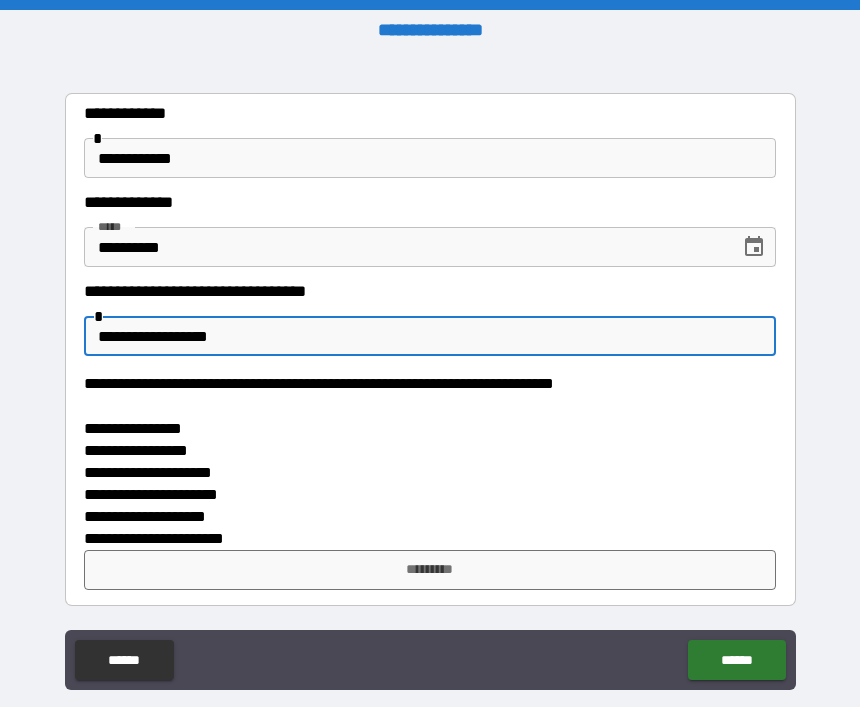 type on "**********" 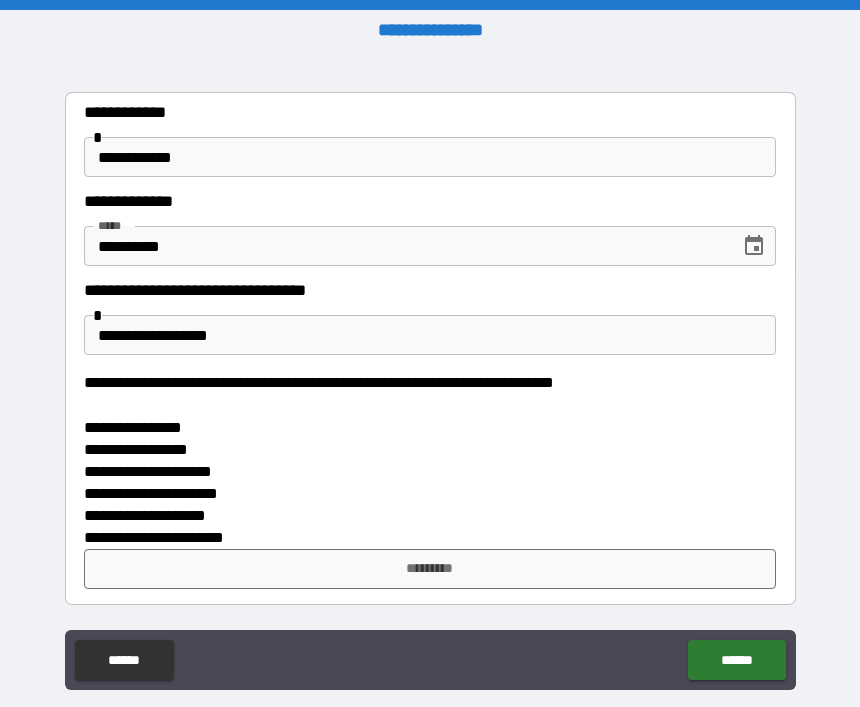 scroll, scrollTop: 82, scrollLeft: 0, axis: vertical 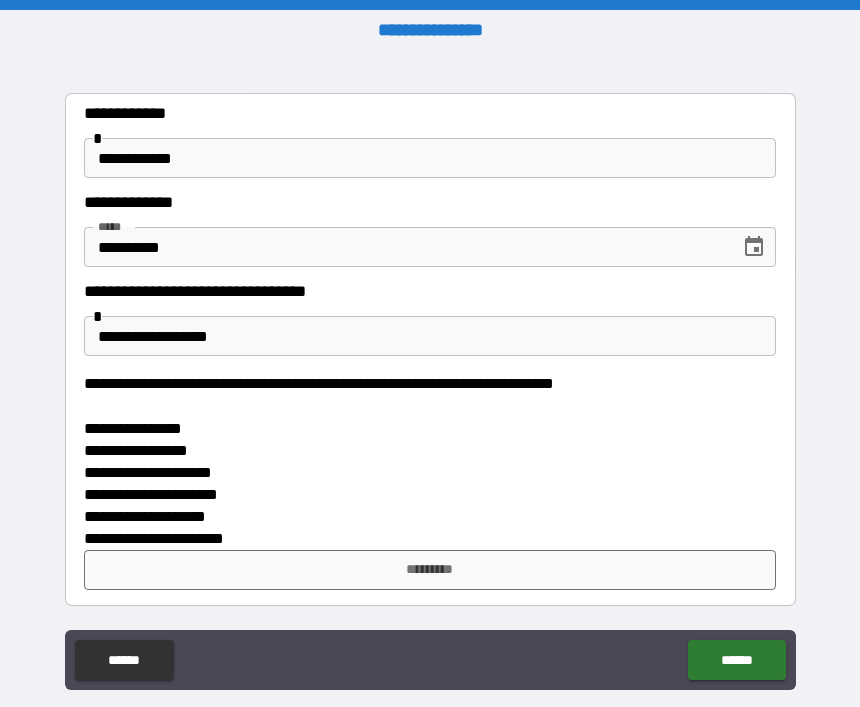 click on "*********" at bounding box center (430, 570) 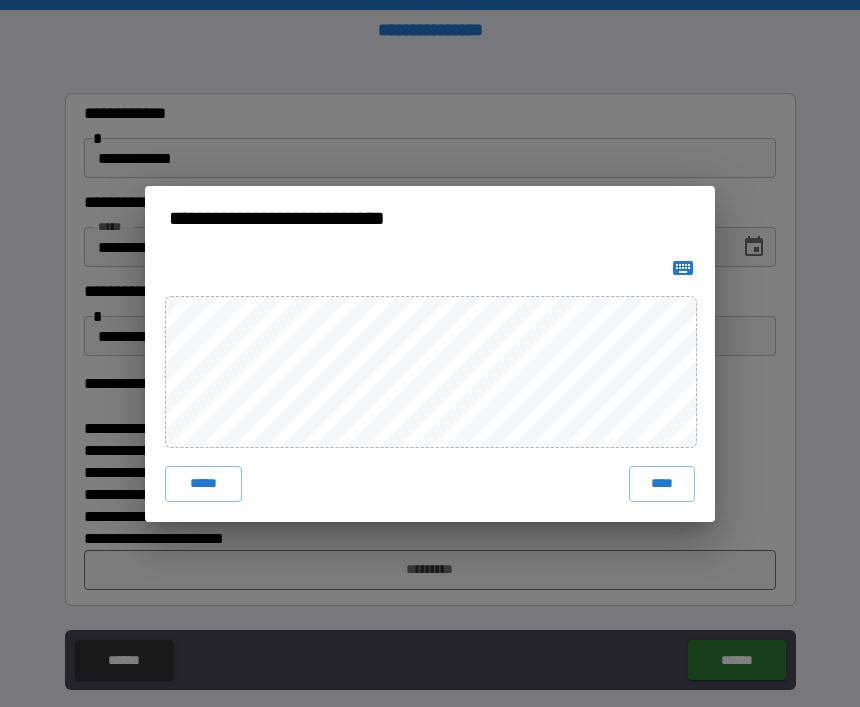 click on "****" at bounding box center [662, 484] 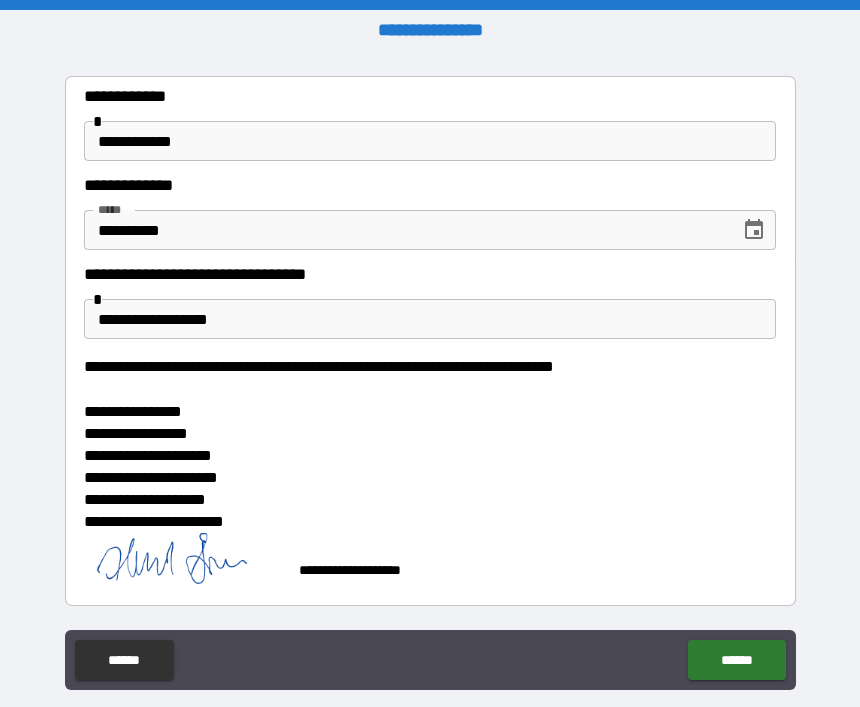 scroll, scrollTop: 99, scrollLeft: 0, axis: vertical 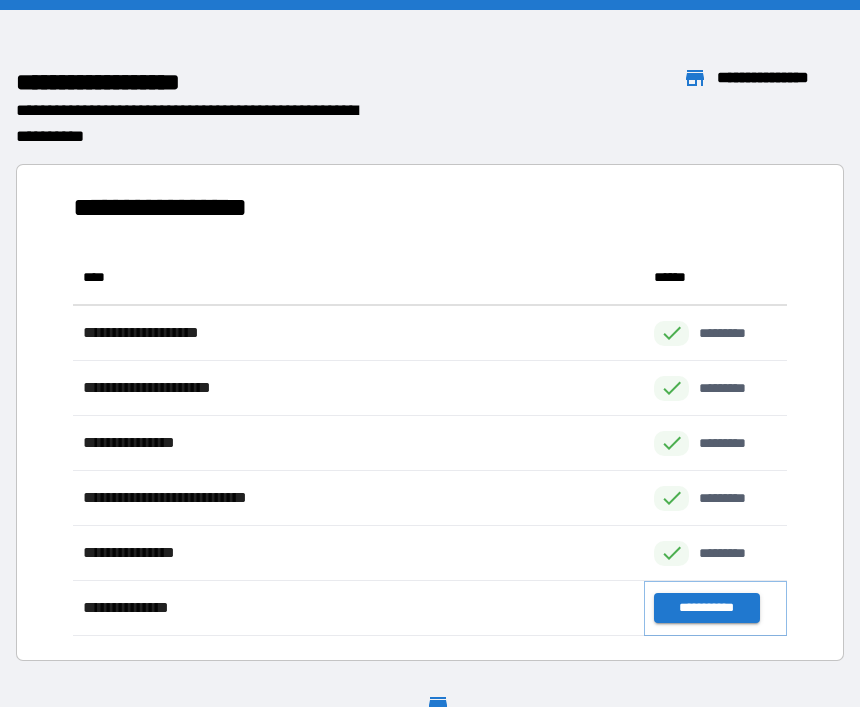 click on "**********" at bounding box center (706, 608) 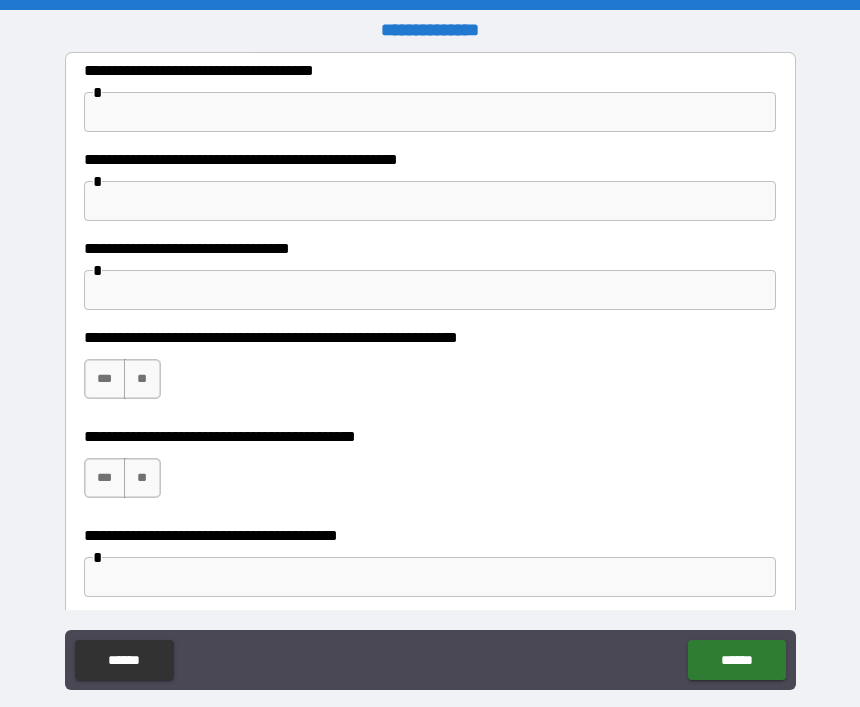 click at bounding box center (430, 201) 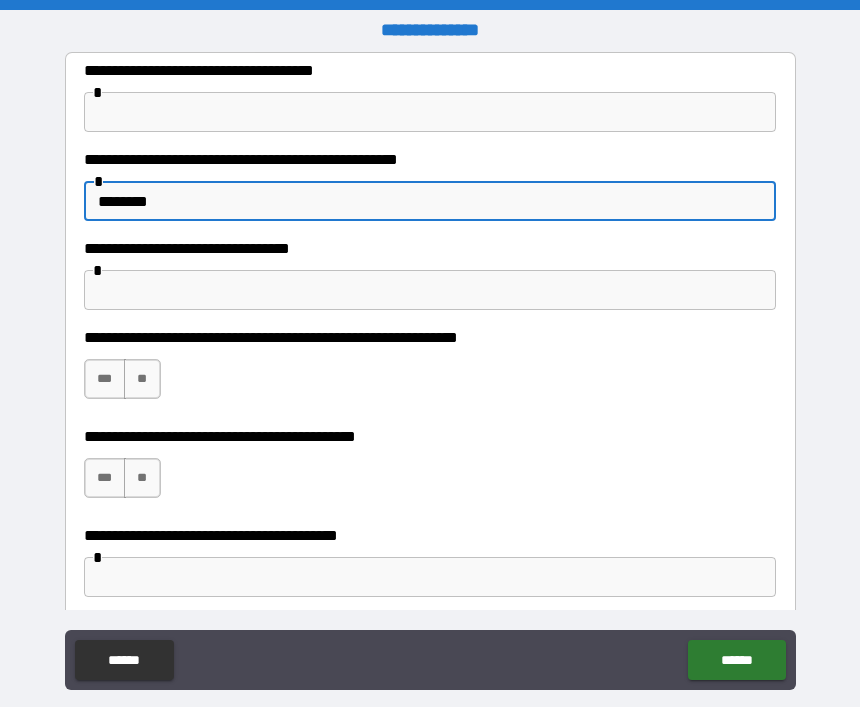 type on "********" 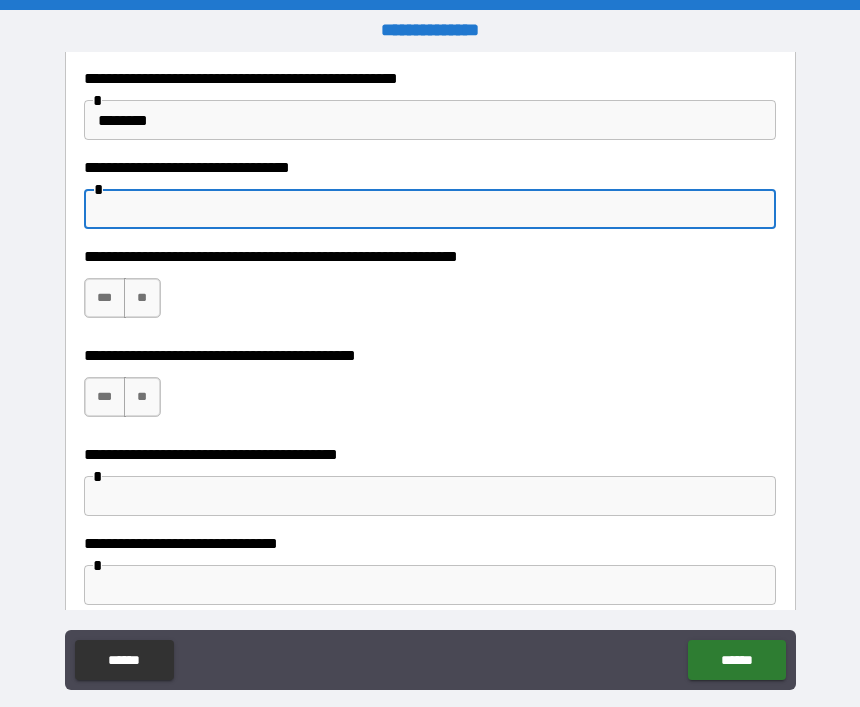 scroll, scrollTop: 80, scrollLeft: 0, axis: vertical 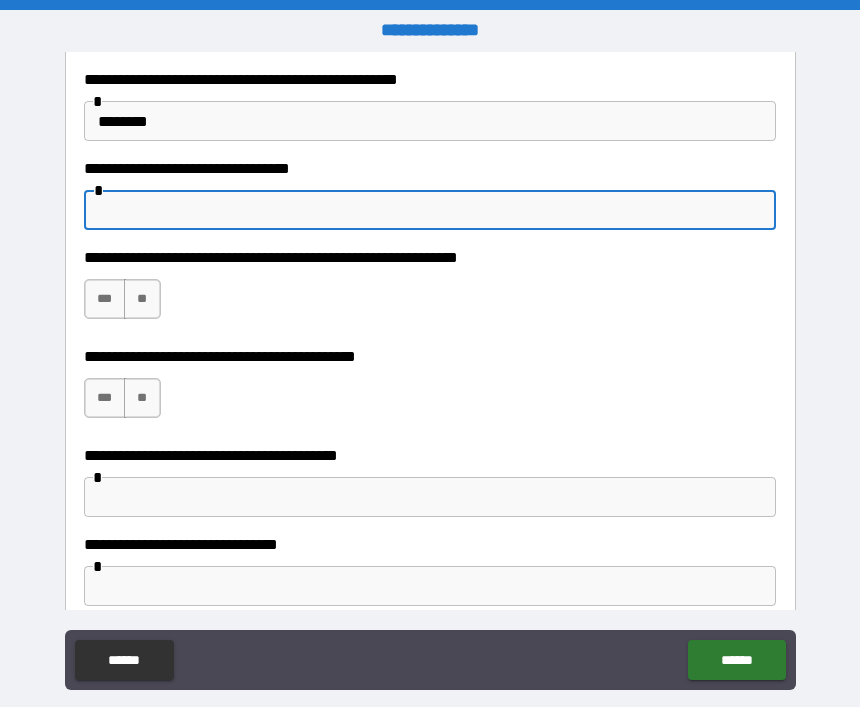 click on "**" at bounding box center (142, 299) 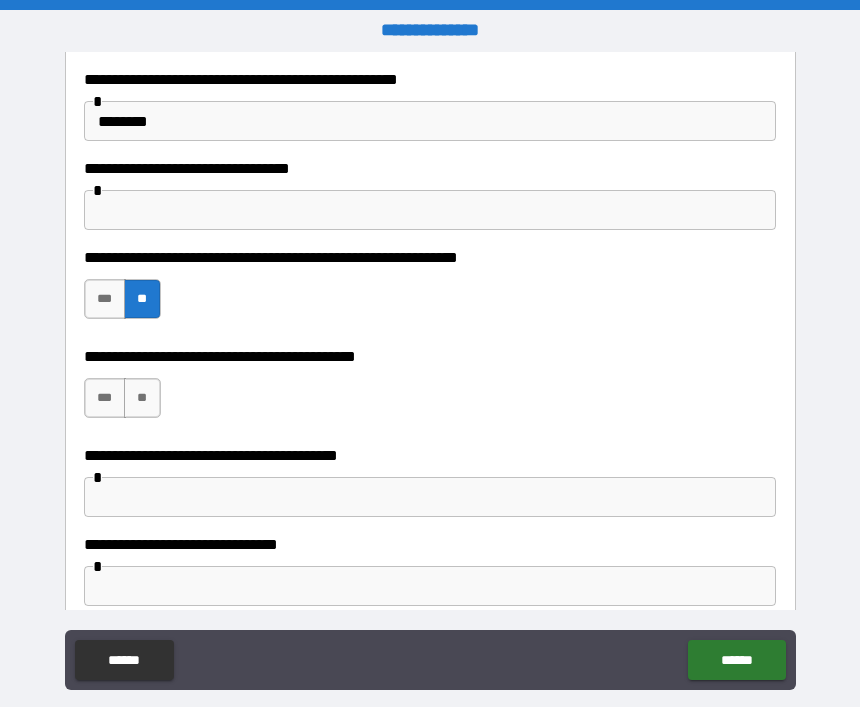 click on "**" at bounding box center [142, 398] 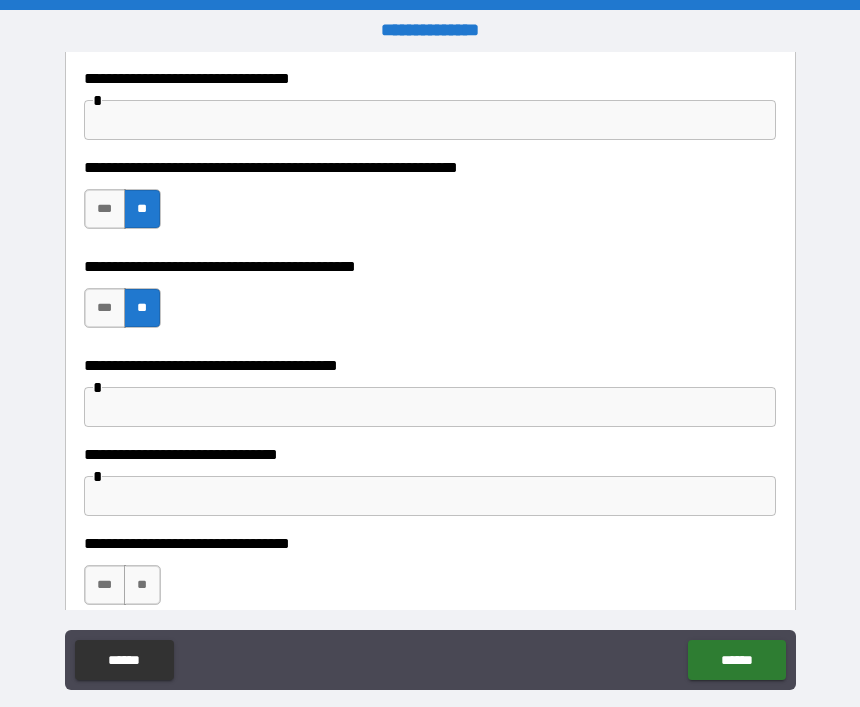scroll, scrollTop: 236, scrollLeft: 0, axis: vertical 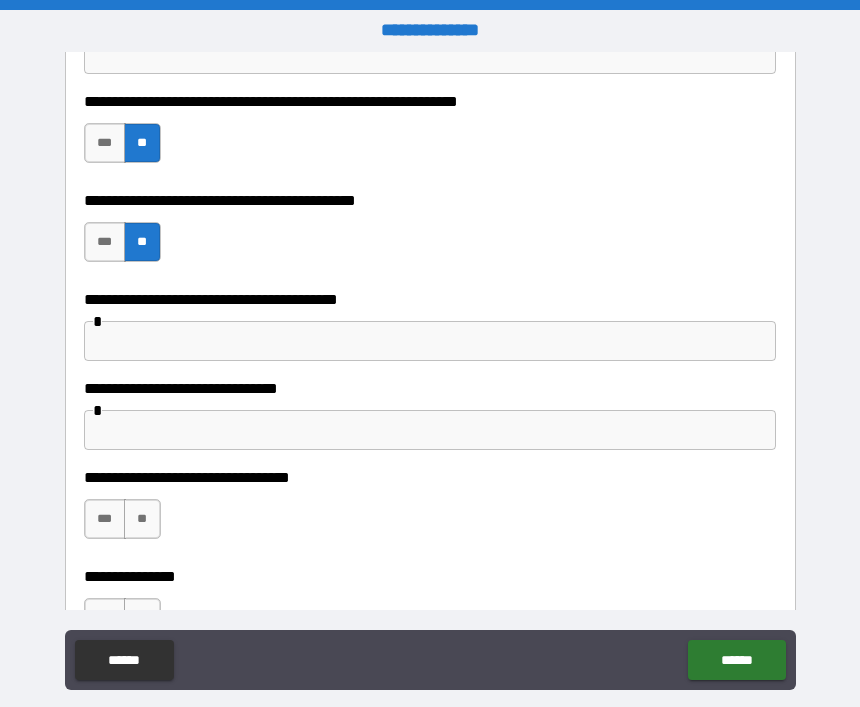 click at bounding box center (430, 341) 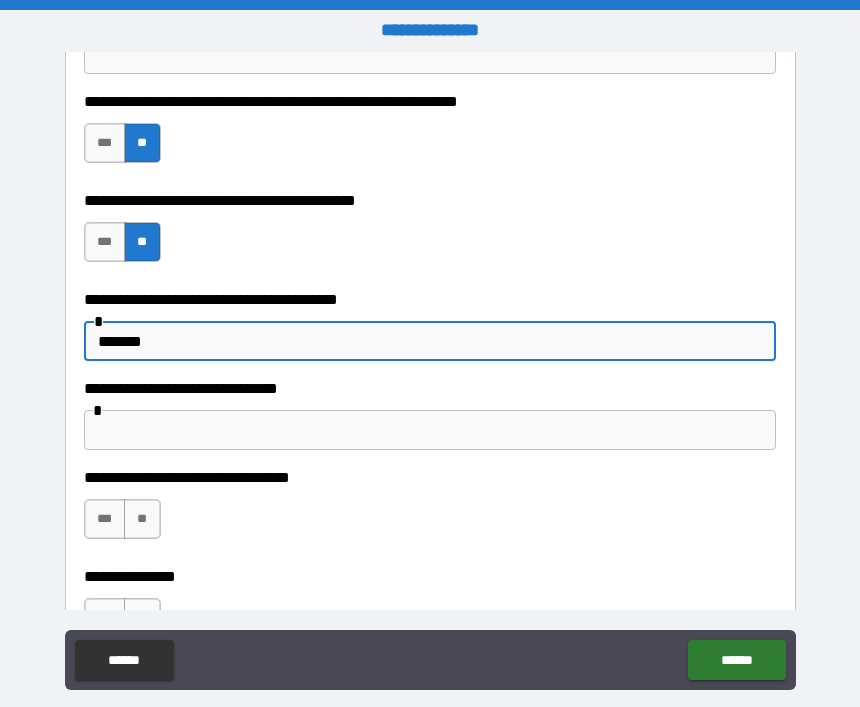 type on "*******" 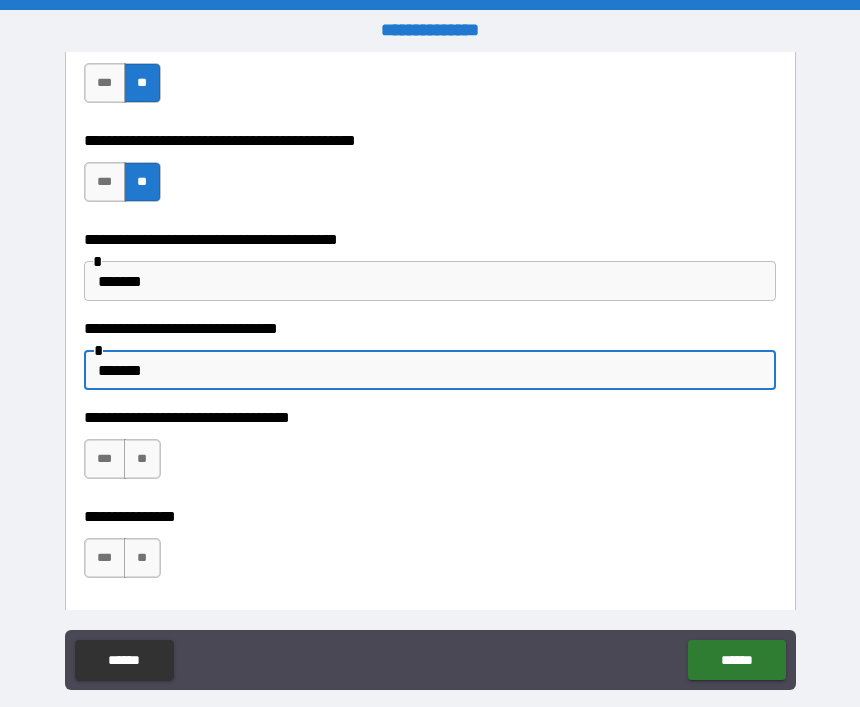 scroll, scrollTop: 399, scrollLeft: 0, axis: vertical 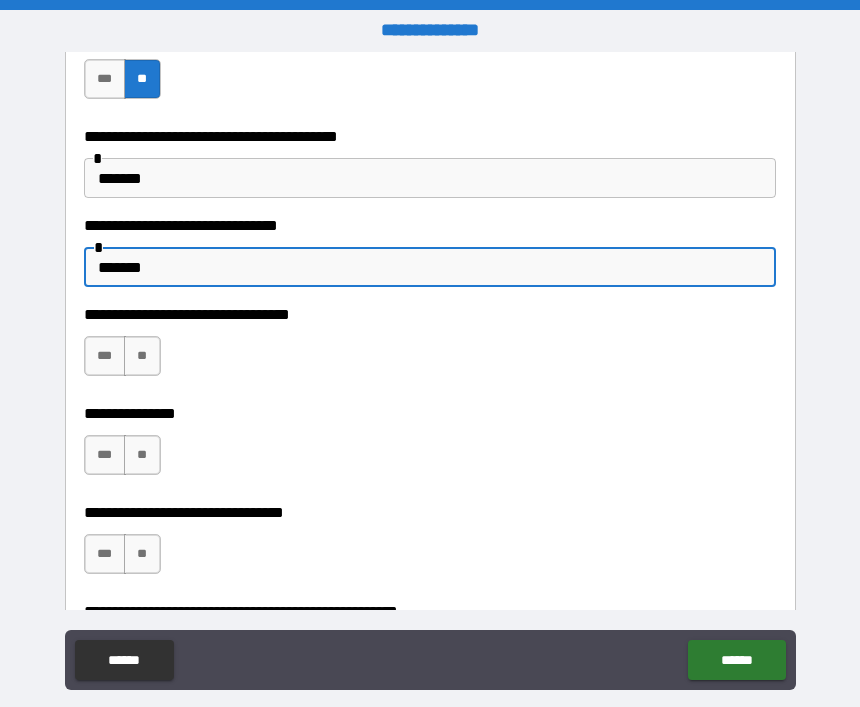 type on "*******" 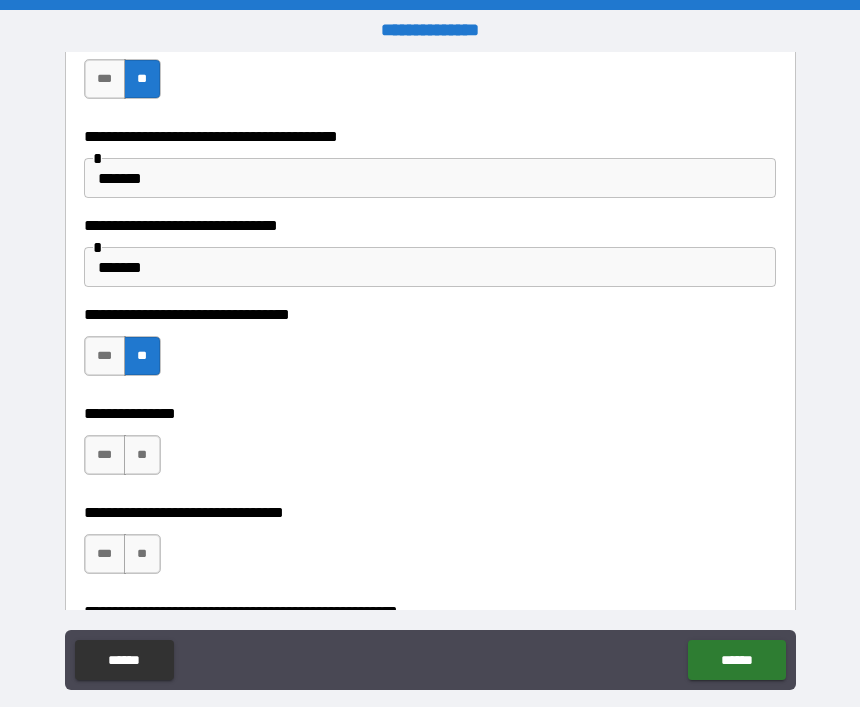 click on "***" at bounding box center [105, 455] 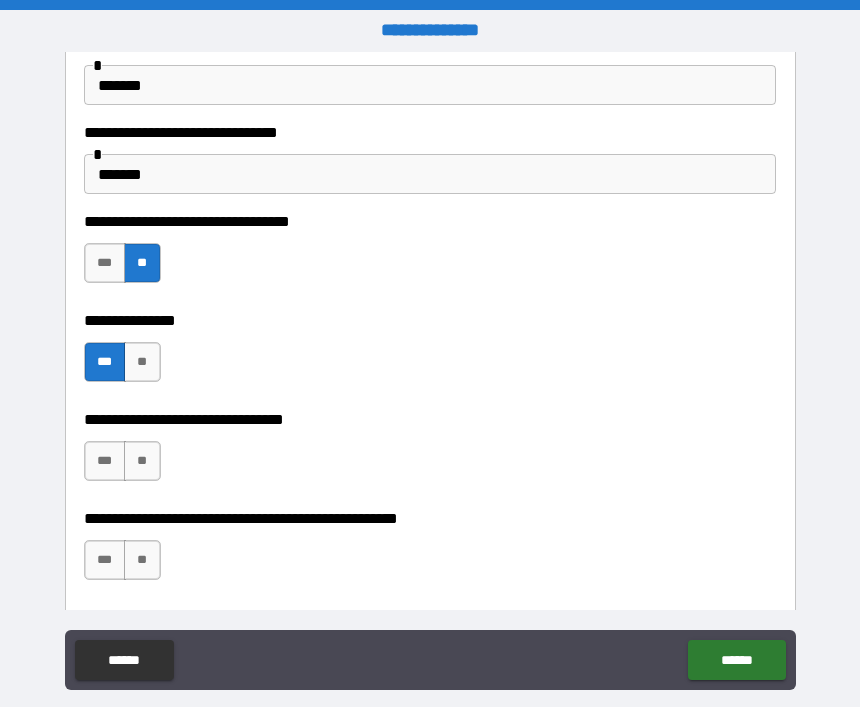 scroll, scrollTop: 540, scrollLeft: 0, axis: vertical 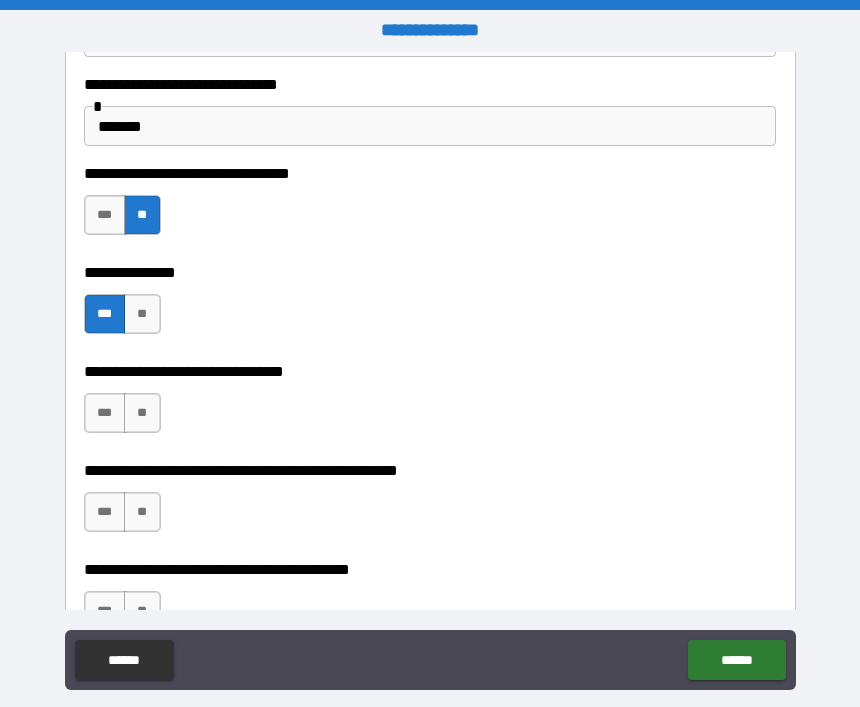 click on "**" at bounding box center (142, 413) 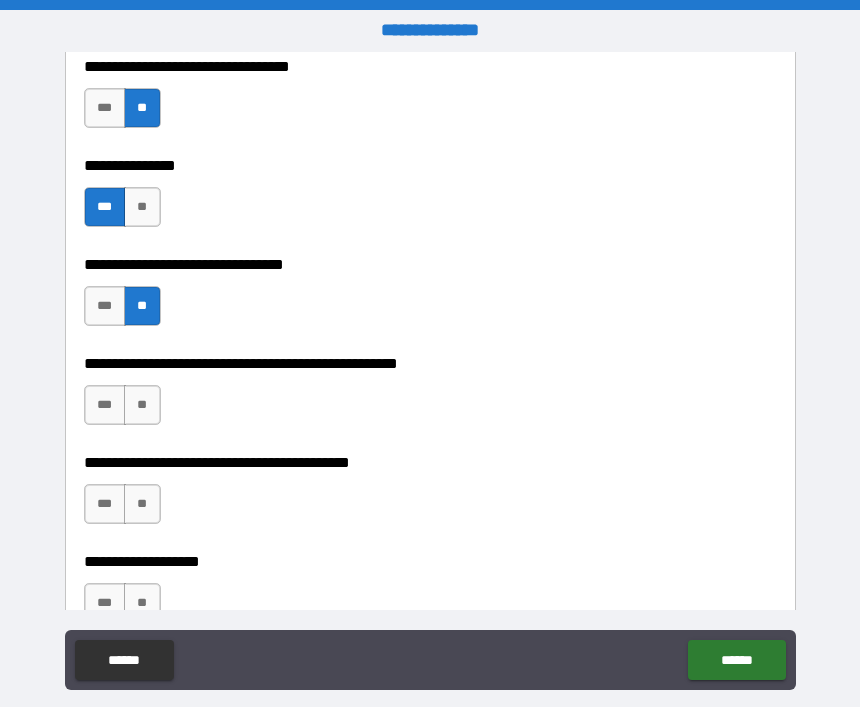 scroll, scrollTop: 692, scrollLeft: 0, axis: vertical 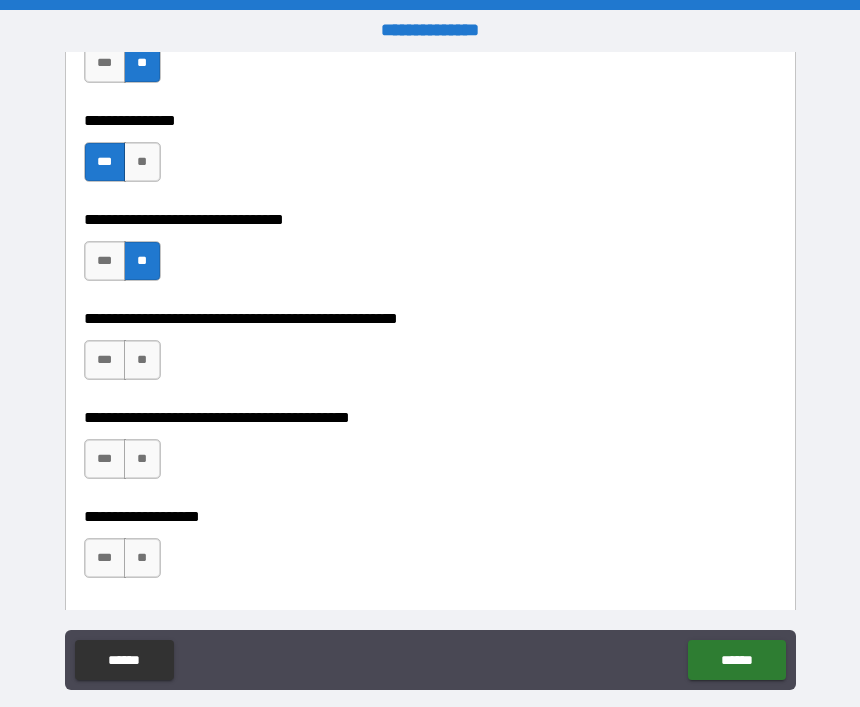 click on "**" at bounding box center [142, 360] 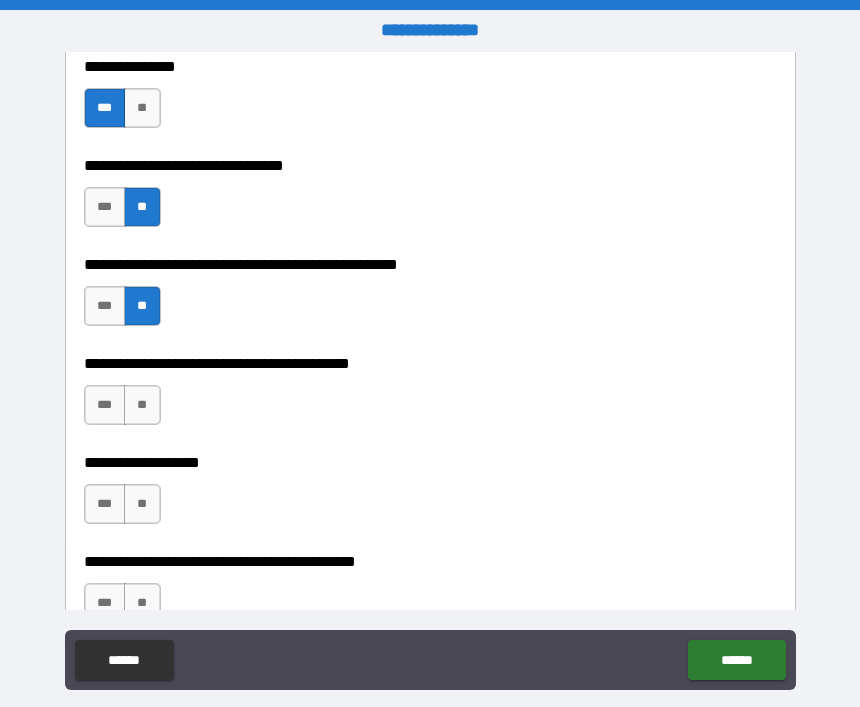 scroll, scrollTop: 785, scrollLeft: 0, axis: vertical 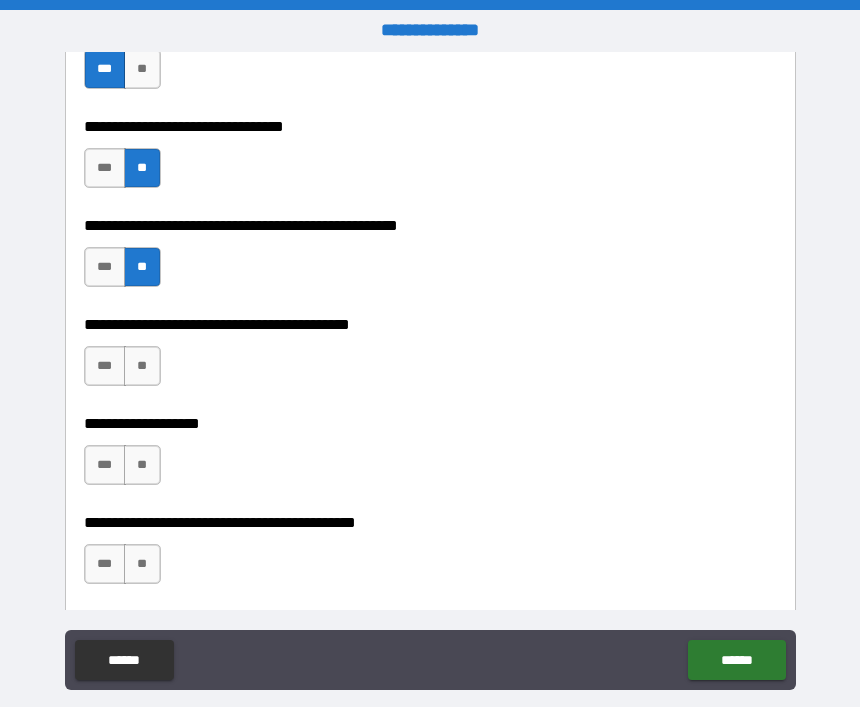 click on "**" at bounding box center (142, 366) 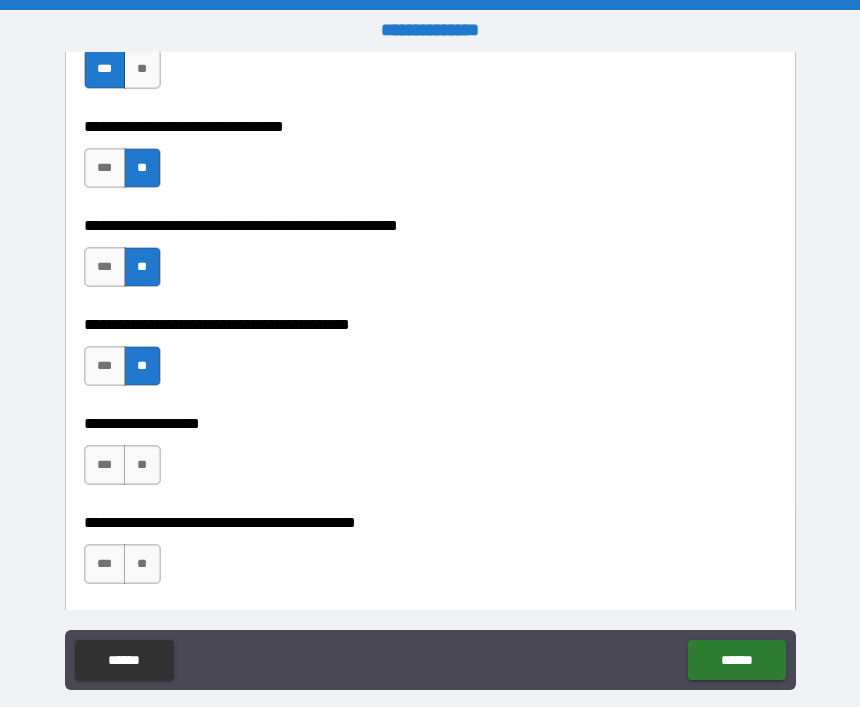 click on "**" at bounding box center (142, 465) 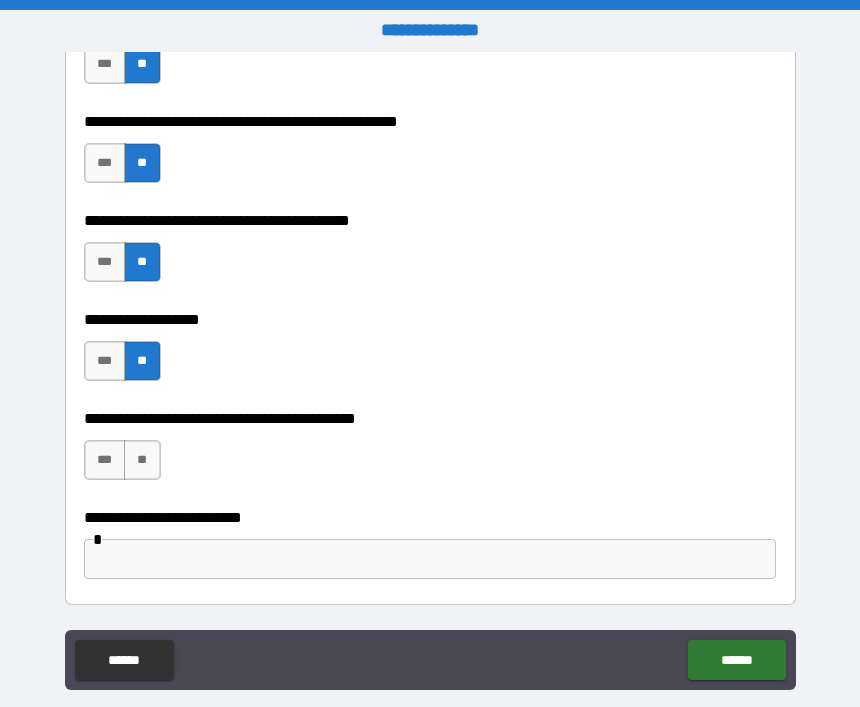 scroll, scrollTop: 889, scrollLeft: 0, axis: vertical 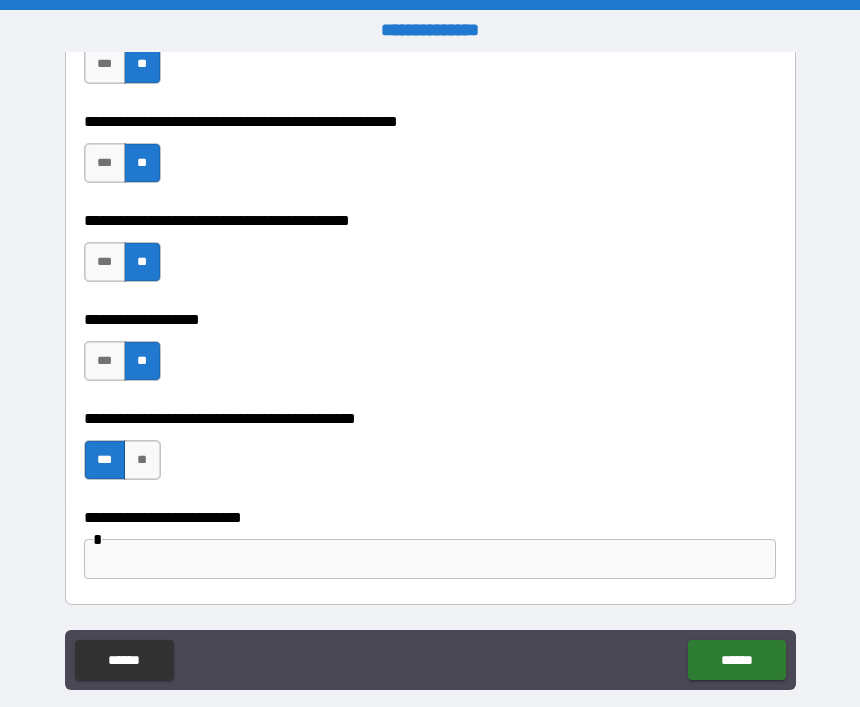 click at bounding box center (430, 559) 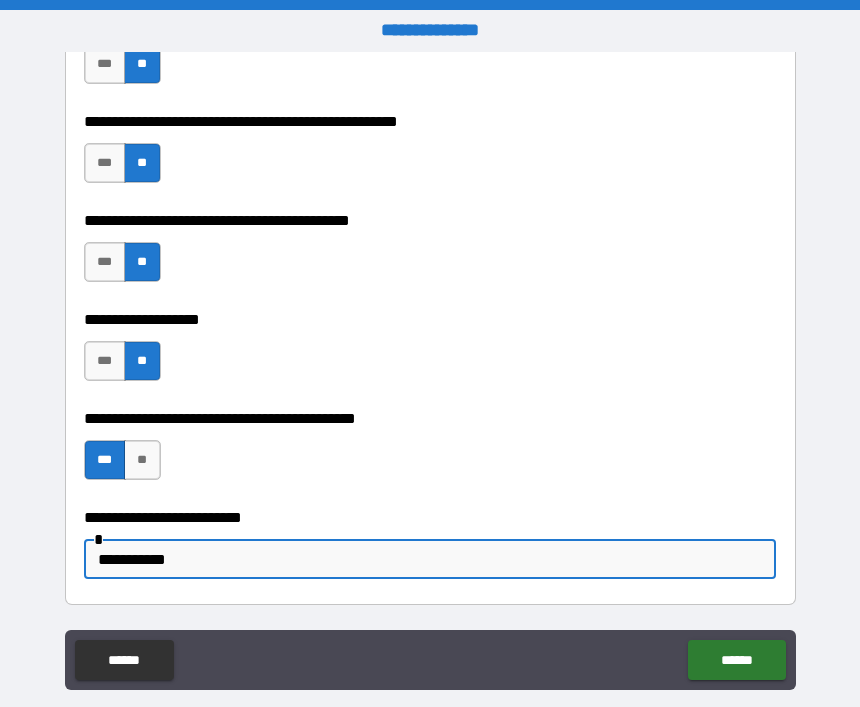 click on "**********" at bounding box center [430, 559] 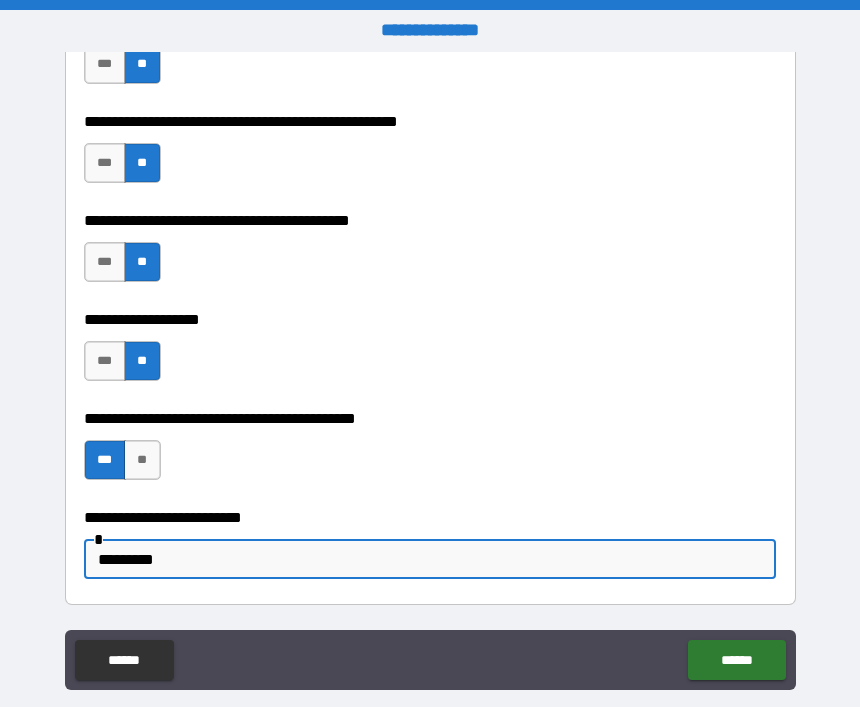 click on "*********" at bounding box center (430, 559) 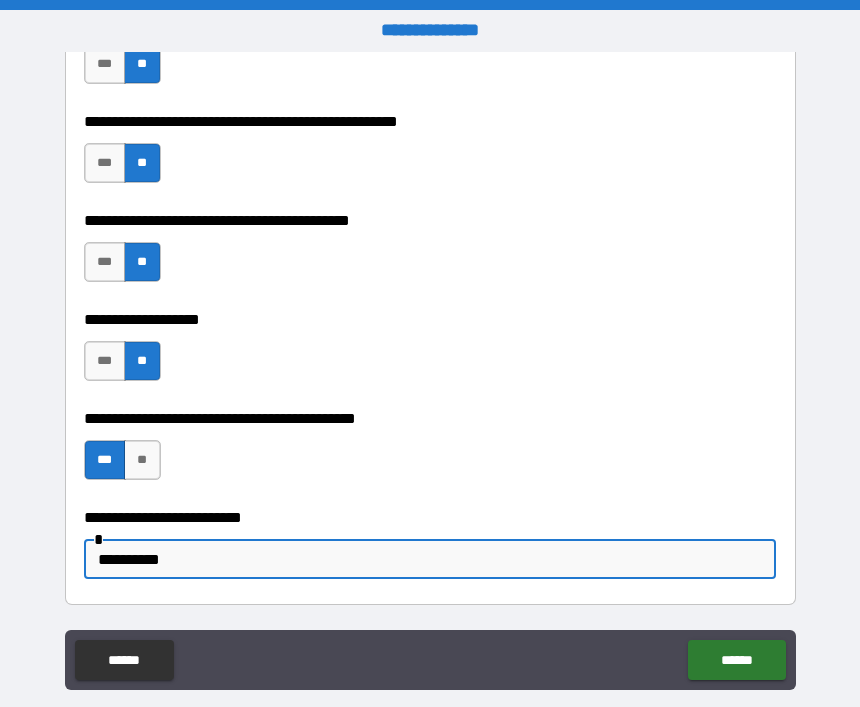 click on "*********" at bounding box center [430, 559] 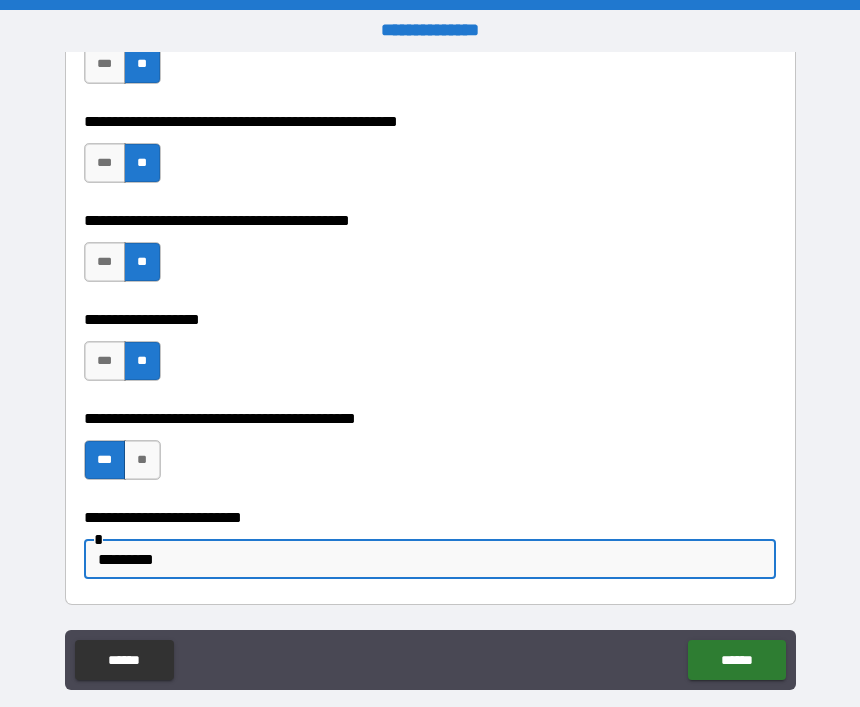 scroll, scrollTop: 889, scrollLeft: 0, axis: vertical 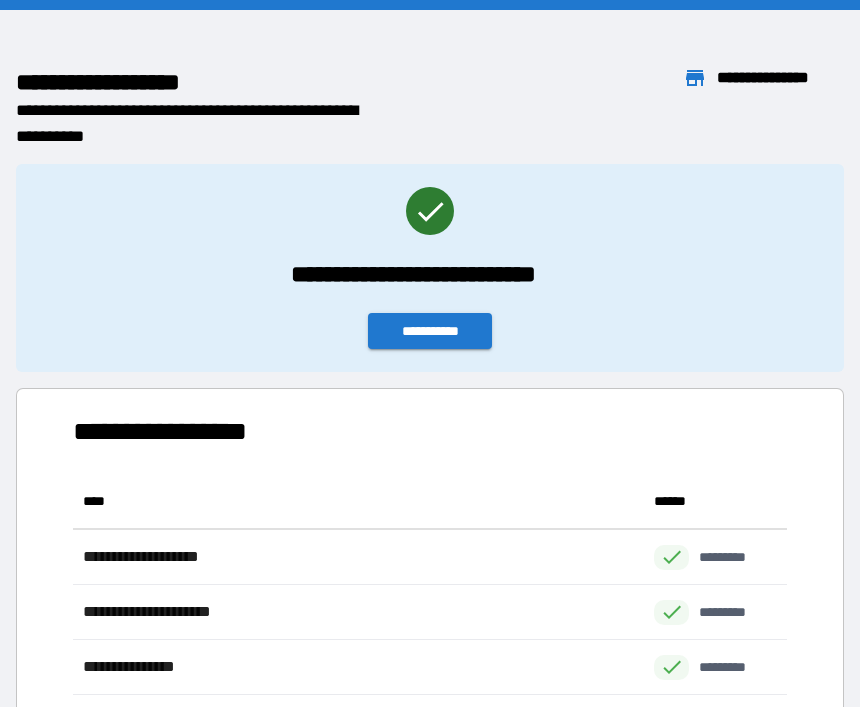 click on "**********" at bounding box center [430, 331] 